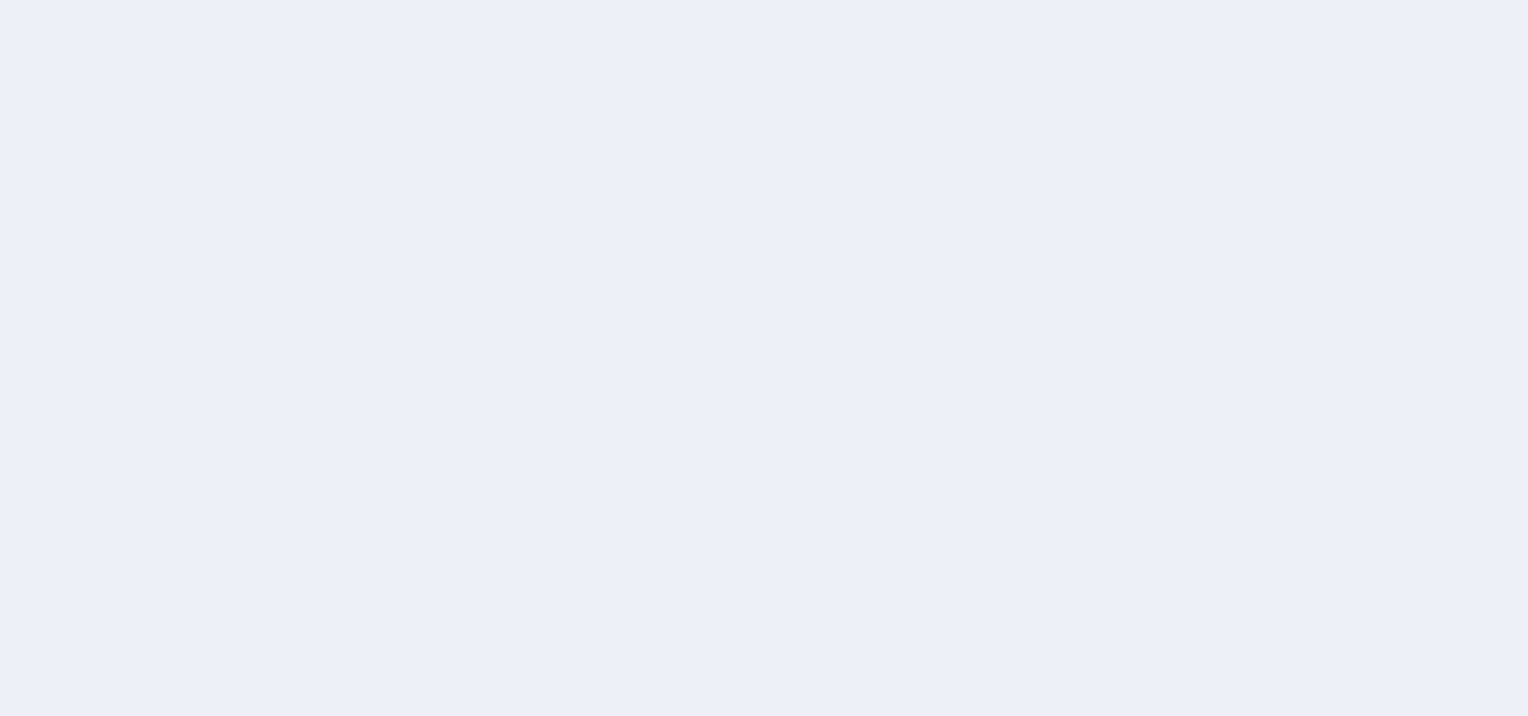 scroll, scrollTop: 0, scrollLeft: 0, axis: both 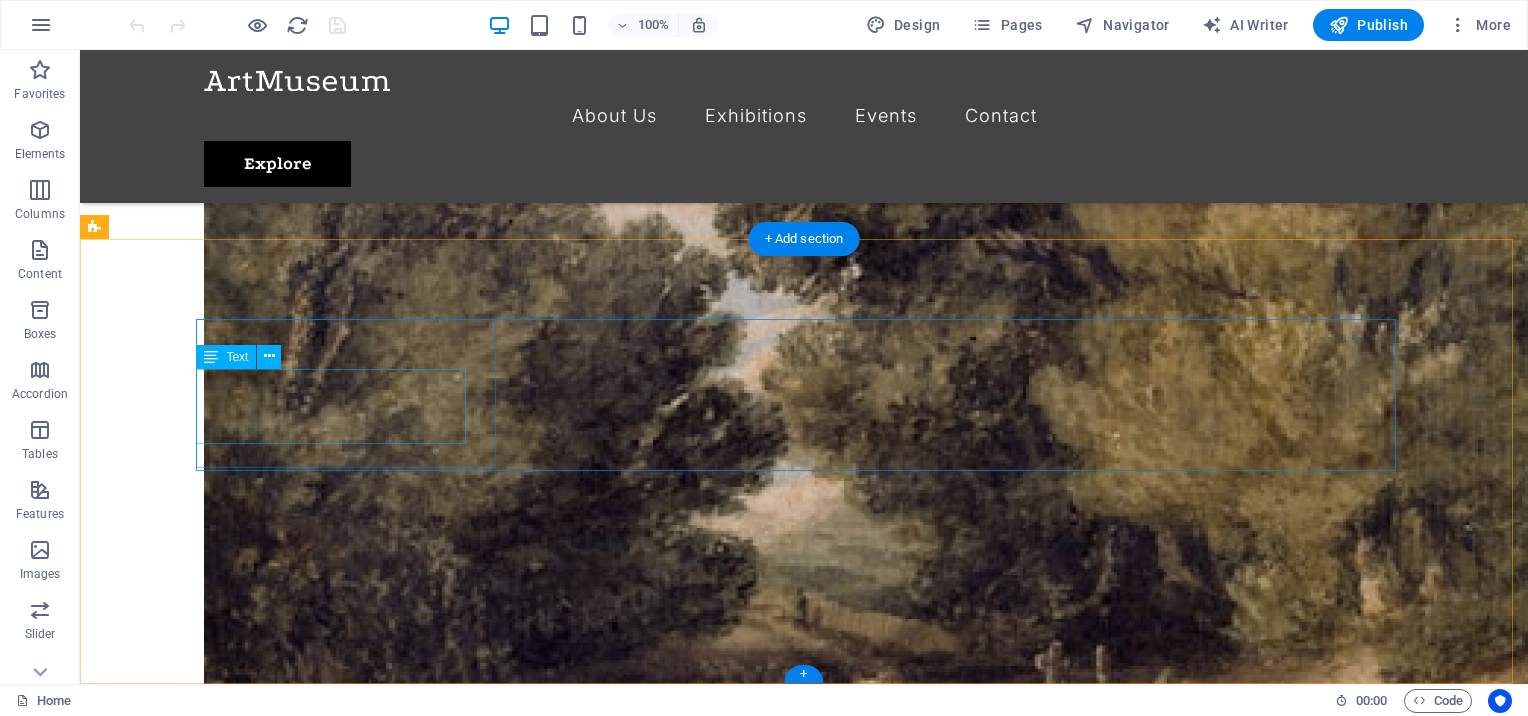 click on "Lorem ipsum dolor amet, consectetur adipiscing elit. Eget nisl nunc quam ac se." at bounding box center (804, 11064) 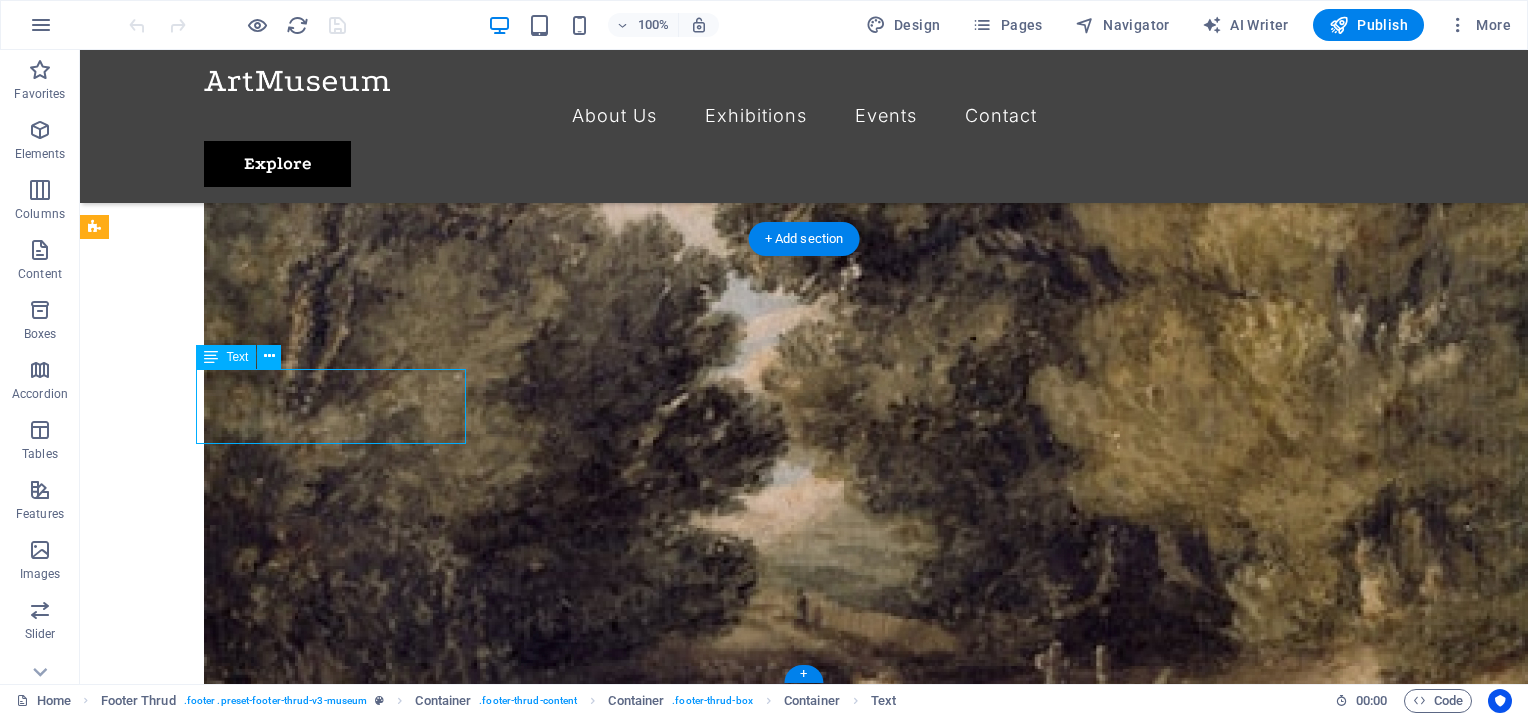 click on "Lorem ipsum dolor amet, consectetur adipiscing elit. Eget nisl nunc quam ac se." at bounding box center (804, 11064) 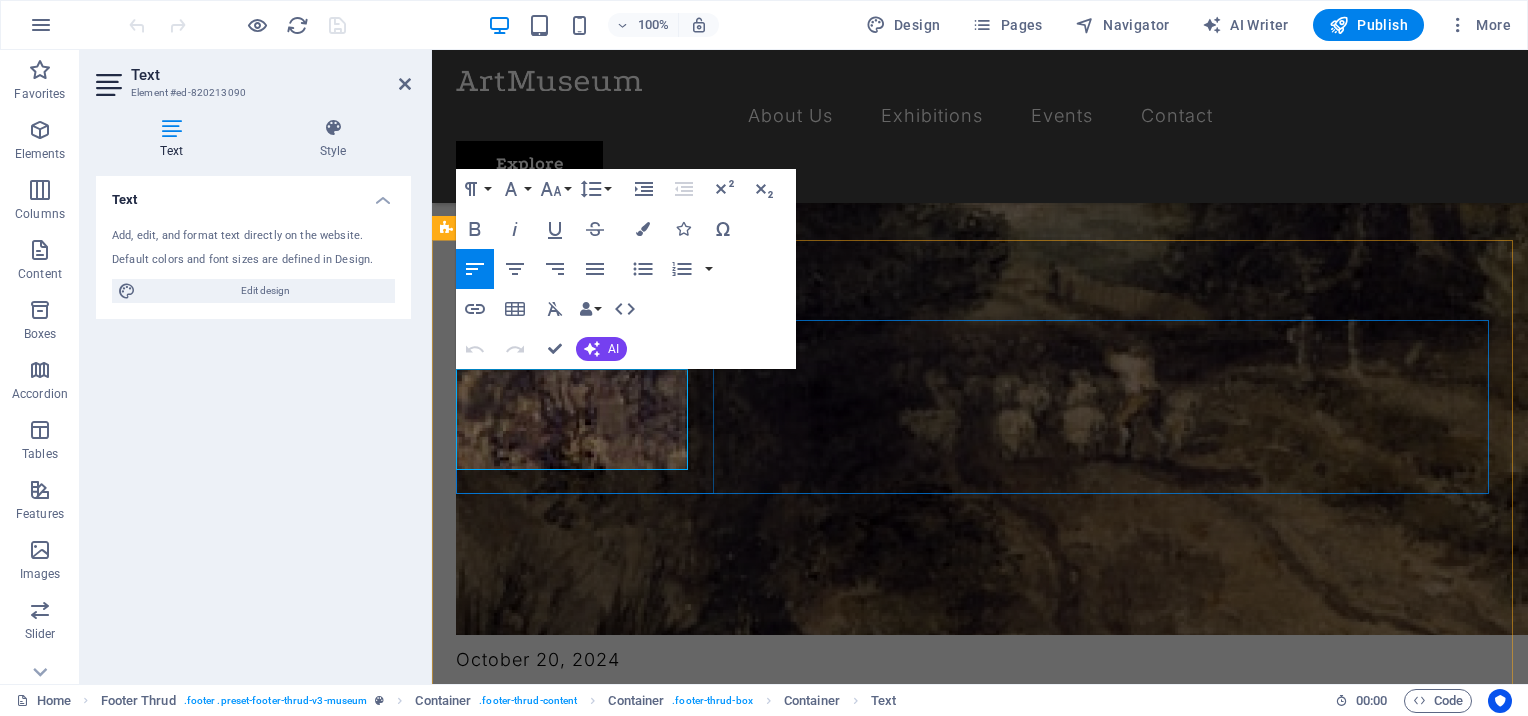 scroll, scrollTop: 4945, scrollLeft: 0, axis: vertical 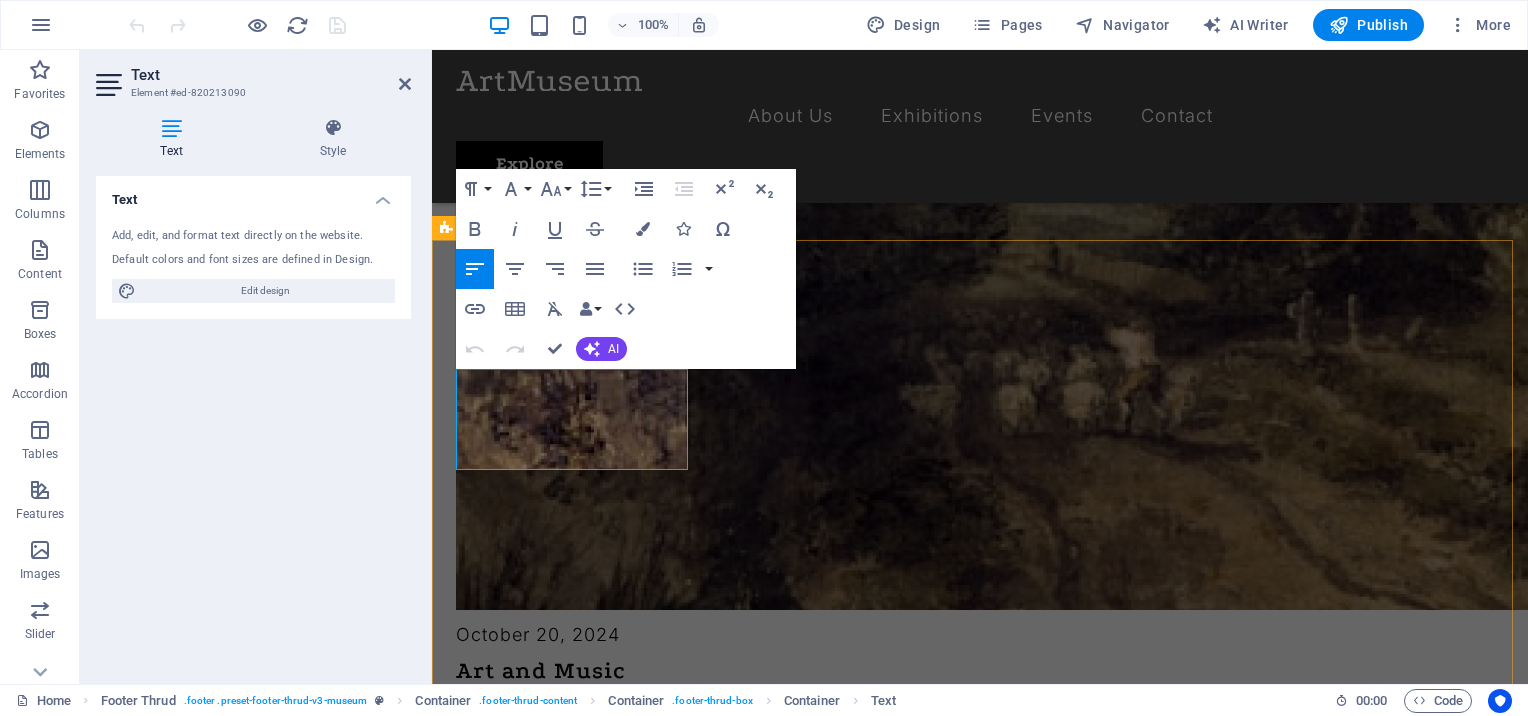 drag, startPoint x: 521, startPoint y: 464, endPoint x: 451, endPoint y: 383, distance: 107.05606 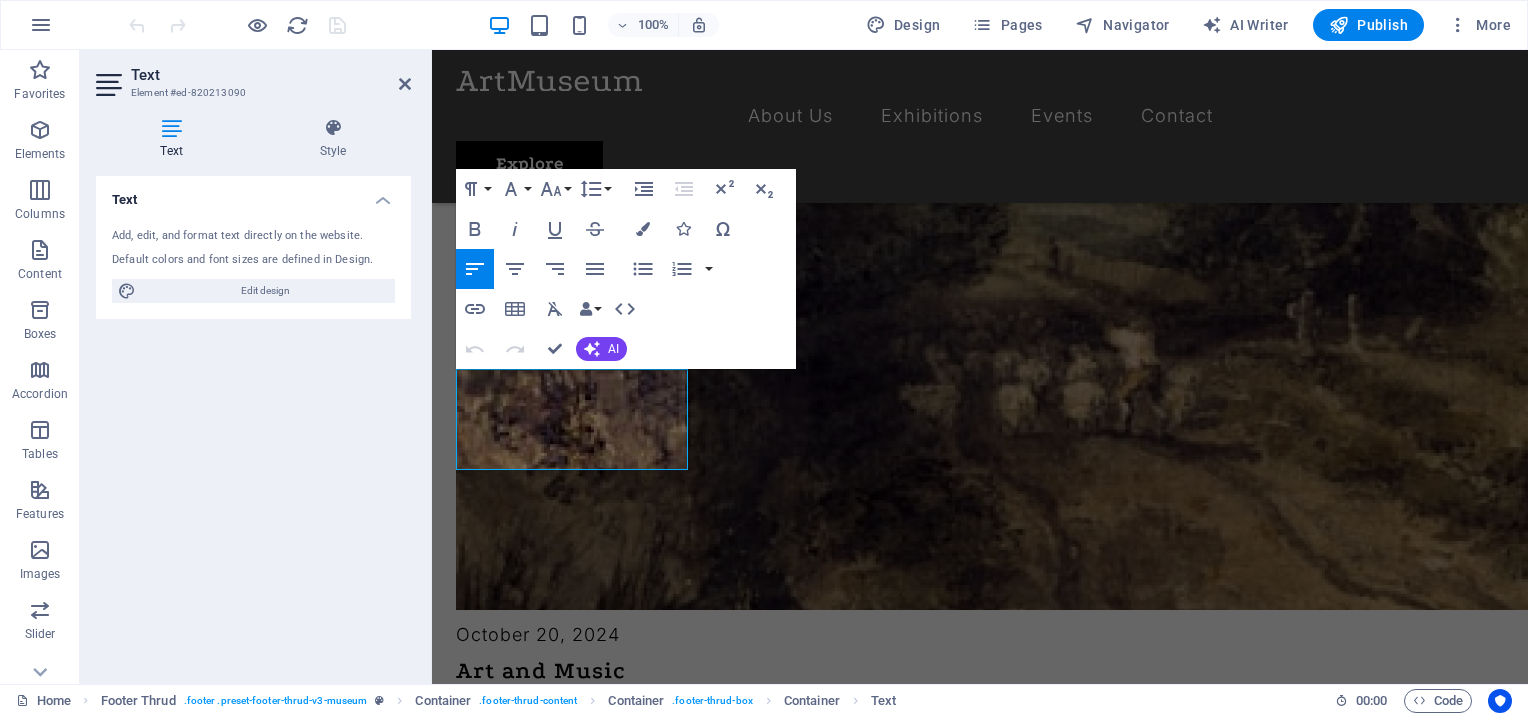 click on "Text Element #ed-820213090 Text Style Text Add, edit, and format text directly on the website. Default colors and font sizes are defined in Design. Edit design Alignment Left aligned Centered Right aligned Footer Thrud Element Layout How this element expands within the layout (Flexbox). Size 90 Default auto px % 1/1 1/2 1/3 1/4 1/5 1/6 1/7 1/8 1/9 1/10 Grow Shrink Order Container layout Visible Visible Opacity 100 % Overflow Spacing Margin Default auto px % rem vw vh Custom Custom auto px % rem vw vh auto px % rem vw vh auto px % rem vw vh auto px % rem vw vh Padding Default px rem % vh vw Custom Custom px rem % vh vw px rem % vh vw px rem % vh vw px rem % vh vw Border Style              - Width 1 auto px rem % vh vw Custom Custom 1 auto px rem % vh vw 1 auto px rem % vh vw 1 auto px rem % vh vw 1 auto px rem % vh vw  - Color Round corners Default px rem % vh vw Custom Custom px rem % vh vw px rem % vh vw px rem % vh vw px rem % vh vw Shadow Default None Outside Inside Color X offset 0 px rem vh vw" at bounding box center (256, 367) 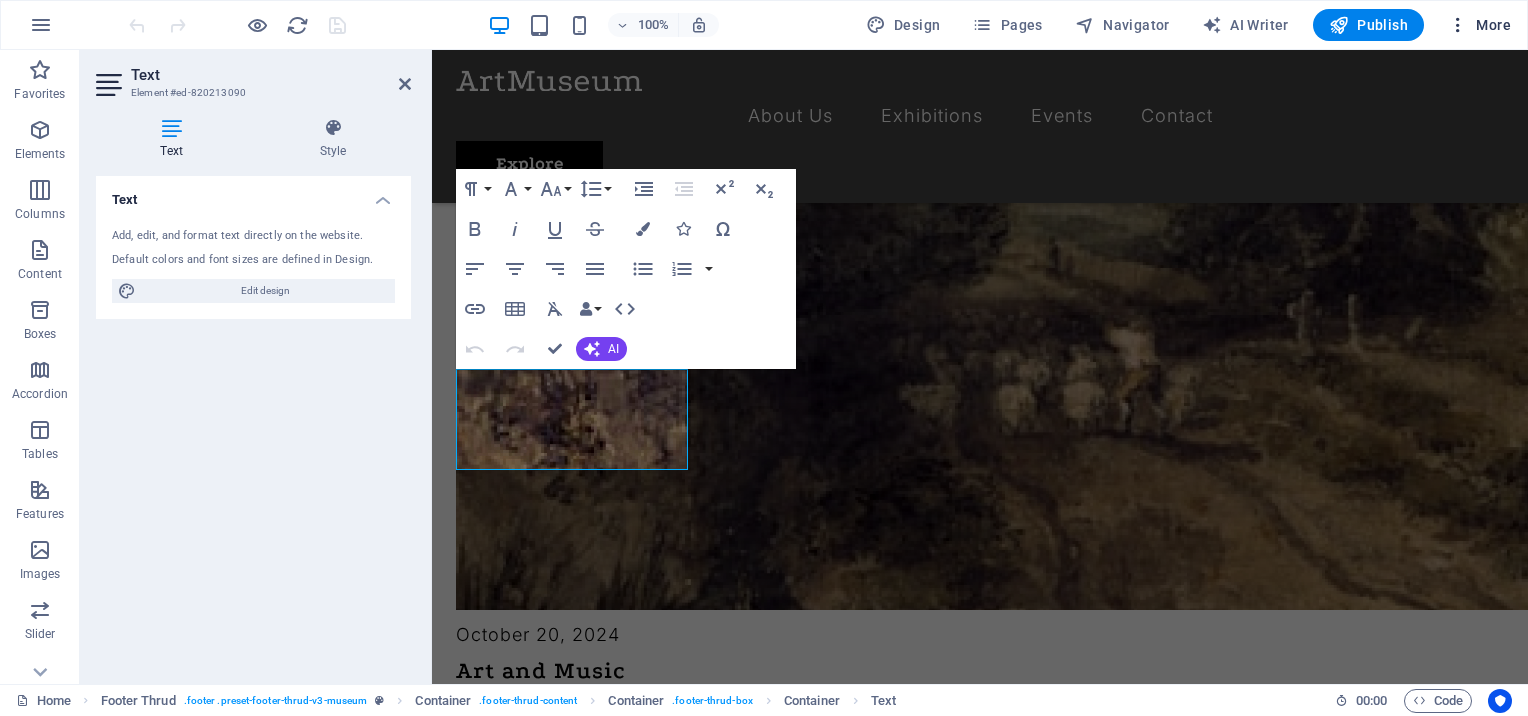 click at bounding box center [1458, 25] 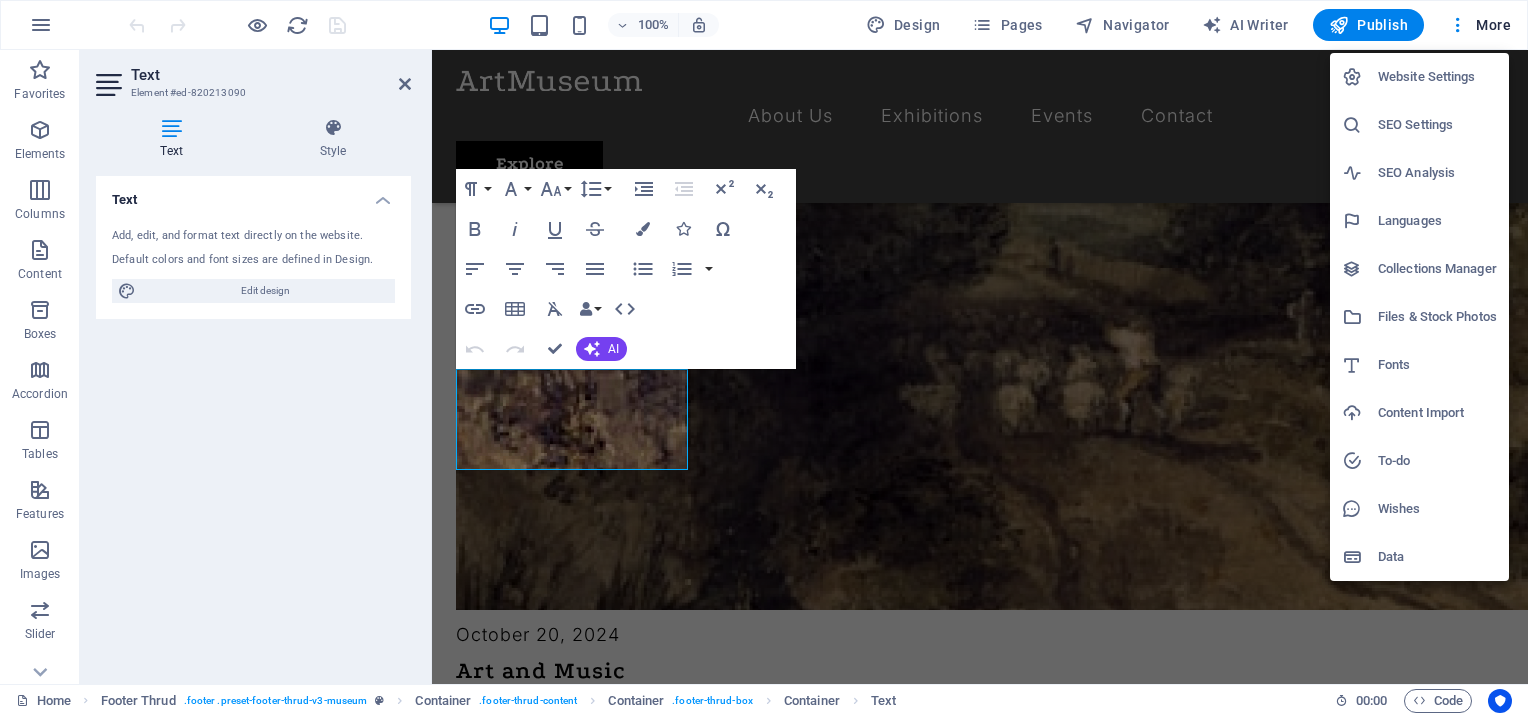 click at bounding box center (764, 358) 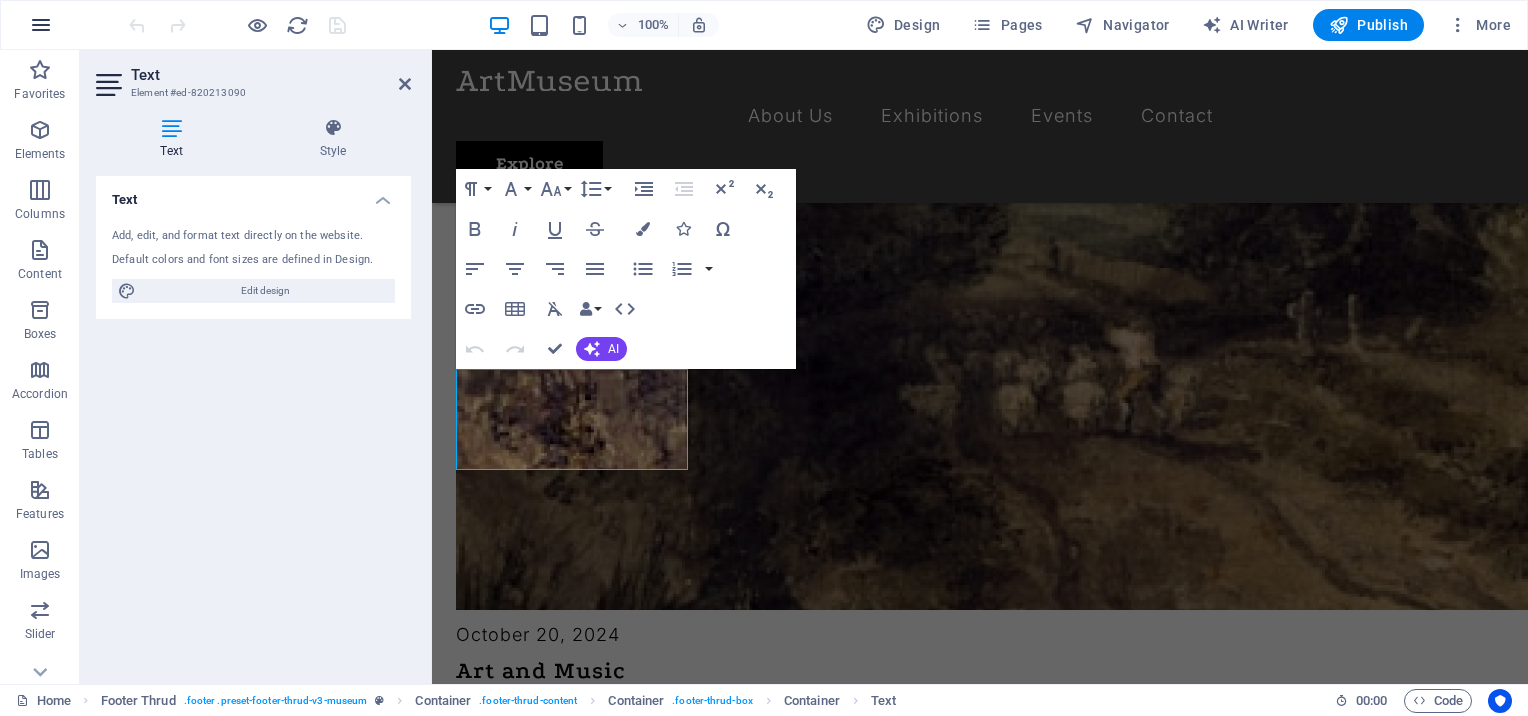 click at bounding box center (41, 25) 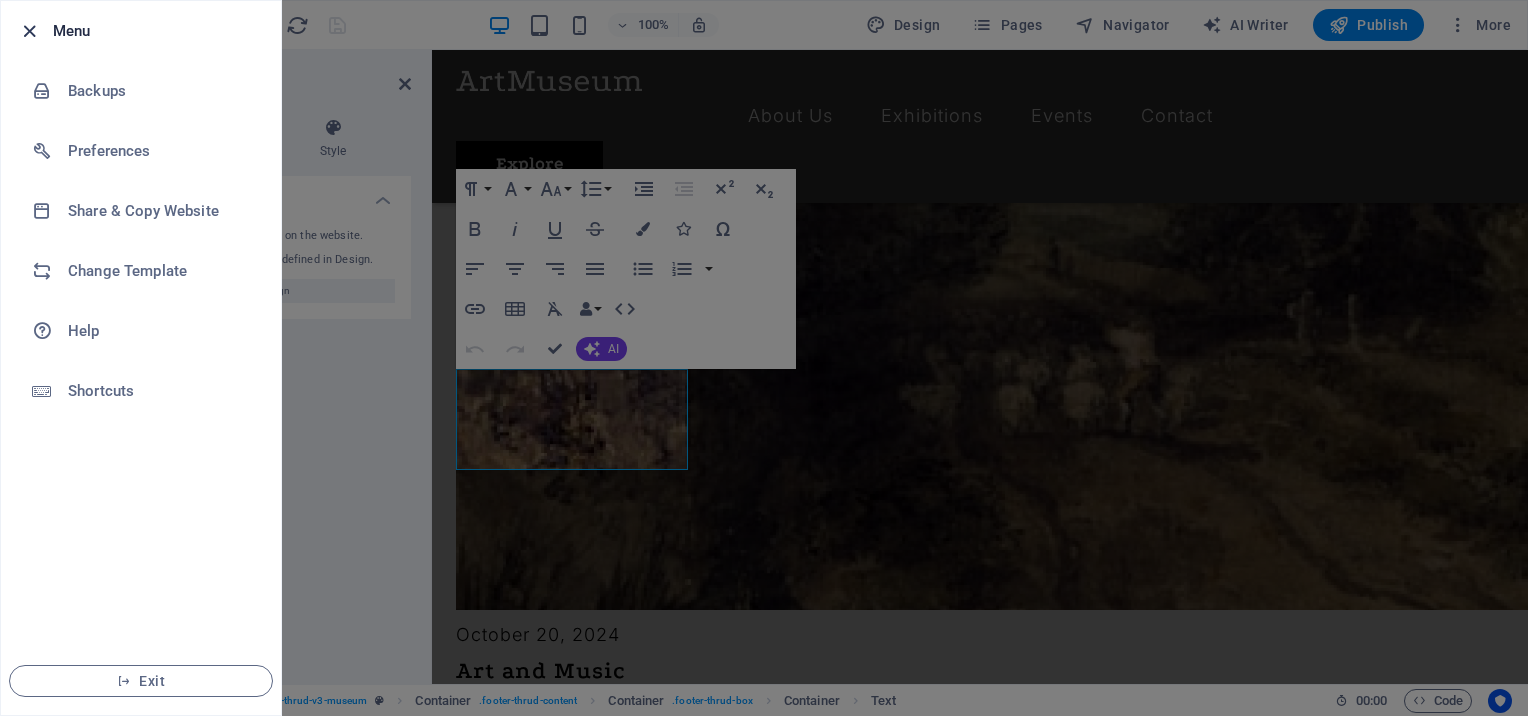 click at bounding box center (29, 31) 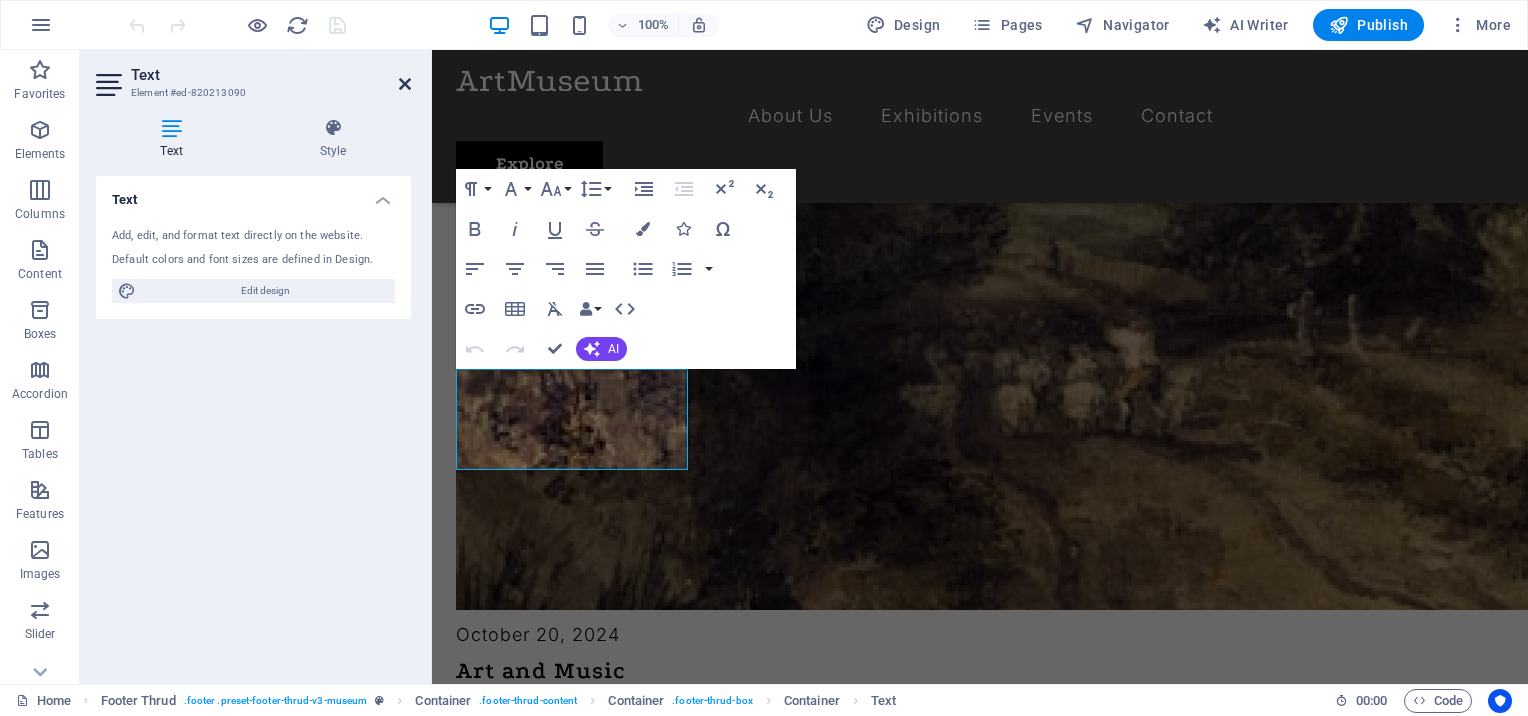drag, startPoint x: 401, startPoint y: 78, endPoint x: 321, endPoint y: 29, distance: 93.813644 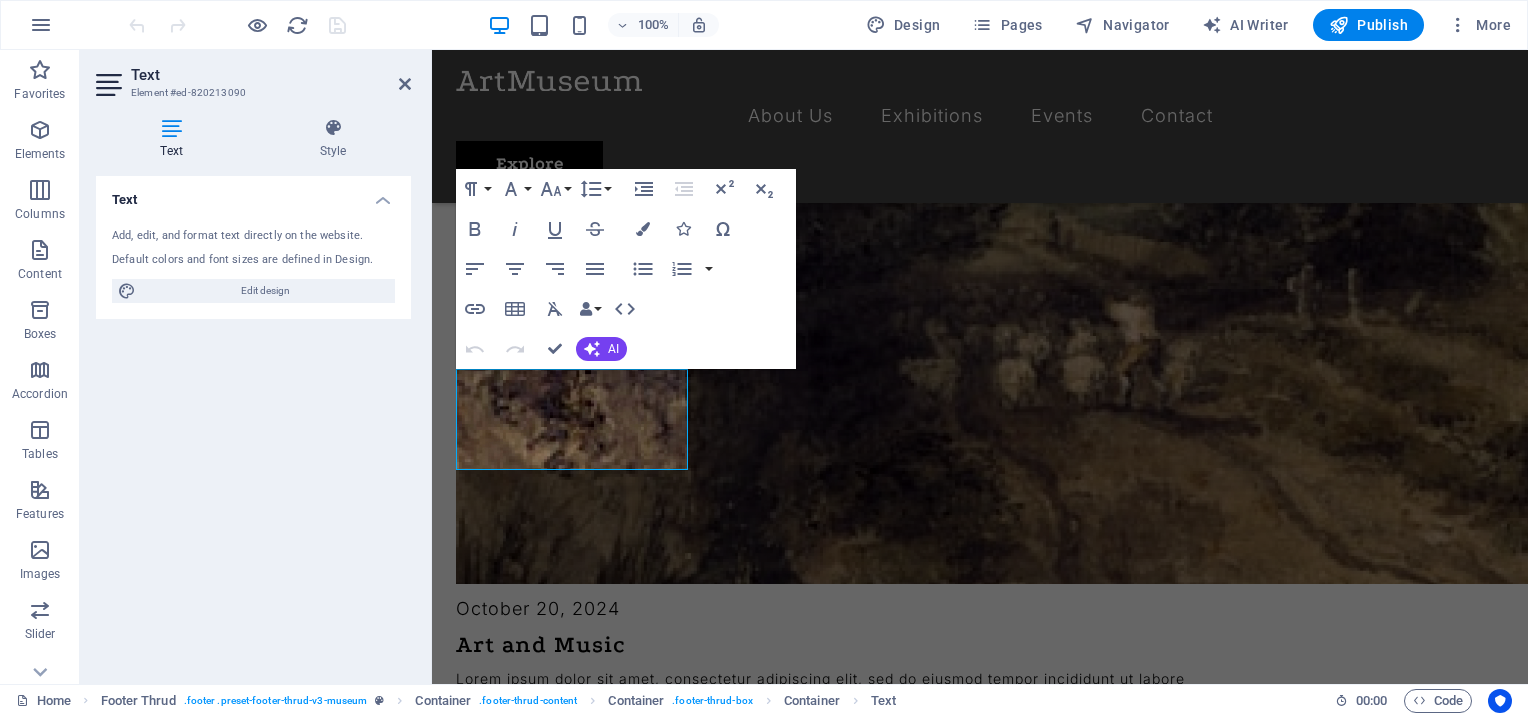 scroll, scrollTop: 4920, scrollLeft: 0, axis: vertical 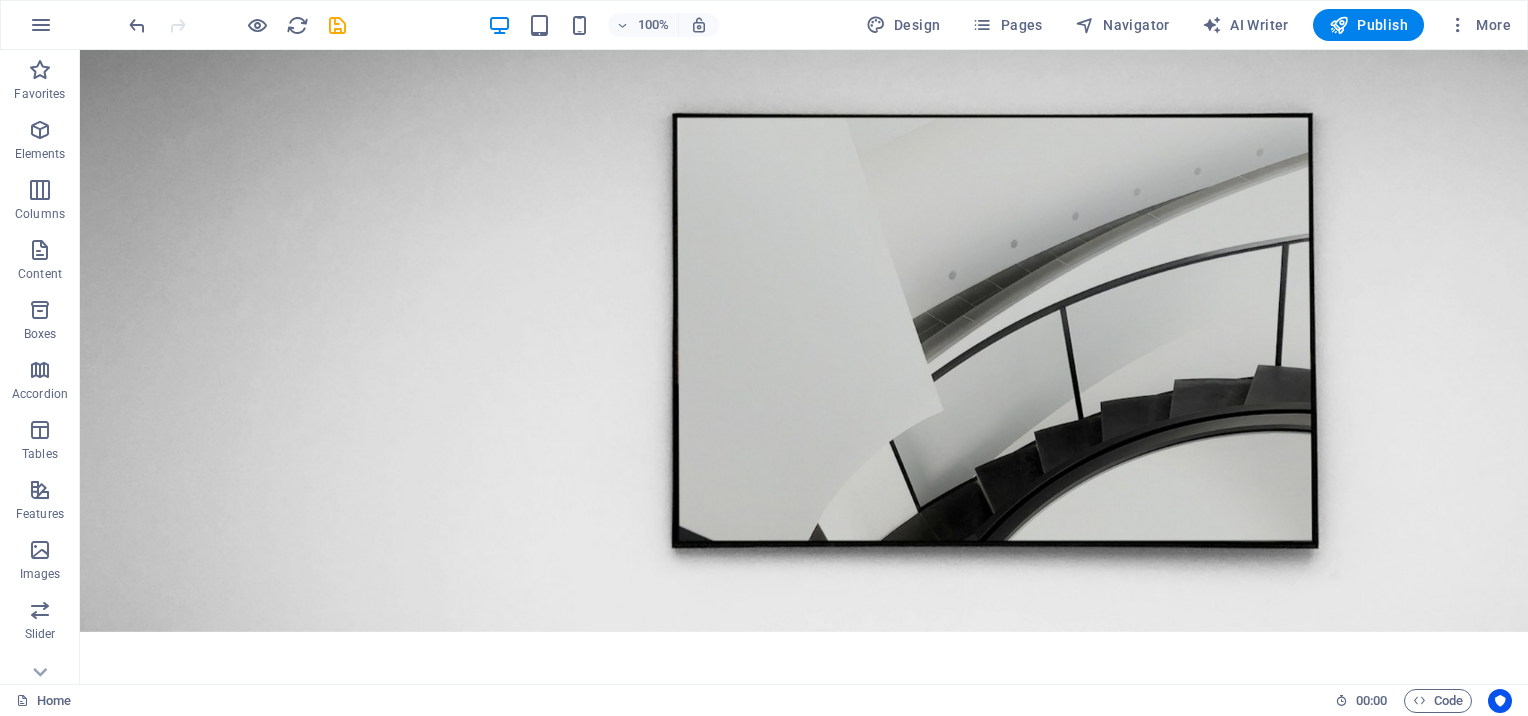 drag, startPoint x: 1522, startPoint y: 625, endPoint x: 1565, endPoint y: 98, distance: 528.75134 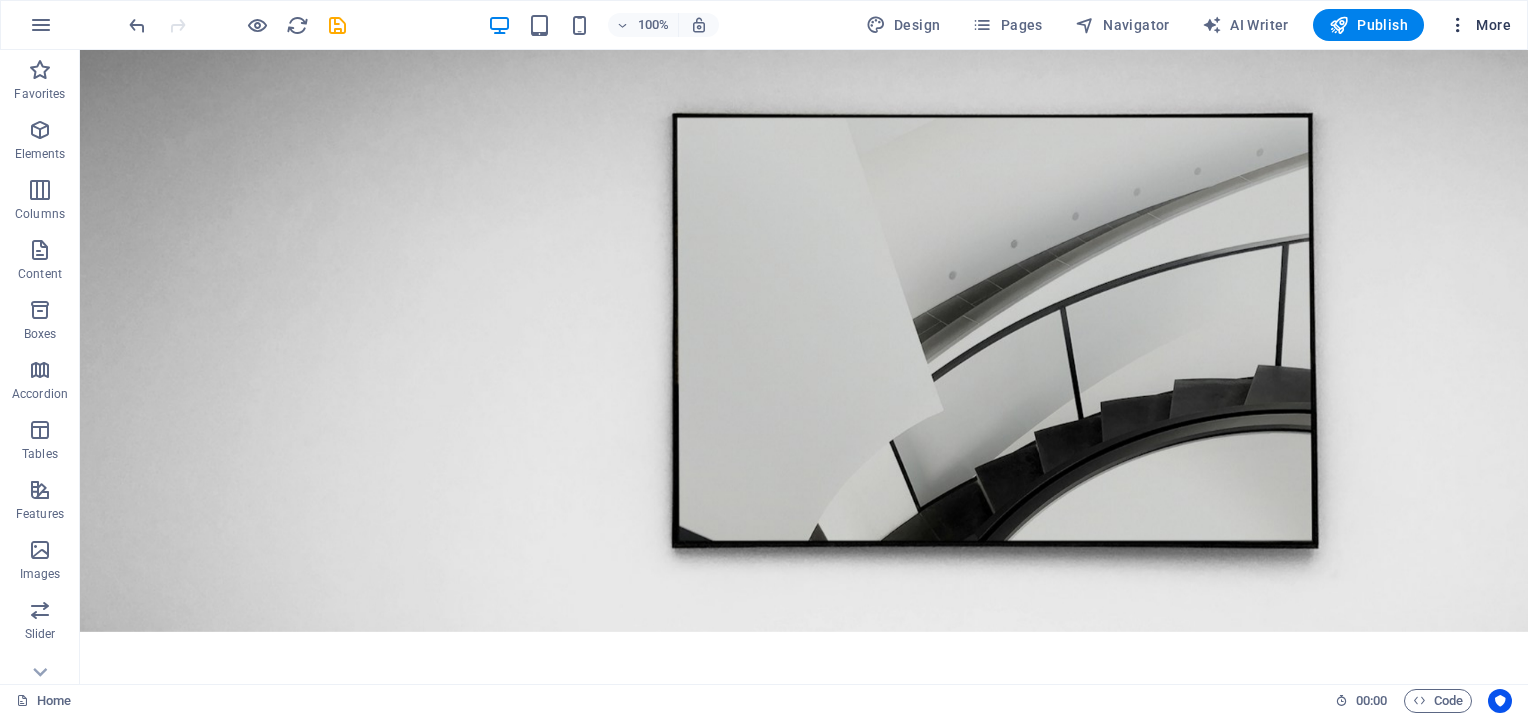 click at bounding box center (1458, 25) 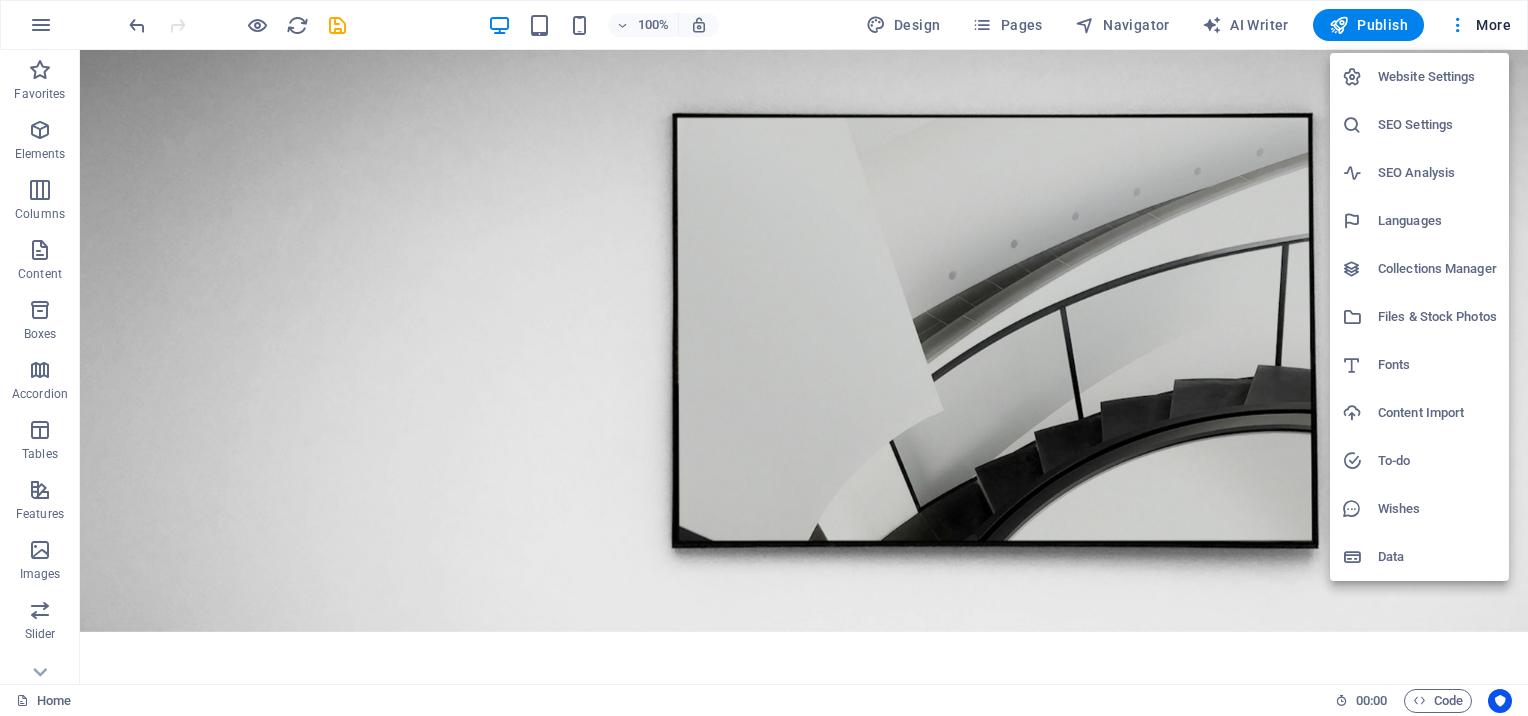 click on "Website Settings" at bounding box center [1437, 77] 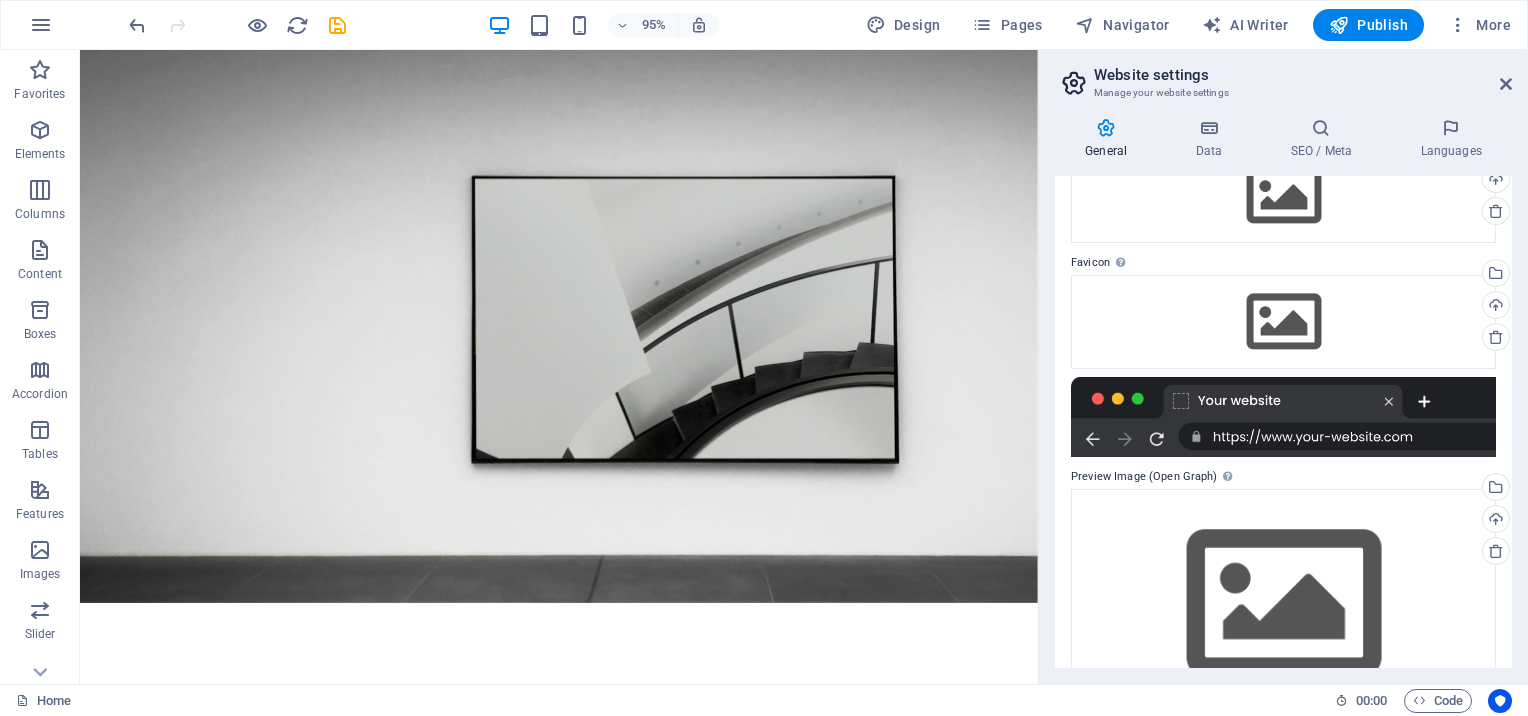 scroll, scrollTop: 89, scrollLeft: 0, axis: vertical 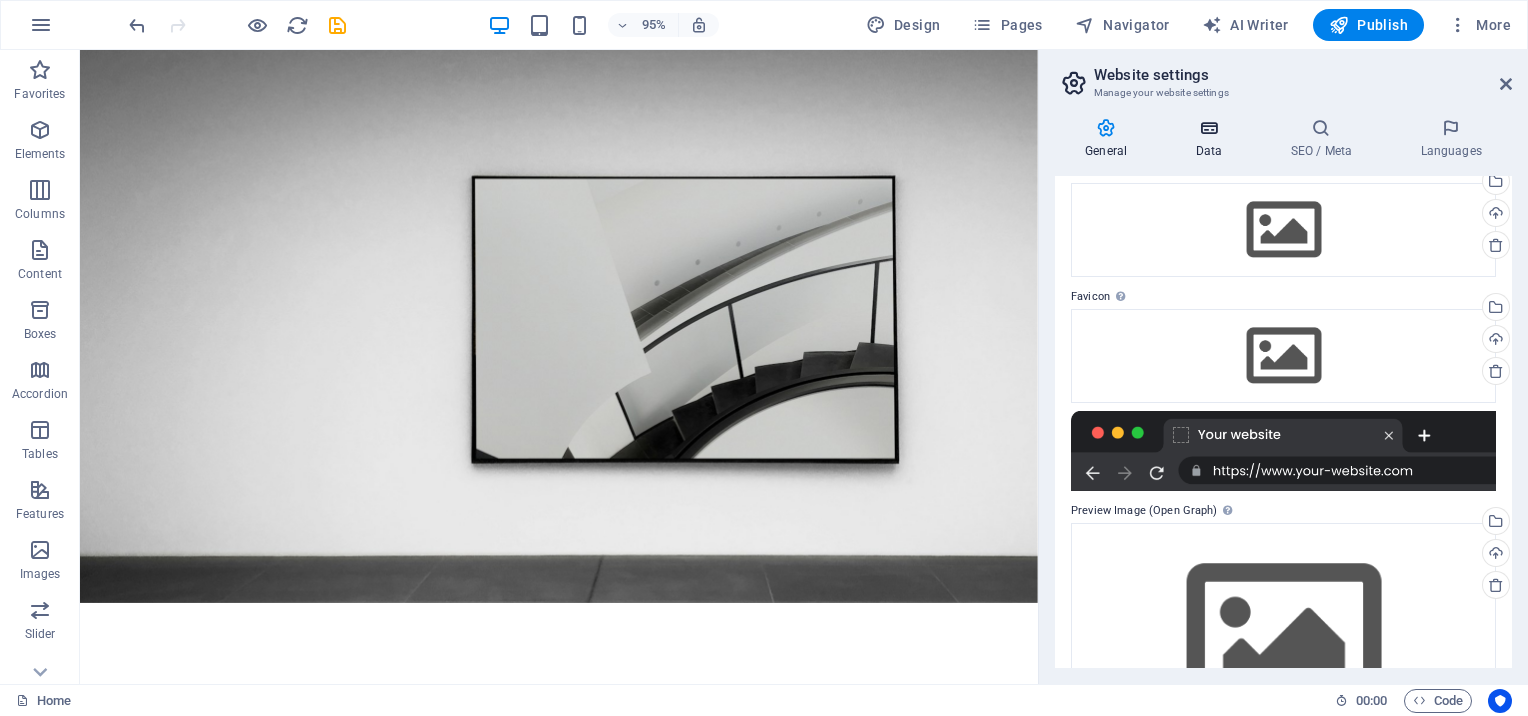click at bounding box center (1208, 128) 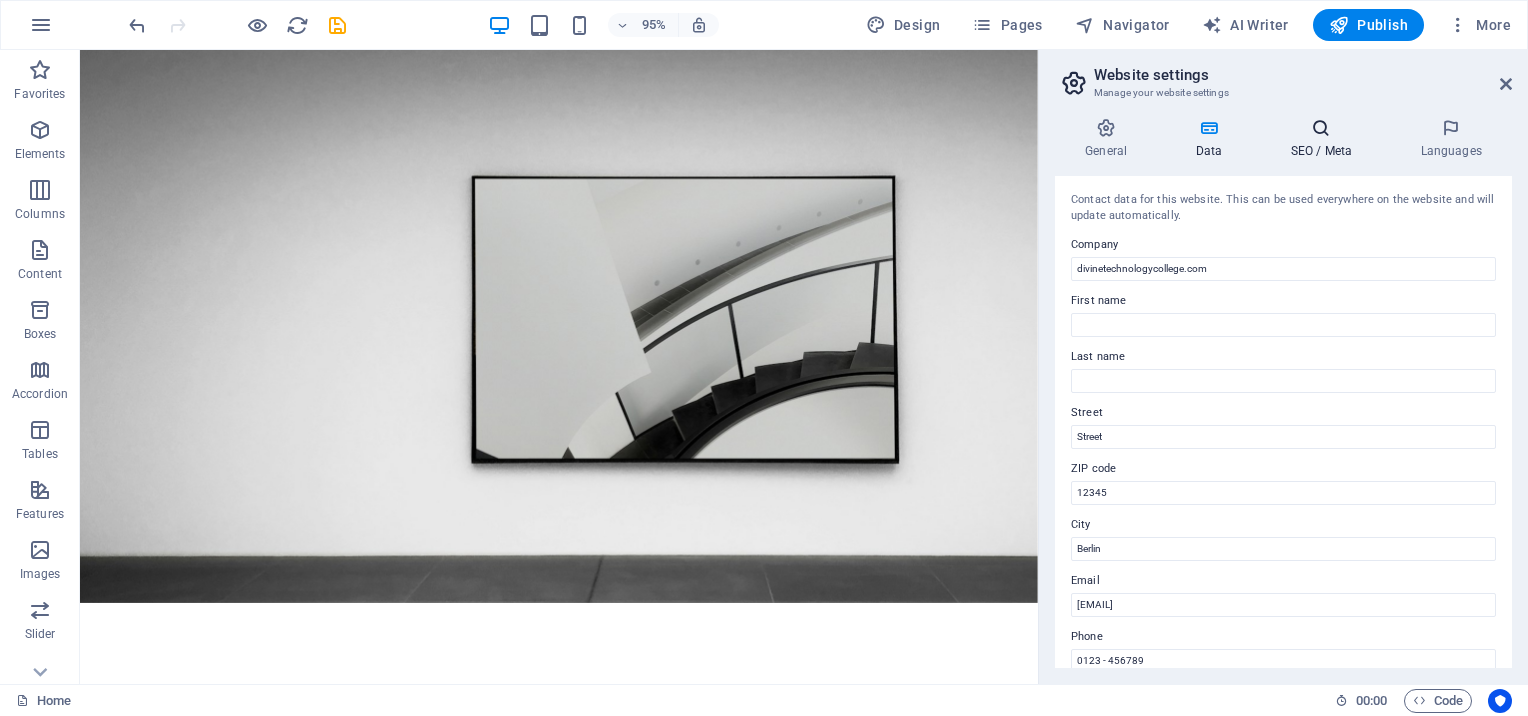 click at bounding box center (1321, 128) 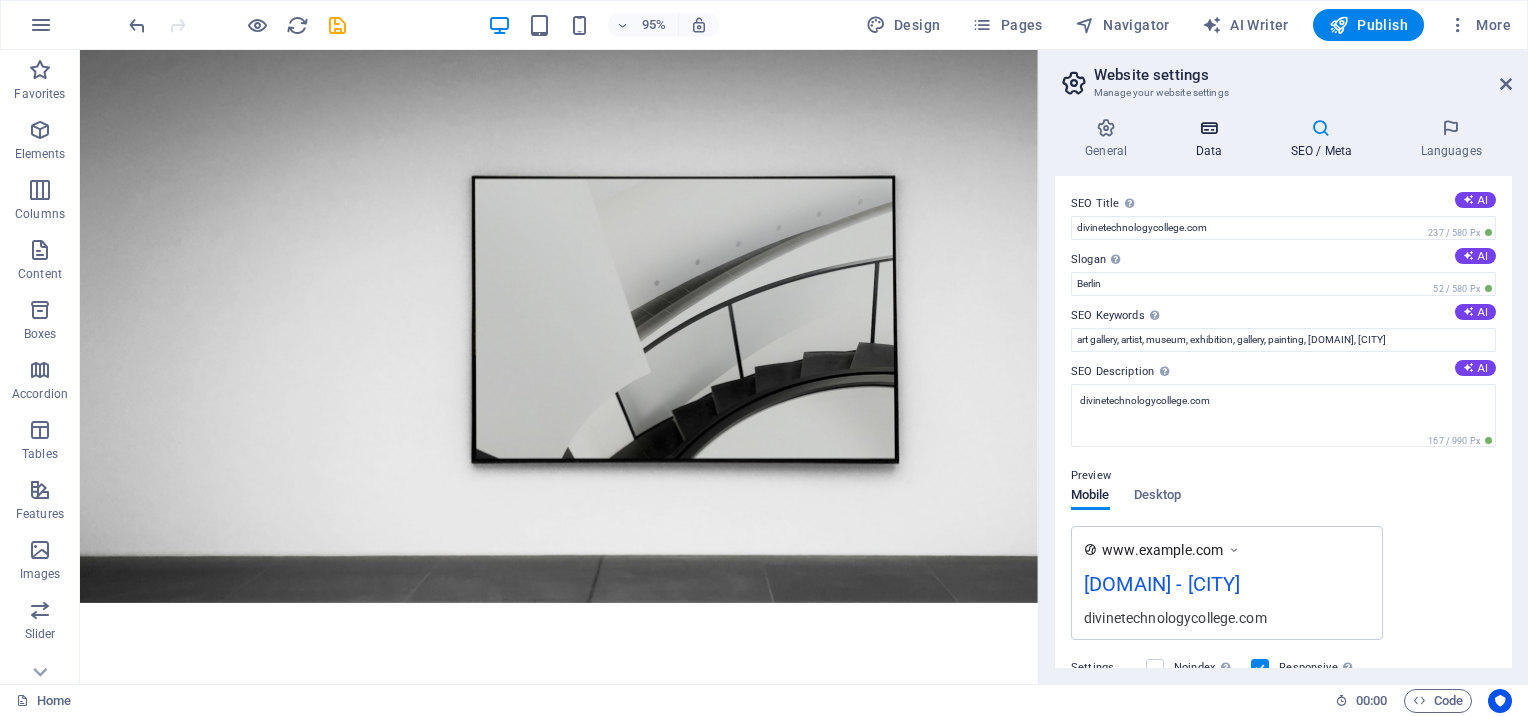 click at bounding box center [1208, 128] 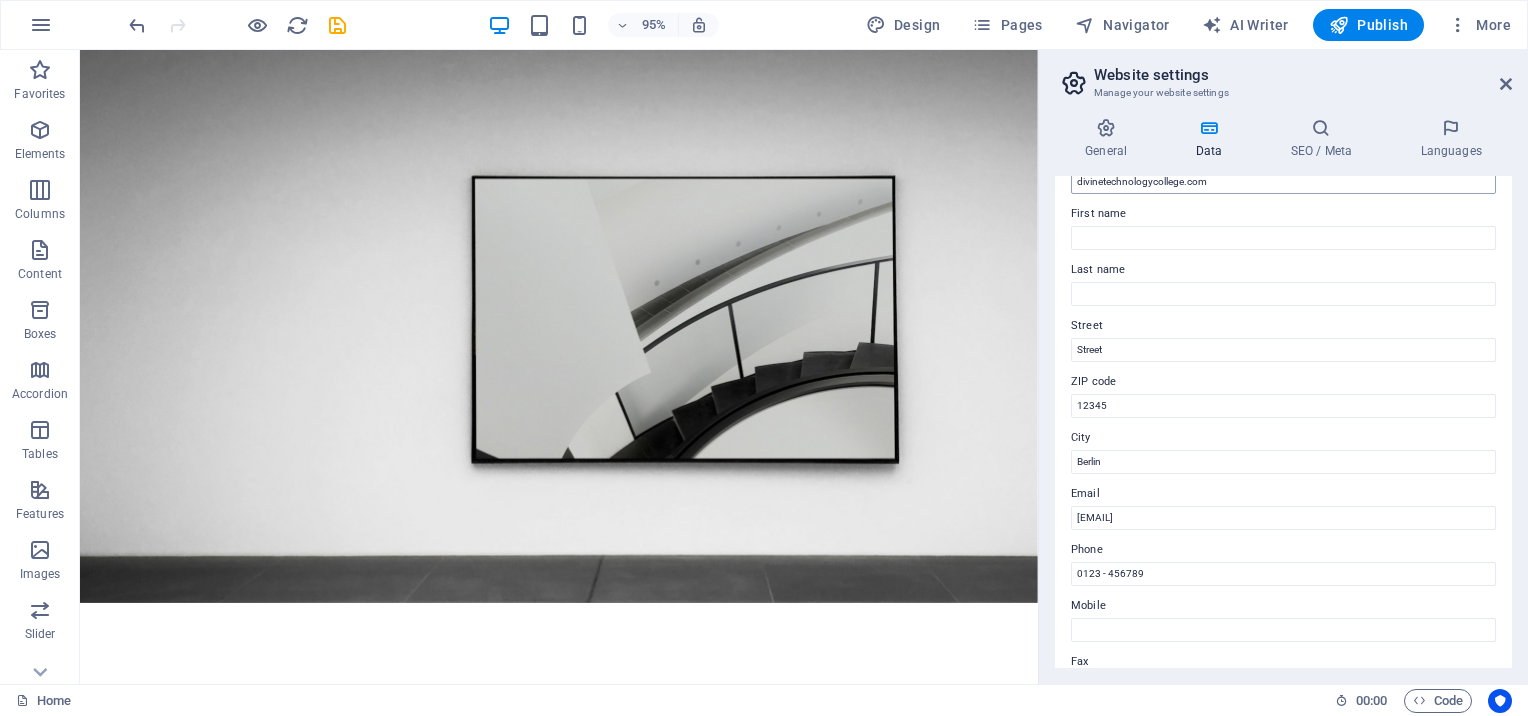 scroll, scrollTop: 0, scrollLeft: 0, axis: both 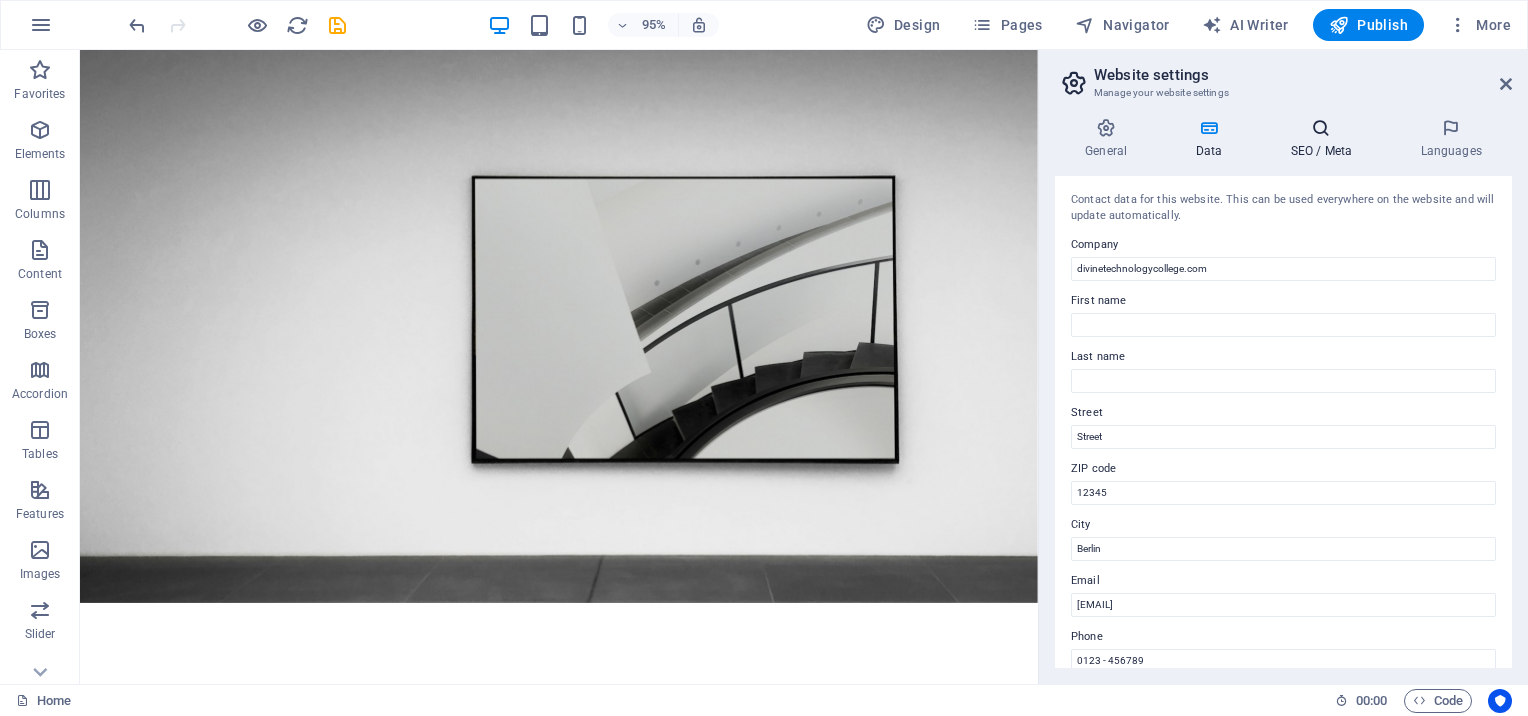 click at bounding box center (1321, 128) 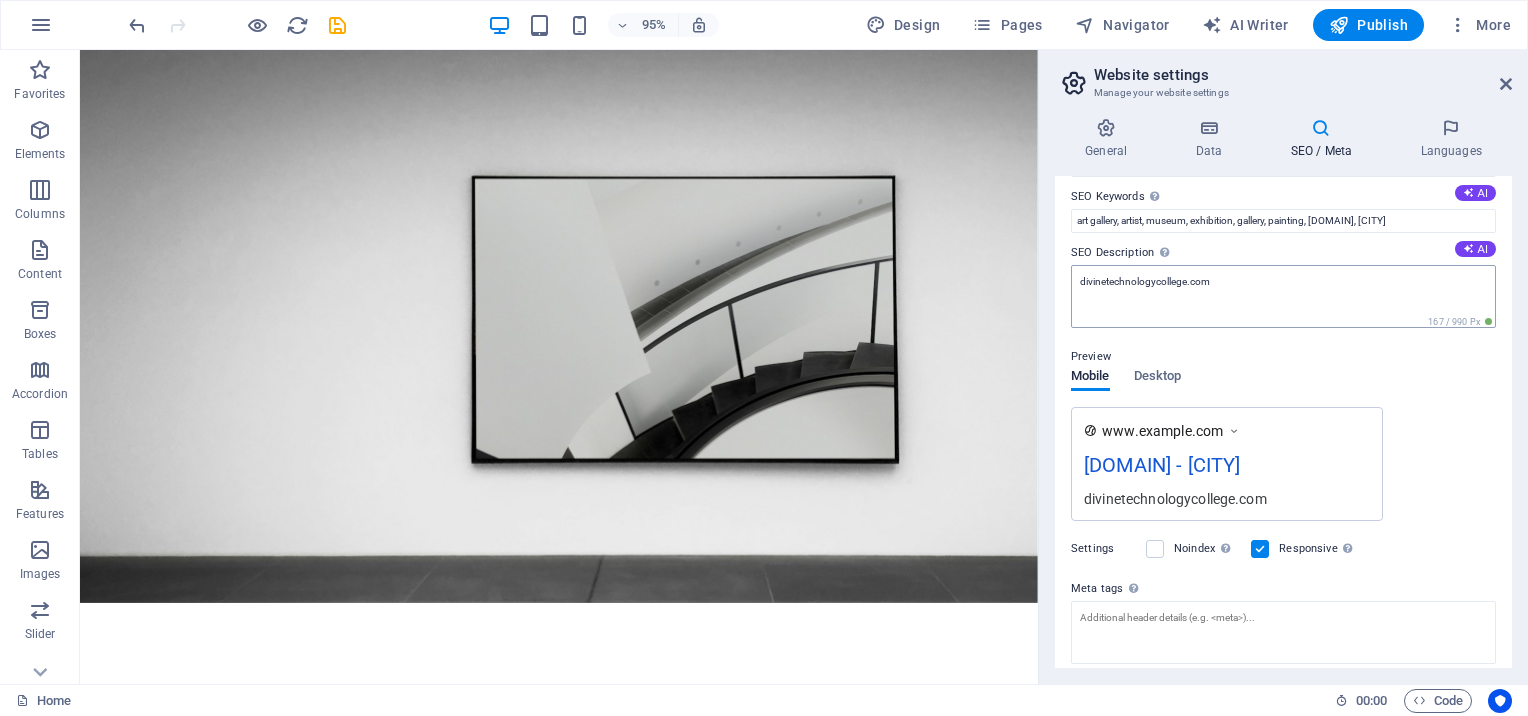 scroll, scrollTop: 0, scrollLeft: 0, axis: both 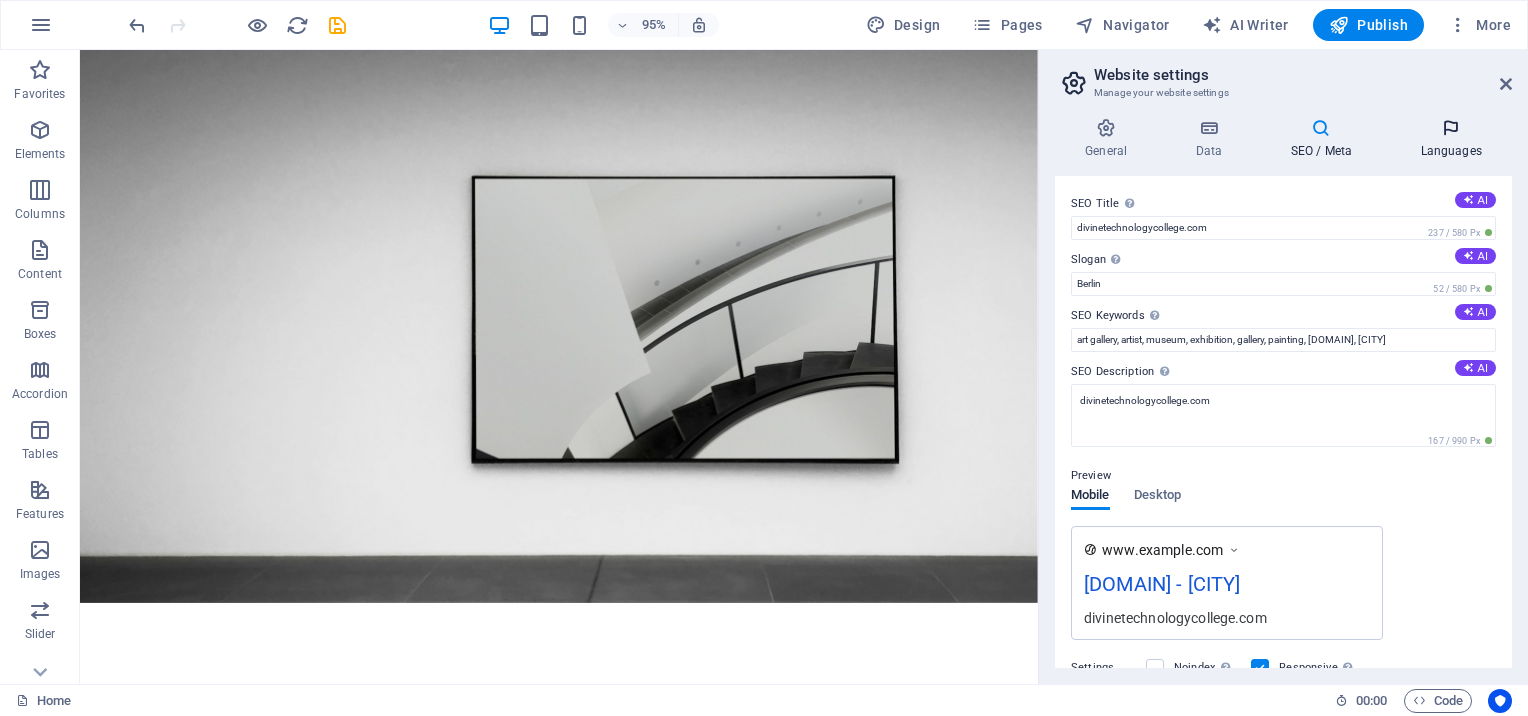 click on "Languages" at bounding box center [1451, 139] 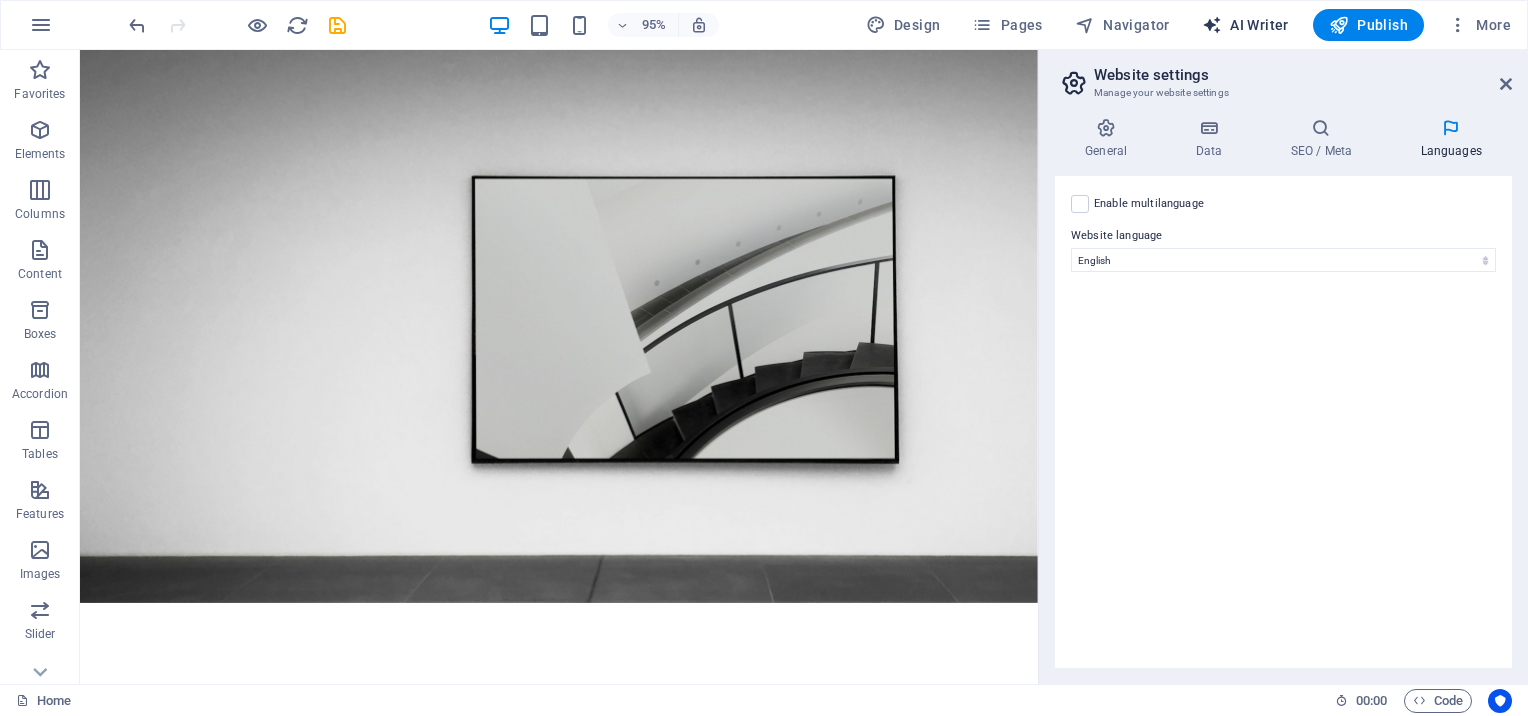 click on "AI Writer" at bounding box center [1245, 25] 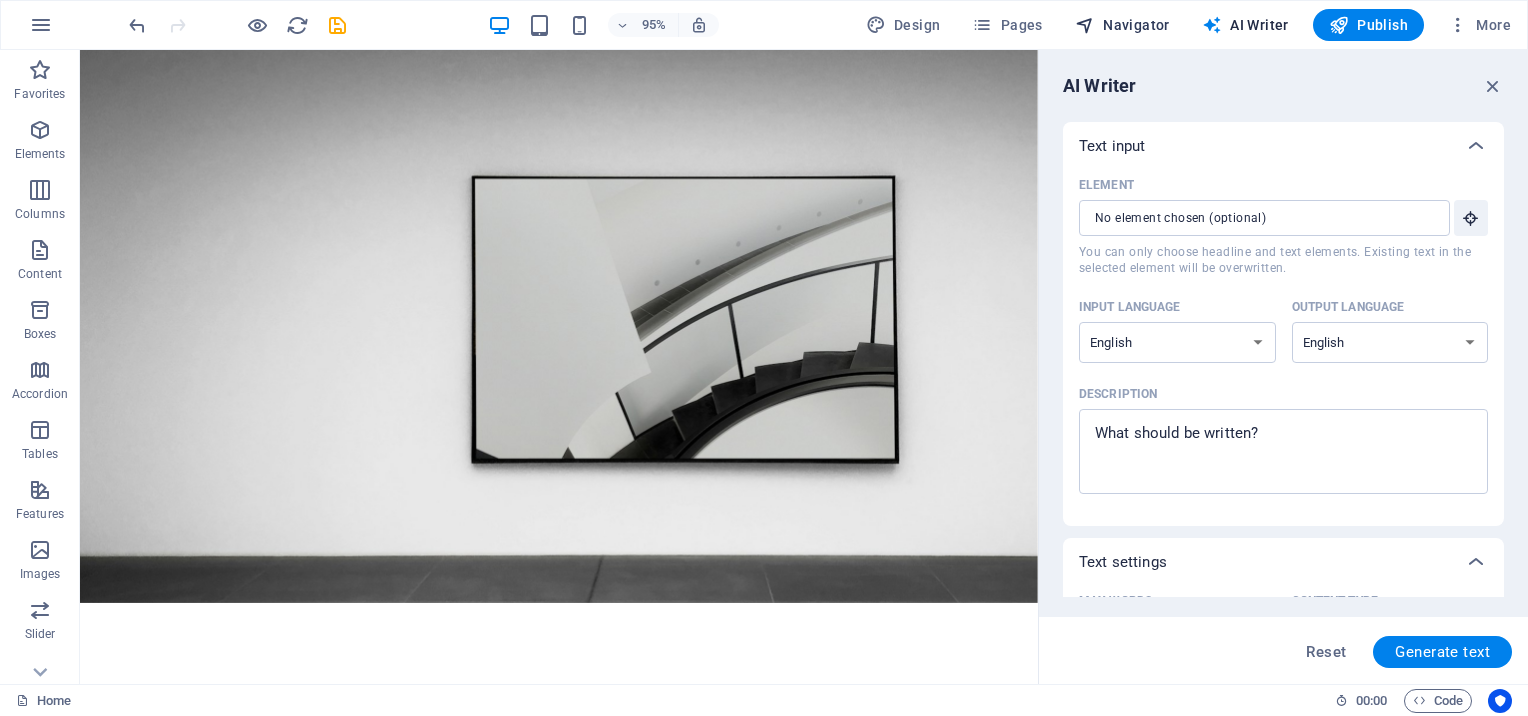 click on "Navigator" at bounding box center [1122, 25] 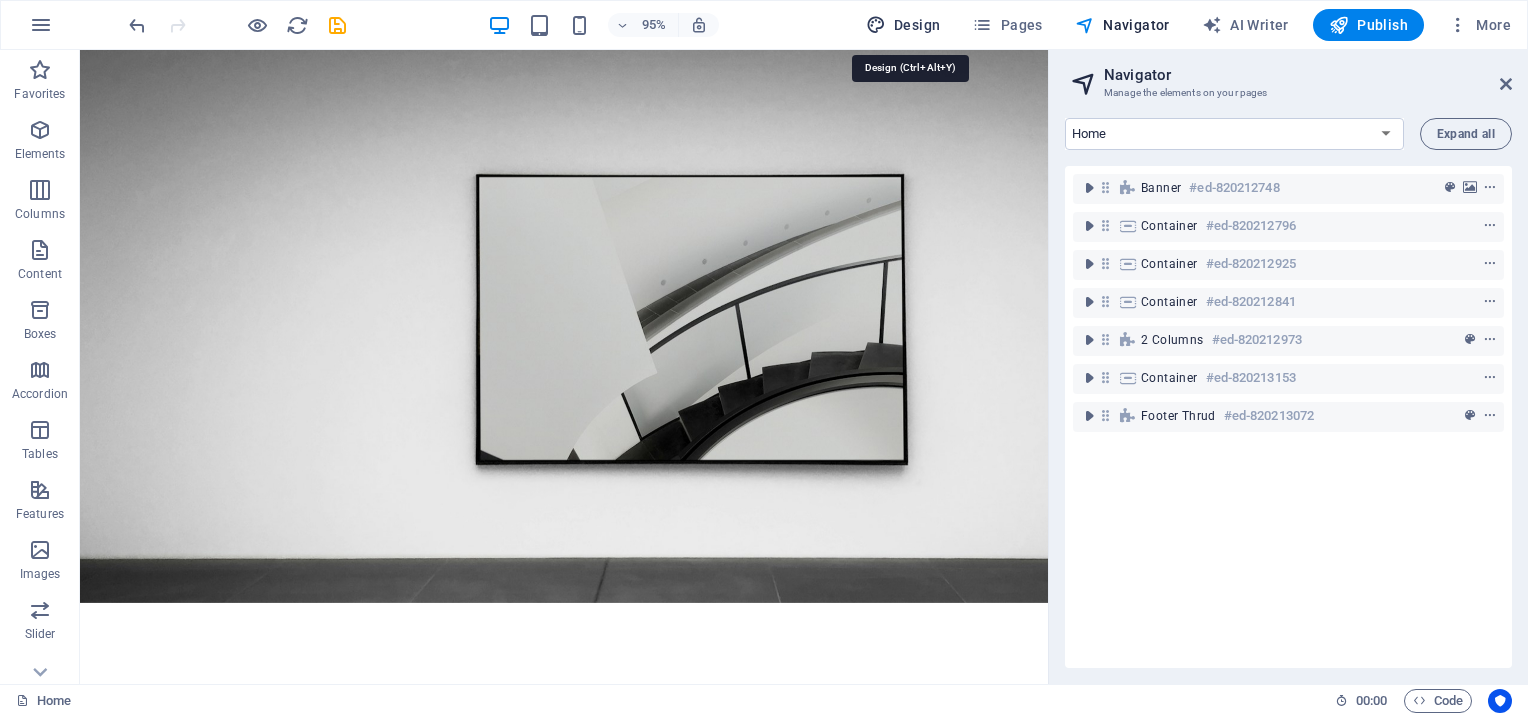 click on "Design" at bounding box center (903, 25) 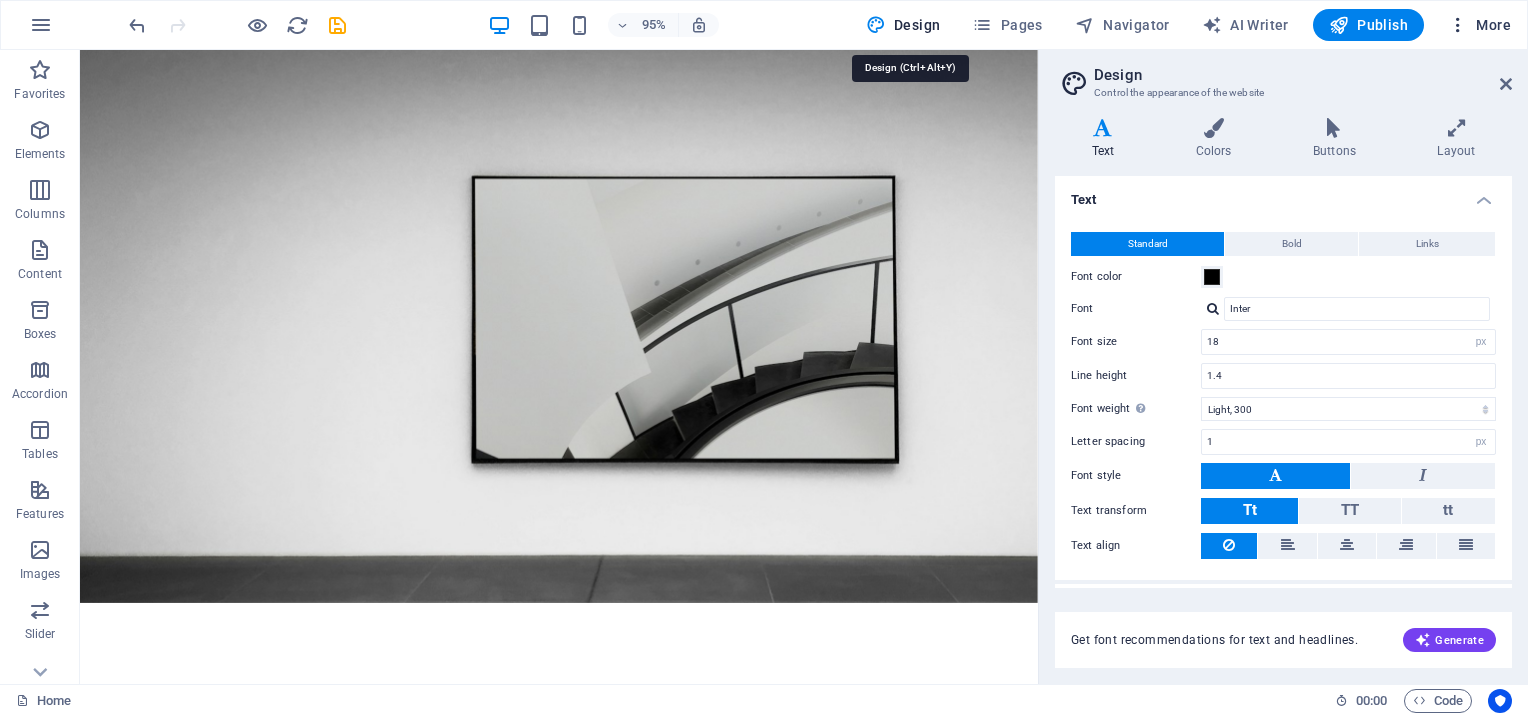 click on "More" at bounding box center [1479, 25] 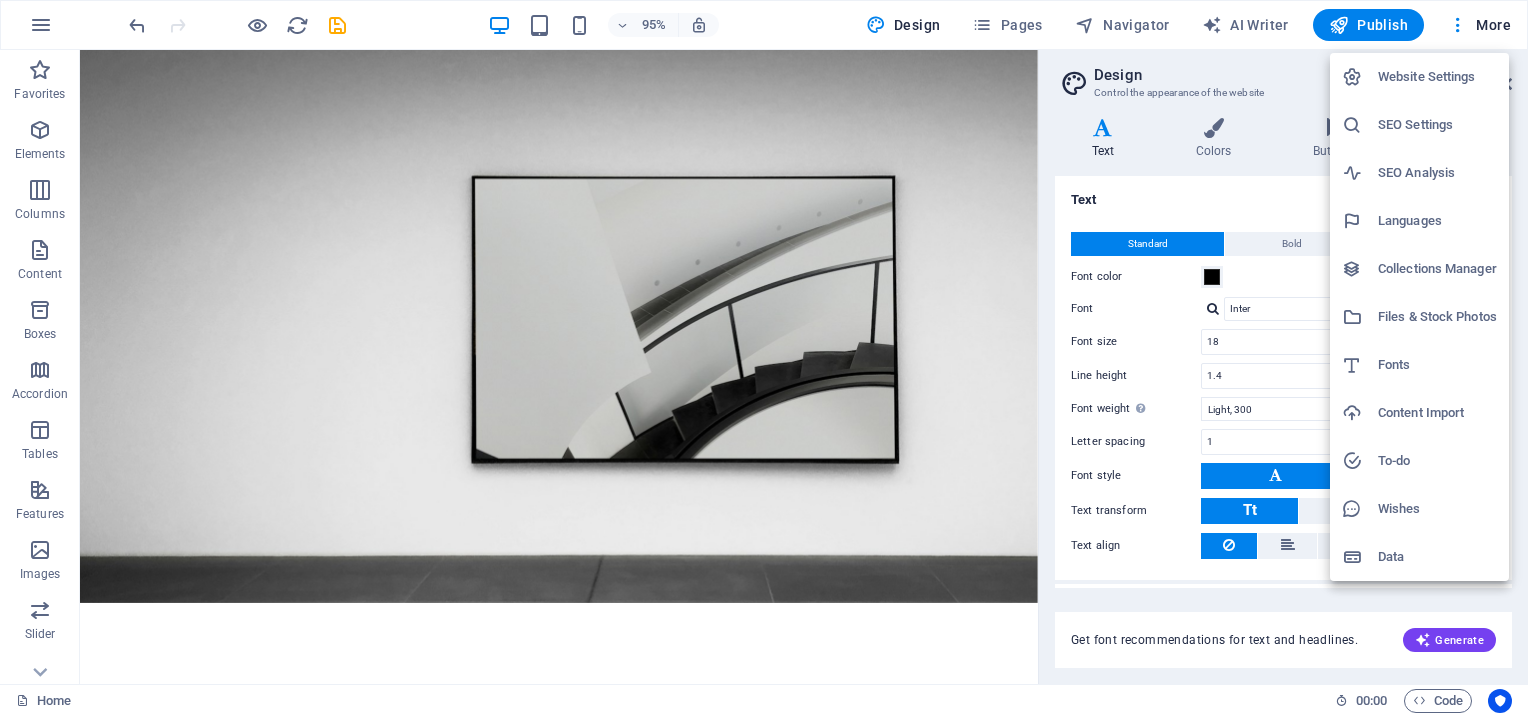 click at bounding box center (764, 358) 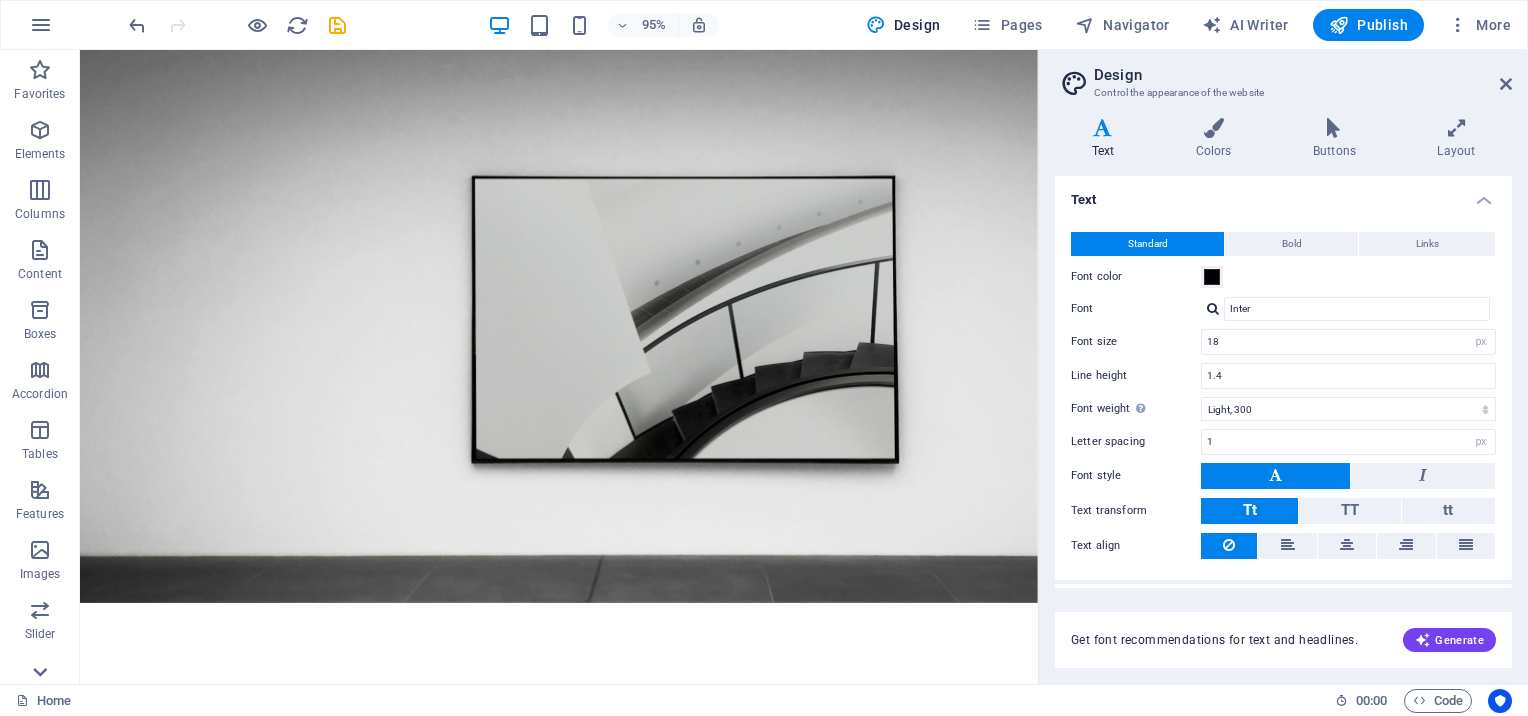 click 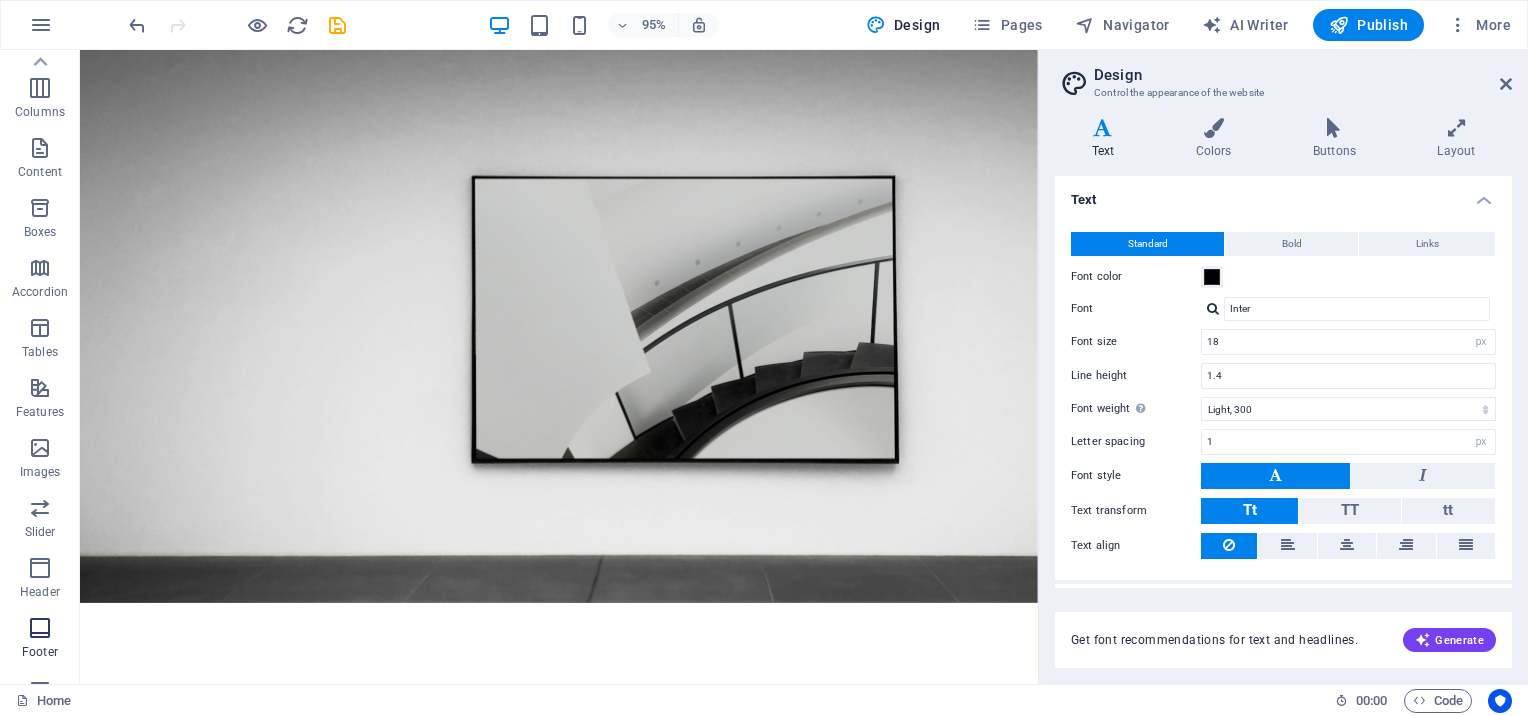 scroll, scrollTop: 0, scrollLeft: 0, axis: both 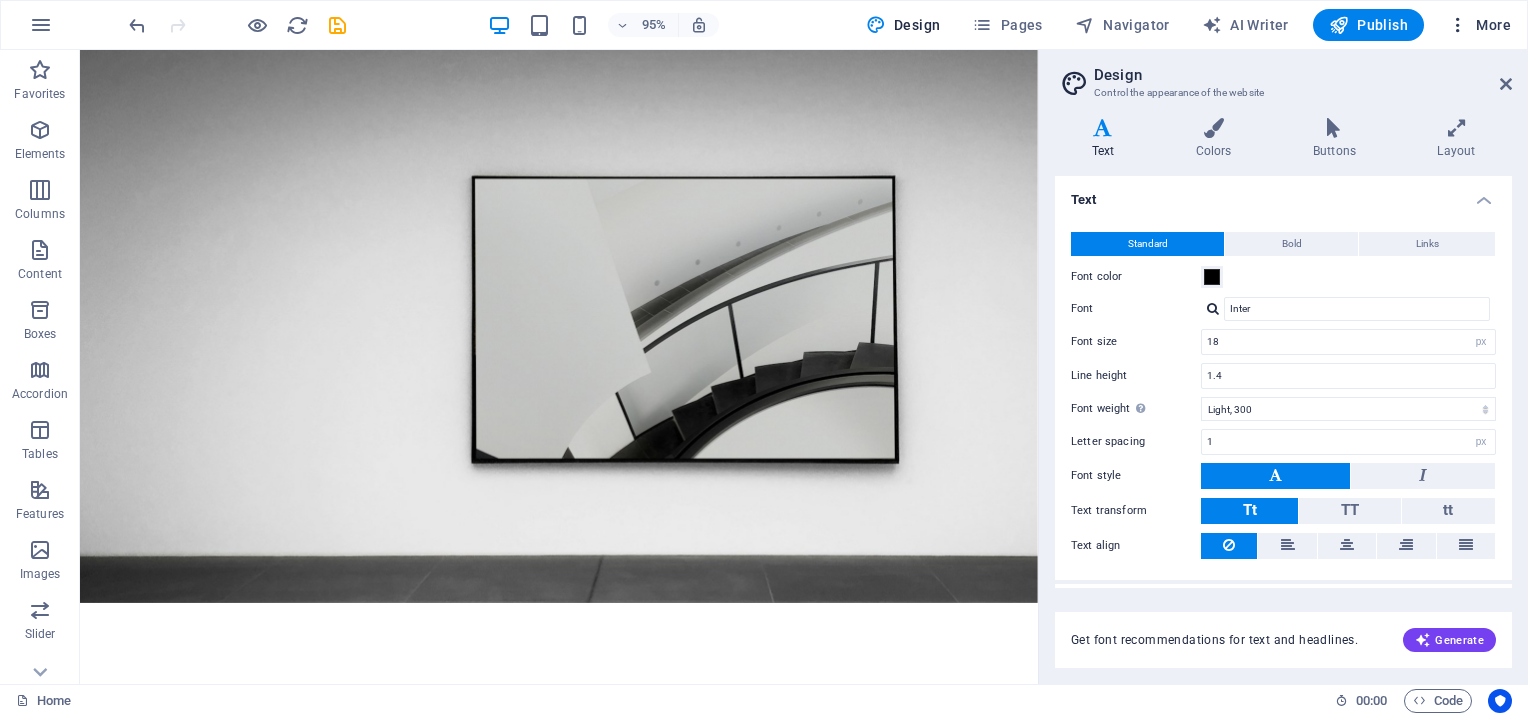 click on "More" at bounding box center [1479, 25] 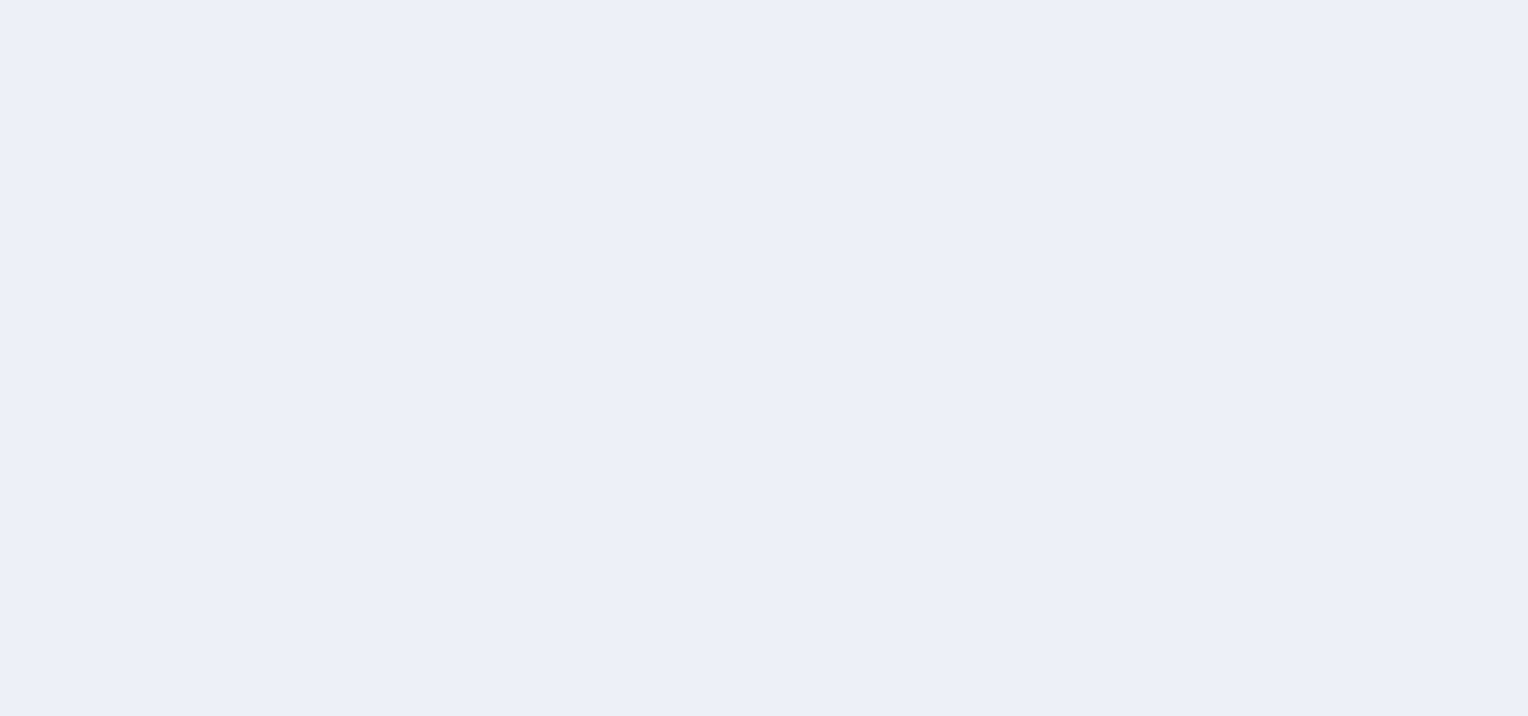 scroll, scrollTop: 0, scrollLeft: 0, axis: both 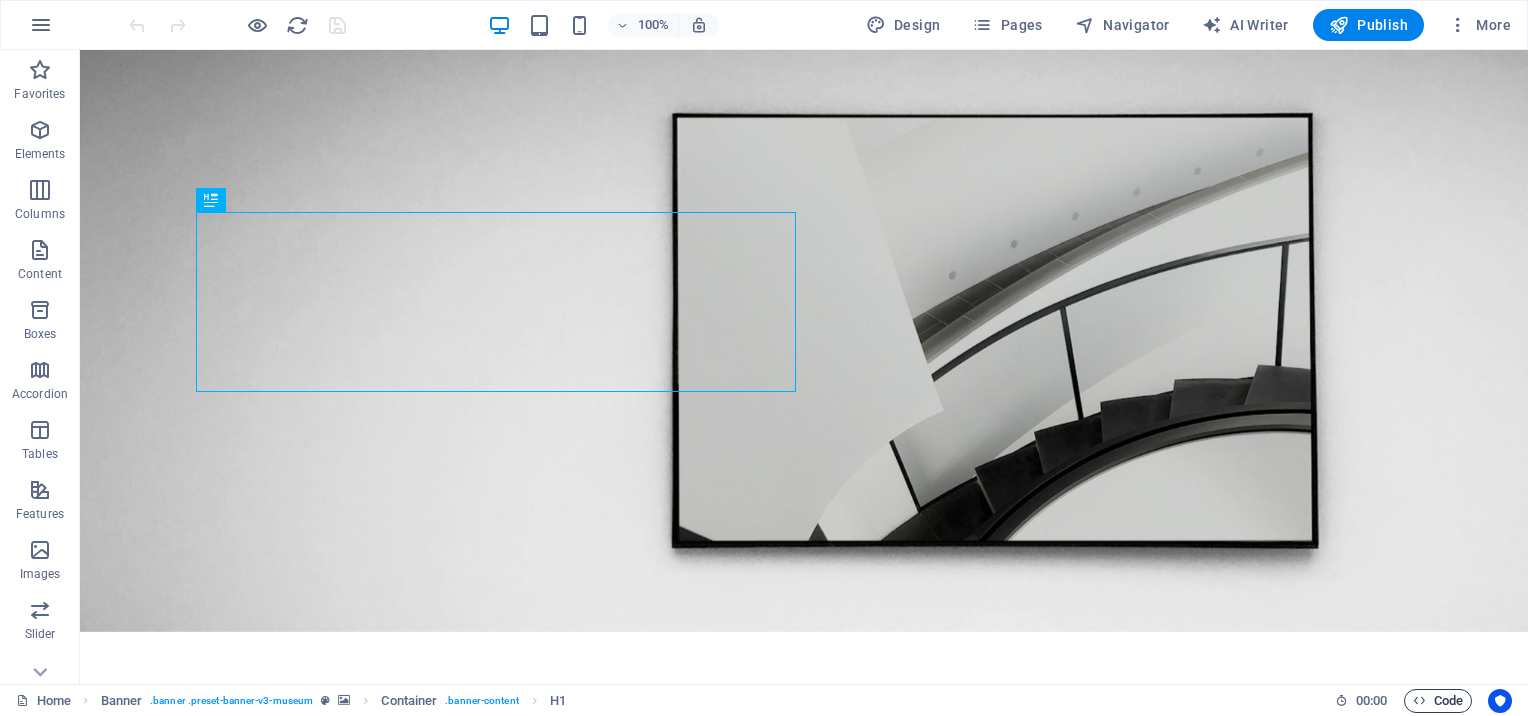 click on "Code" at bounding box center (1438, 701) 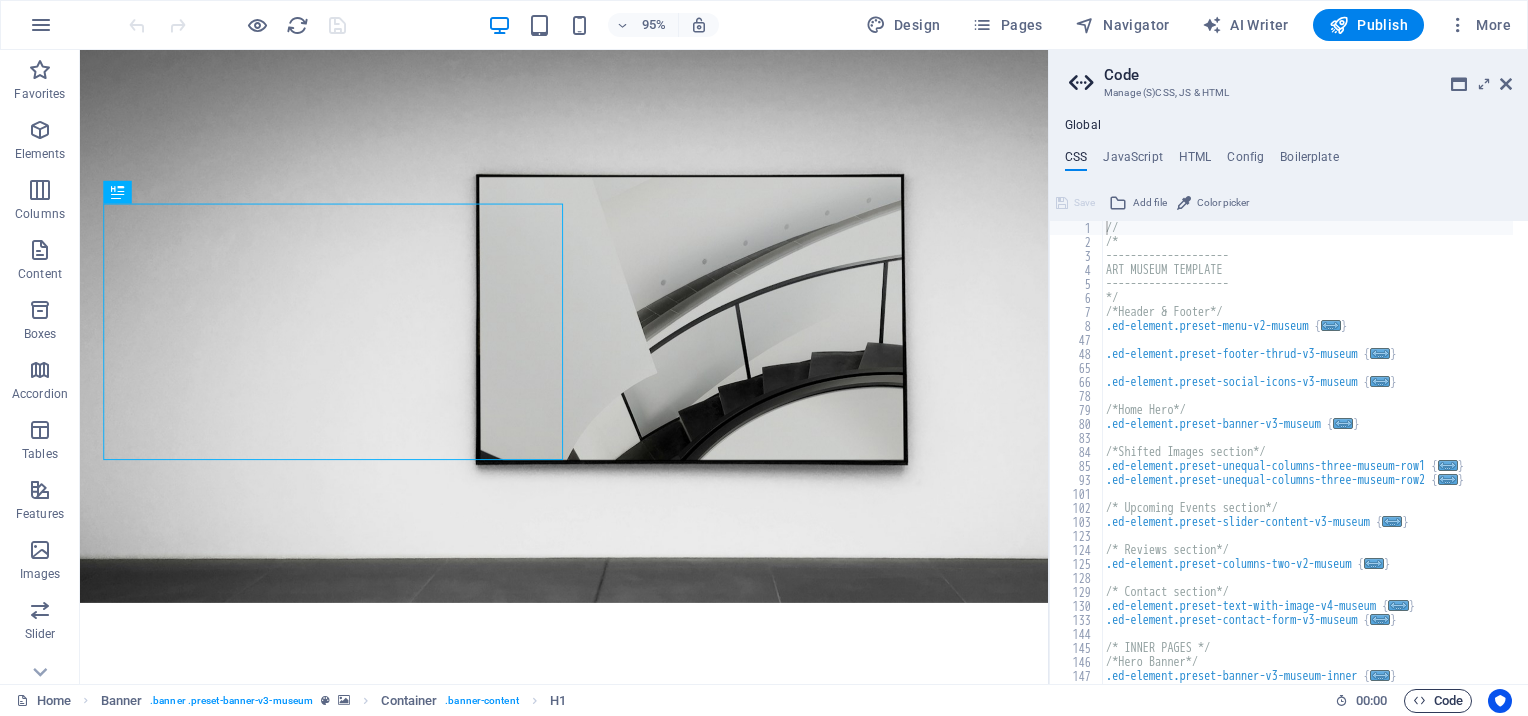 click on "Code" at bounding box center [1438, 701] 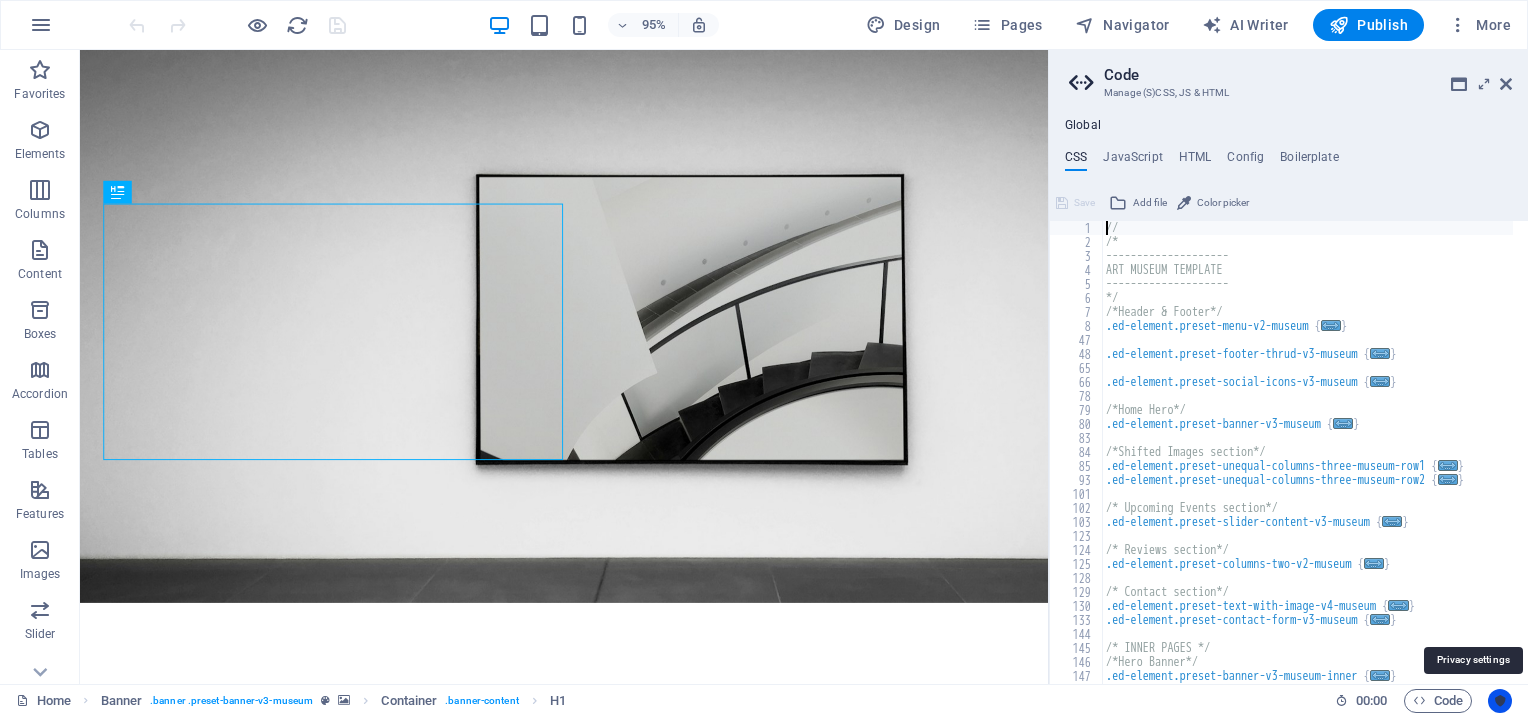 click at bounding box center [1500, 701] 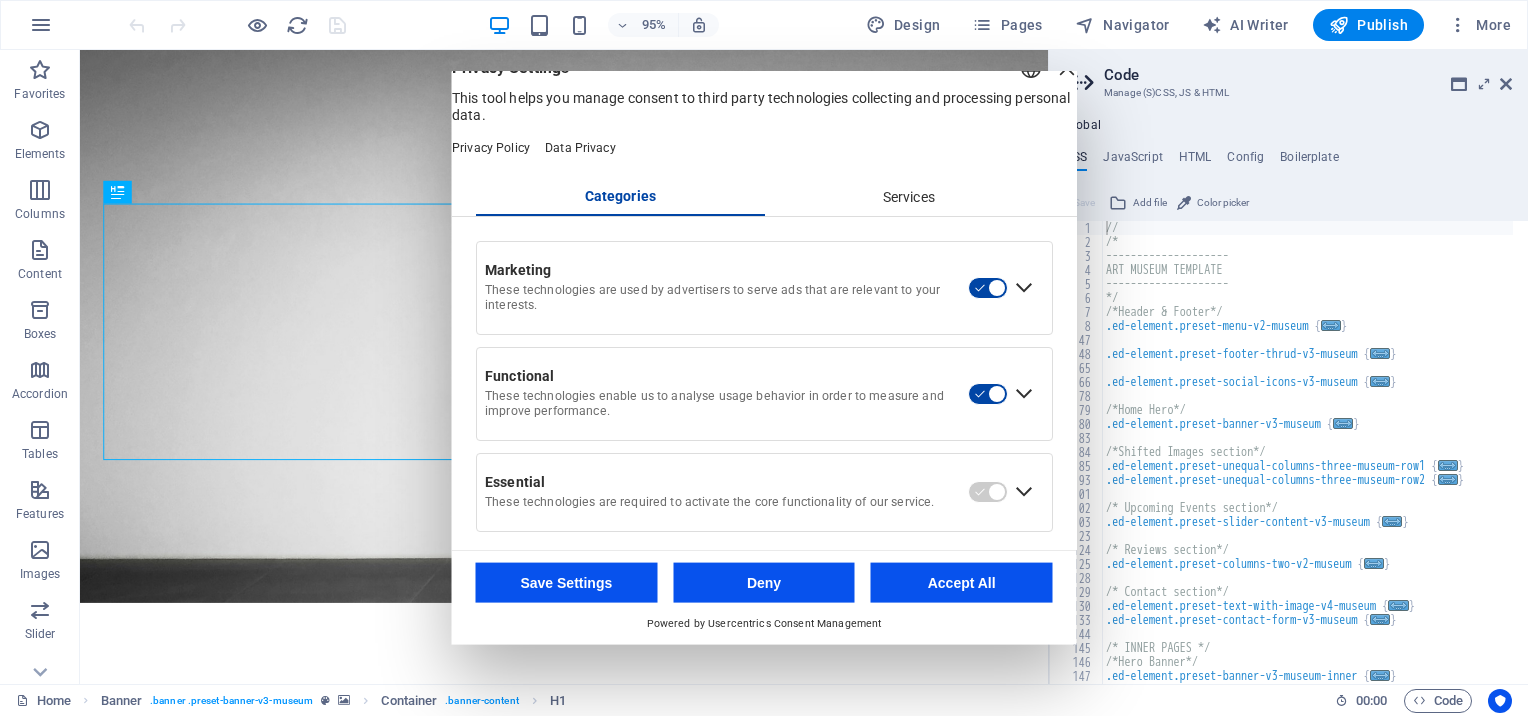 scroll, scrollTop: 0, scrollLeft: 0, axis: both 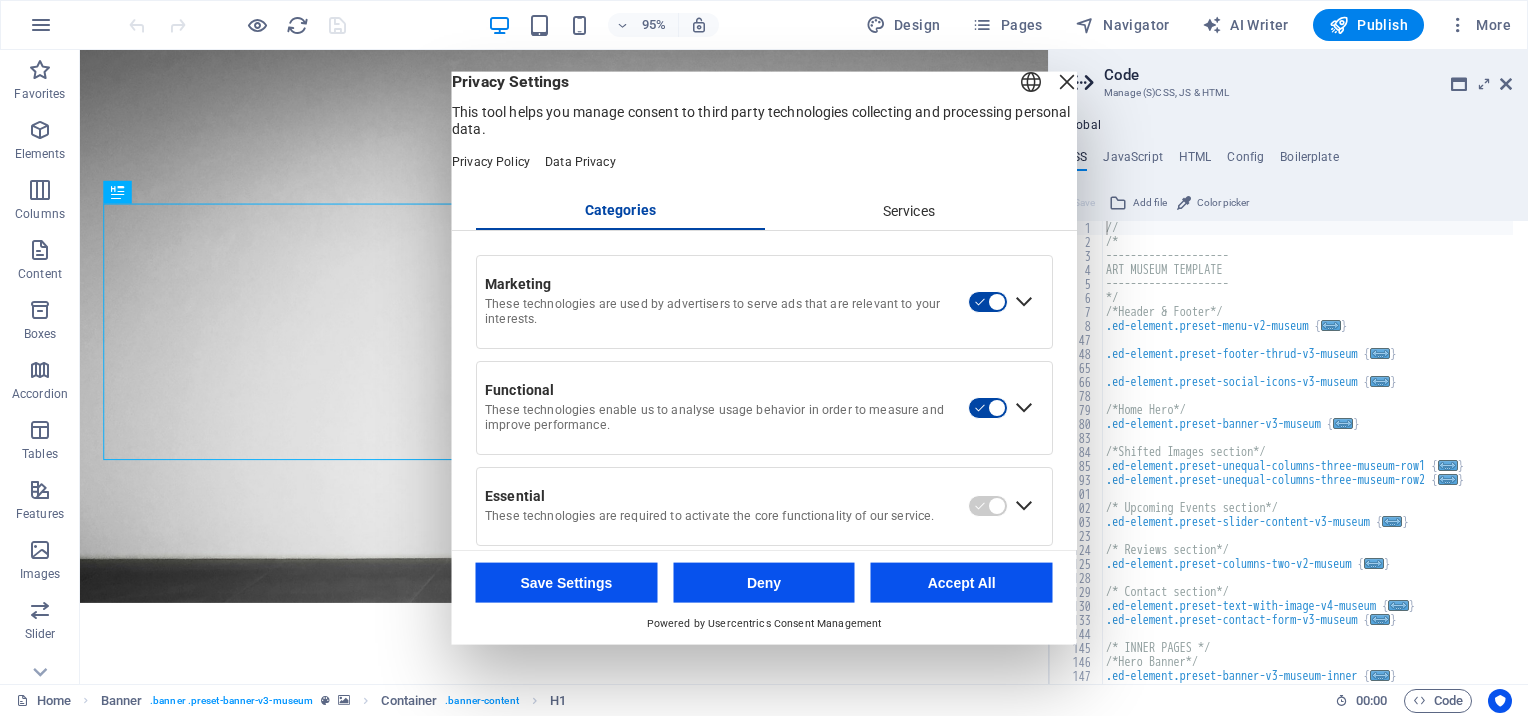 click on "Services" at bounding box center (908, 212) 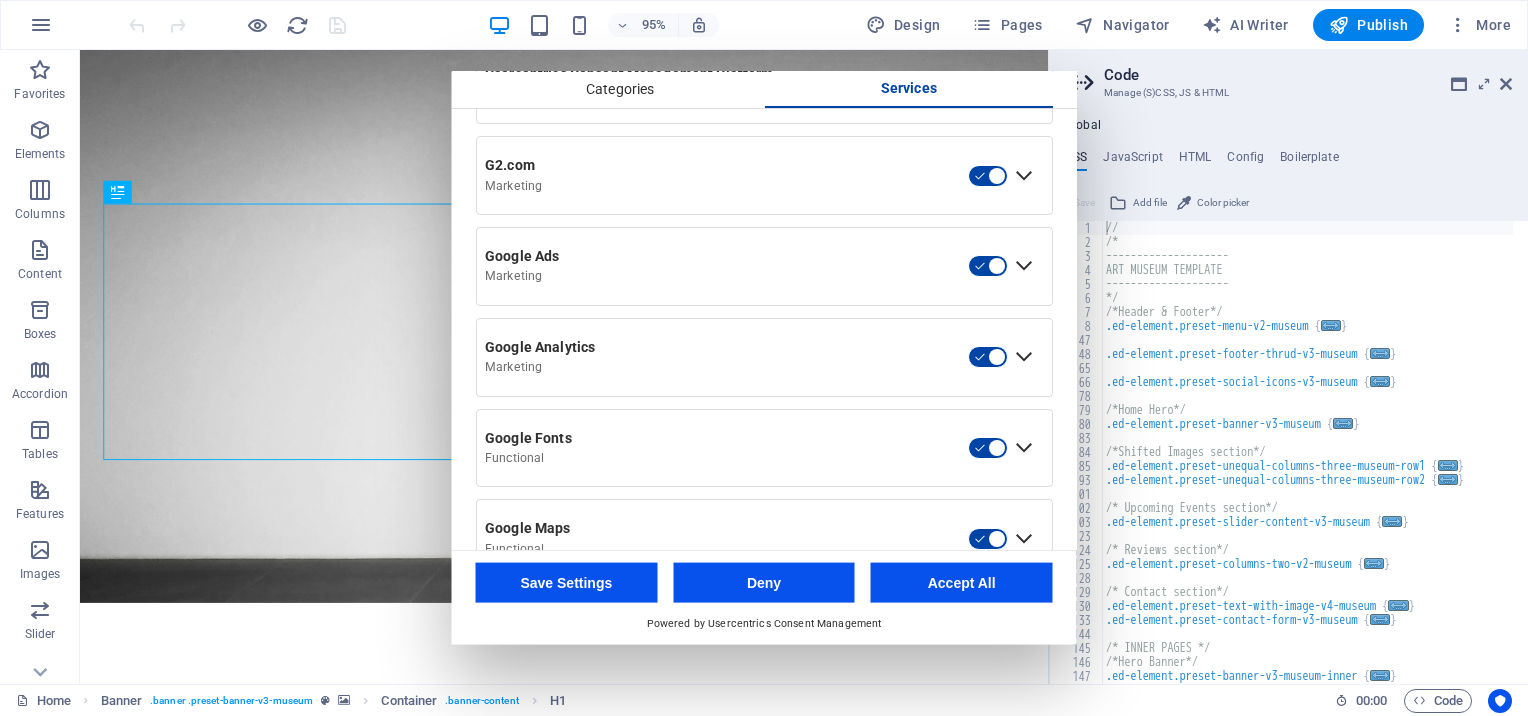 scroll, scrollTop: 300, scrollLeft: 0, axis: vertical 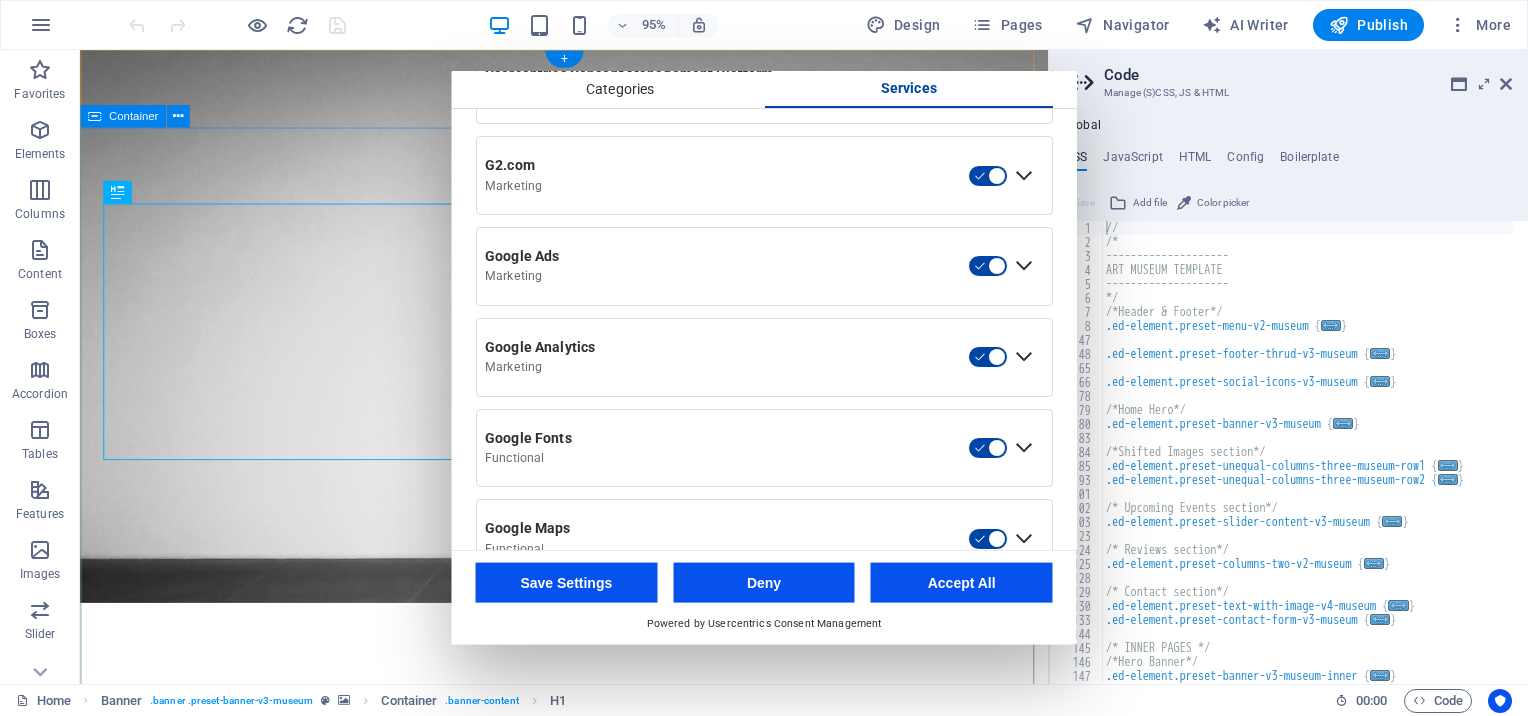 click on "The best art exhibitions Lorem ipsum dolor sit amet, consectetur adipiscing elit, sed do eiusmod tempor incididunt ut labore Lorem ipsum dolor sit amet, consectetur adipiscing elit, sed do eiusmod tempor incididunt ut labore Explore" at bounding box center (589, 1035) 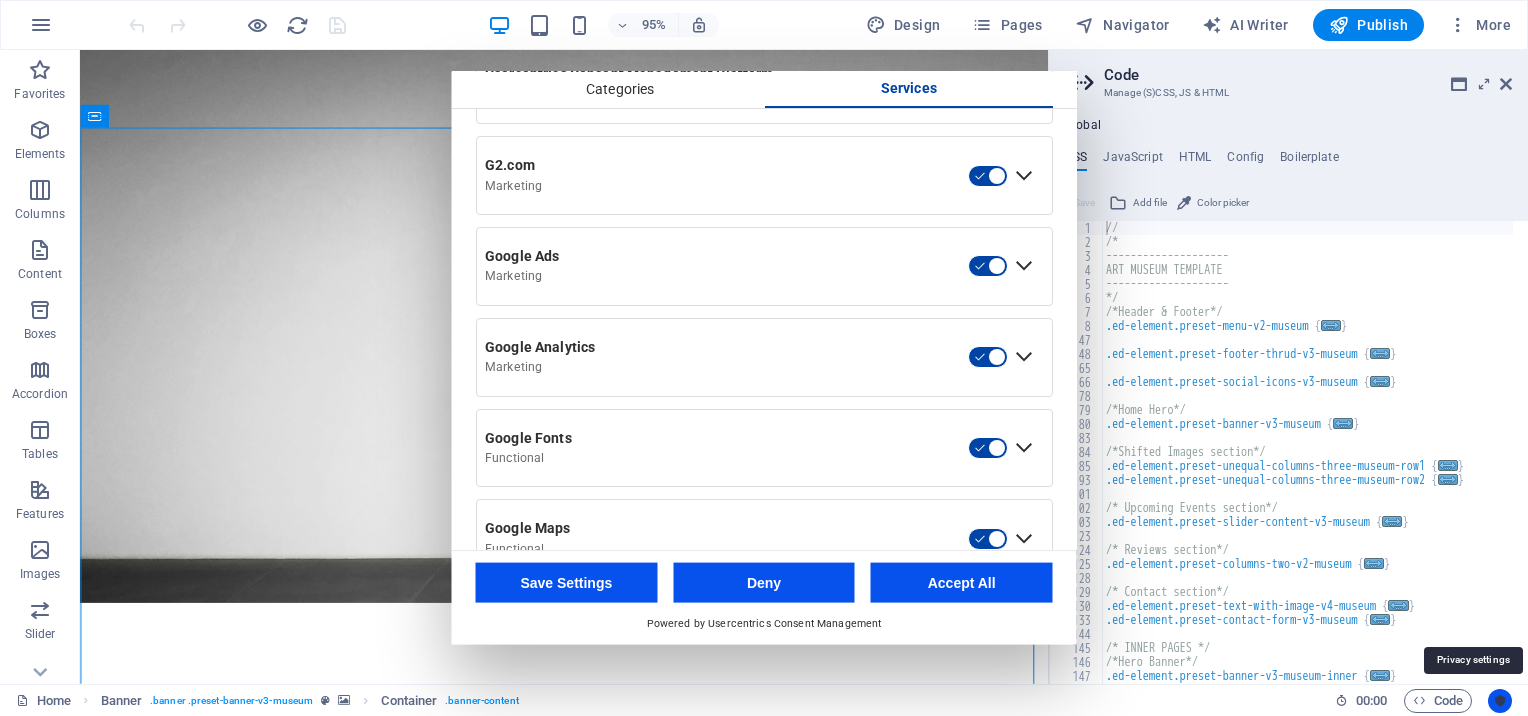 click at bounding box center [1500, 701] 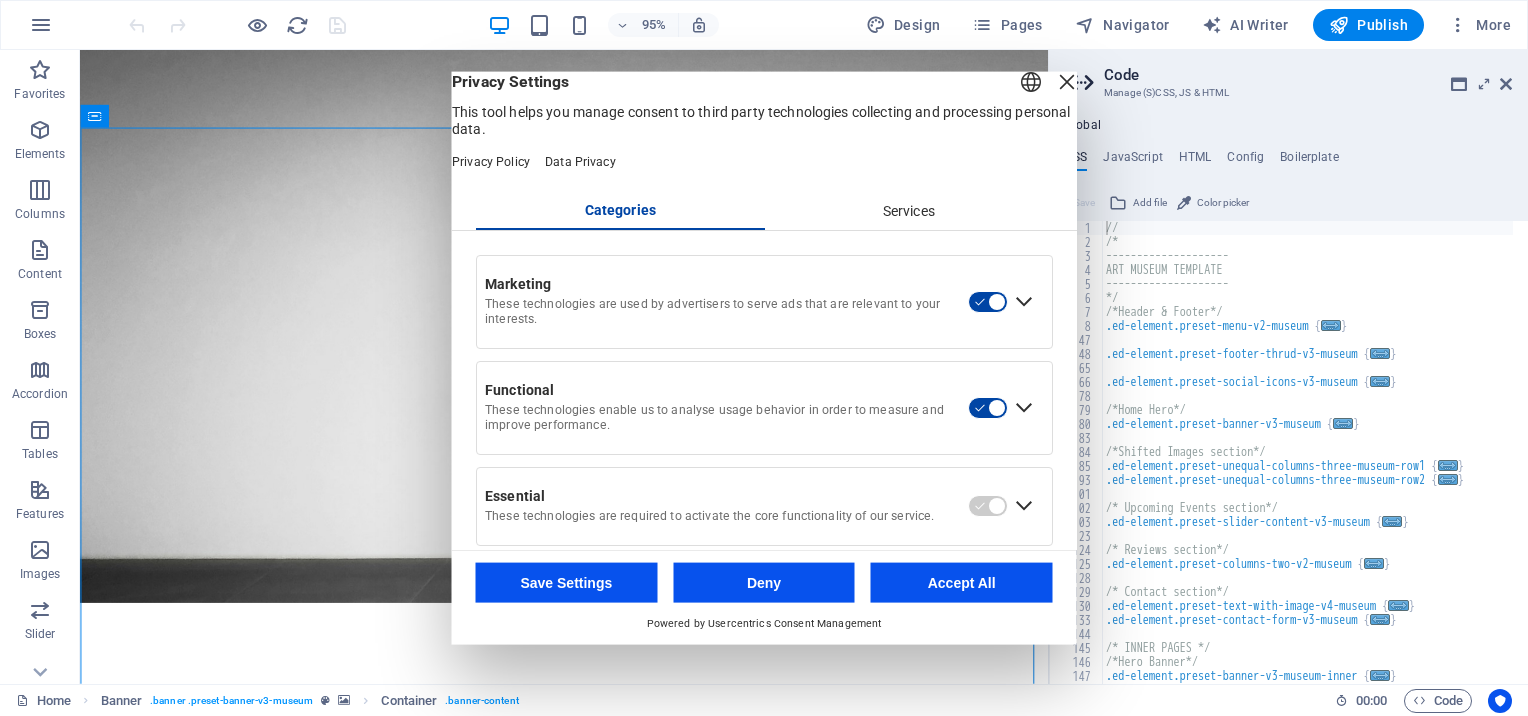 click on "Save Settings" at bounding box center [567, 582] 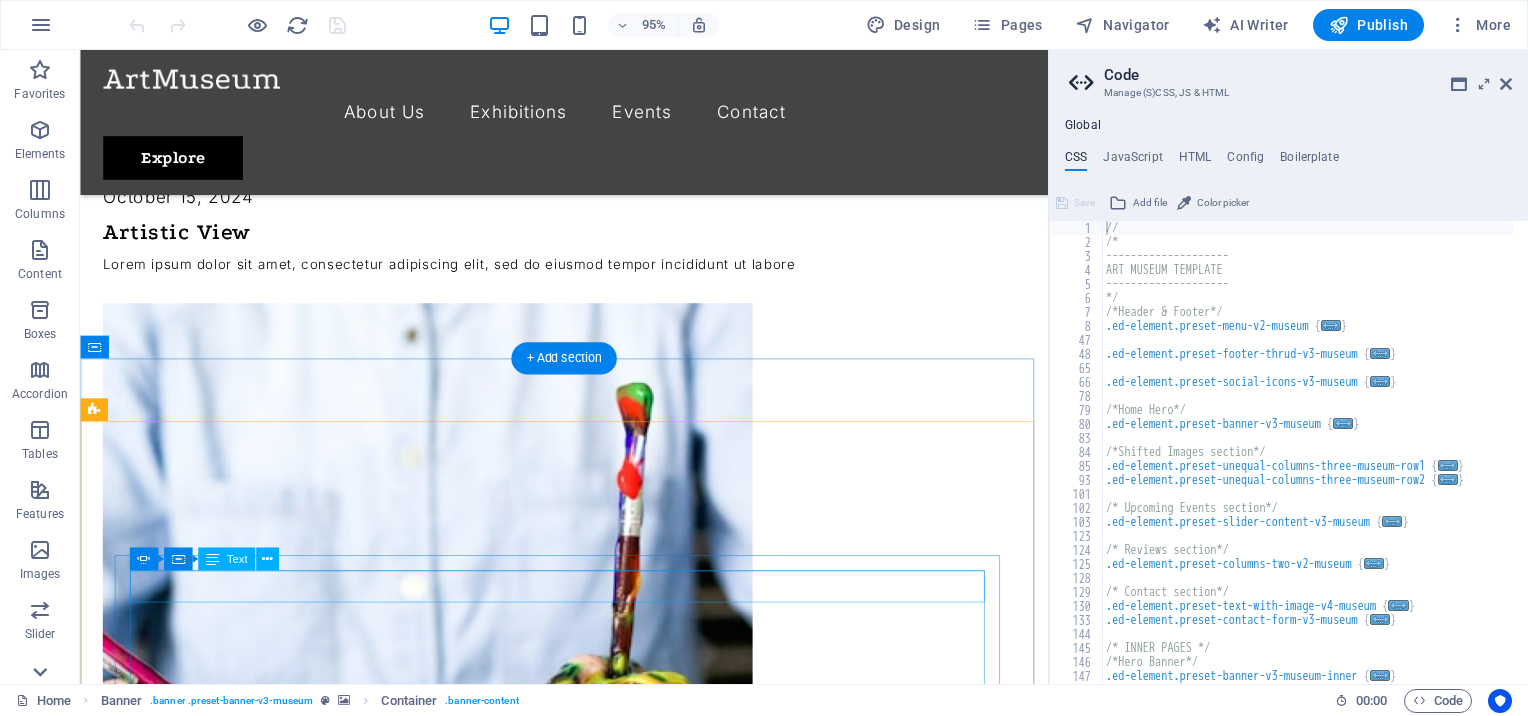 scroll, scrollTop: 2900, scrollLeft: 0, axis: vertical 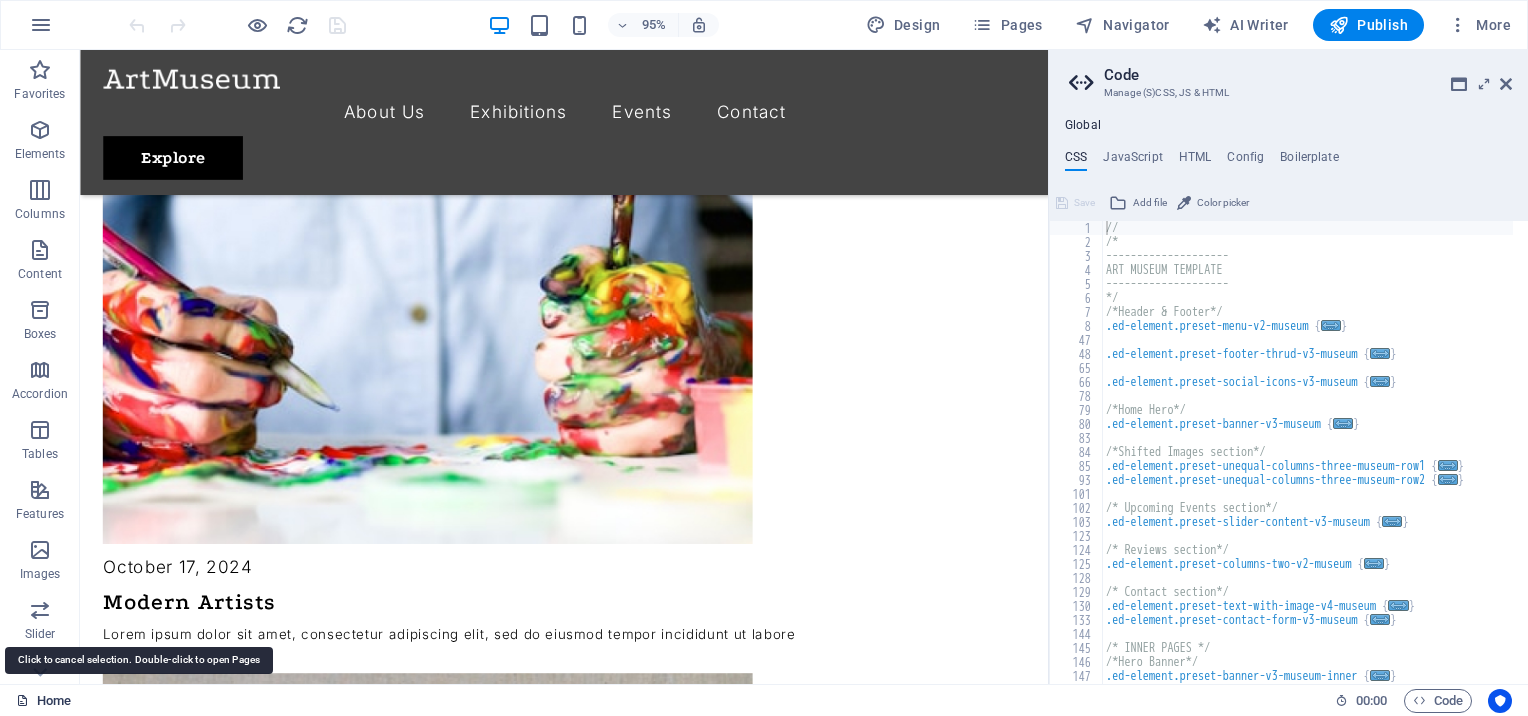 click on "Home" at bounding box center [43, 701] 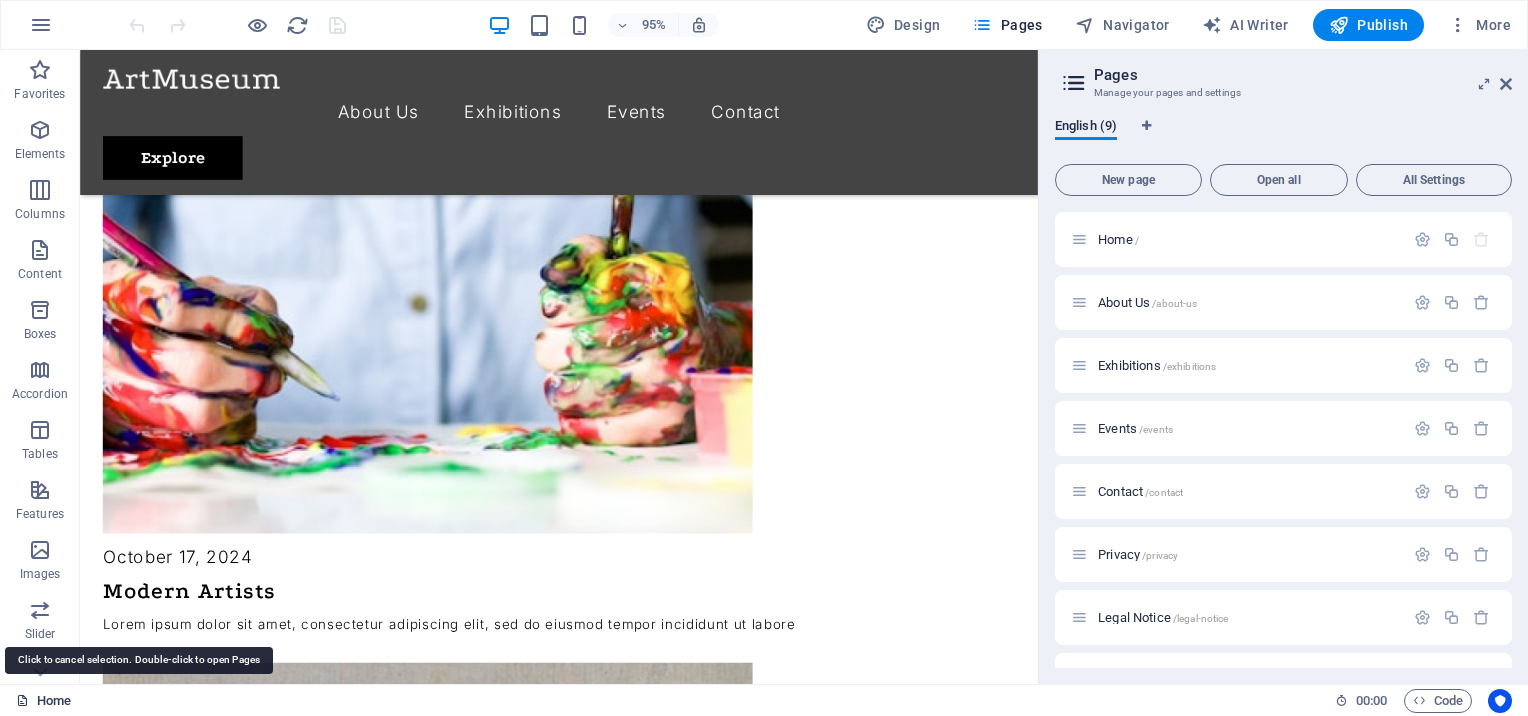 scroll, scrollTop: 2962, scrollLeft: 0, axis: vertical 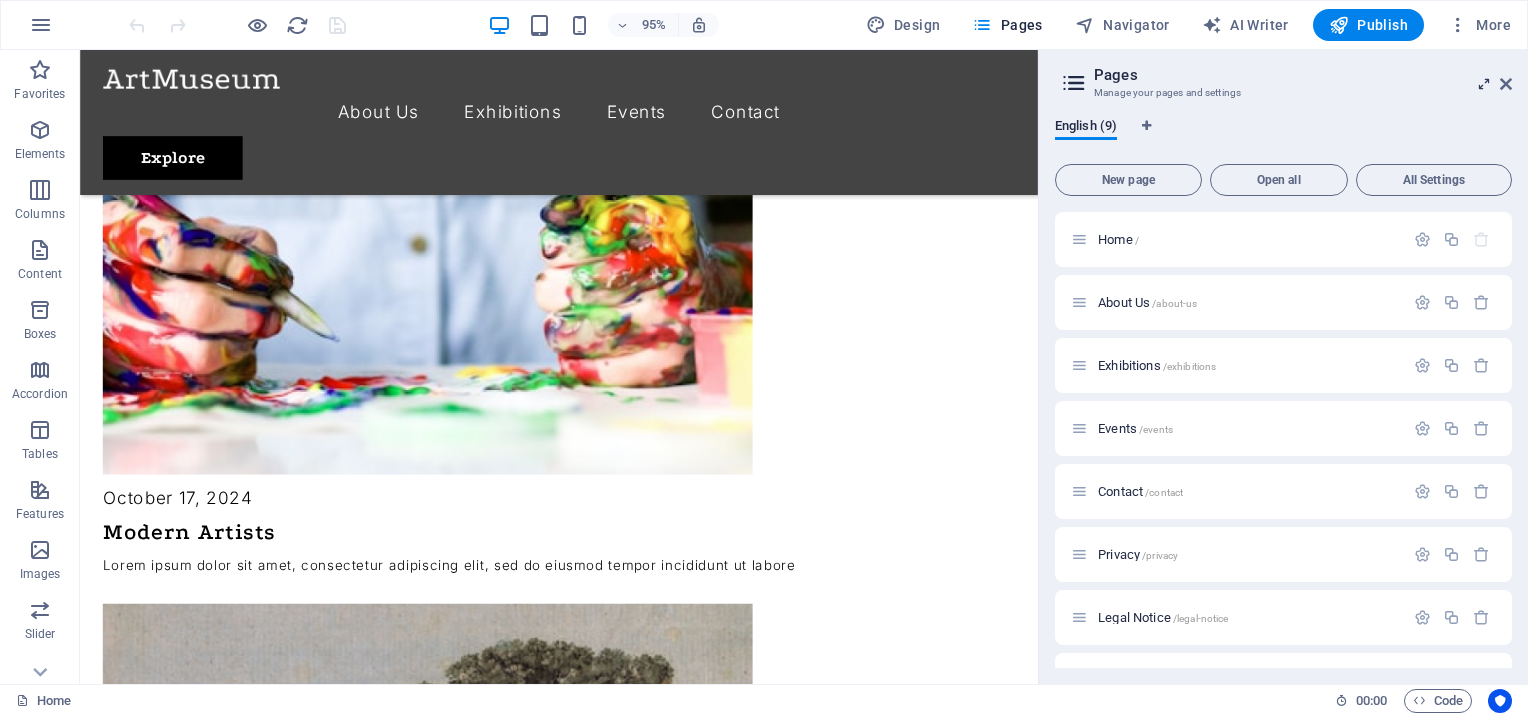 click at bounding box center (1484, 84) 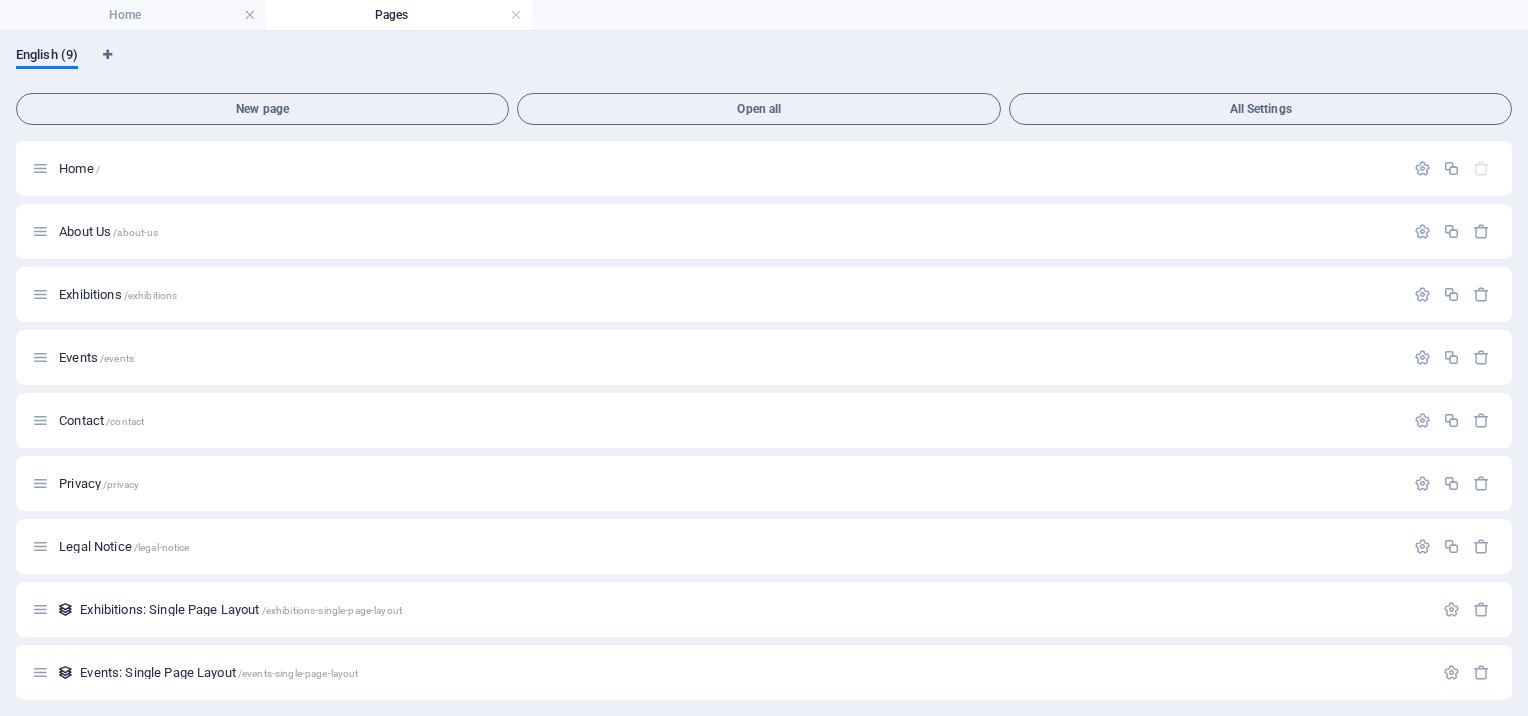scroll, scrollTop: 0, scrollLeft: 0, axis: both 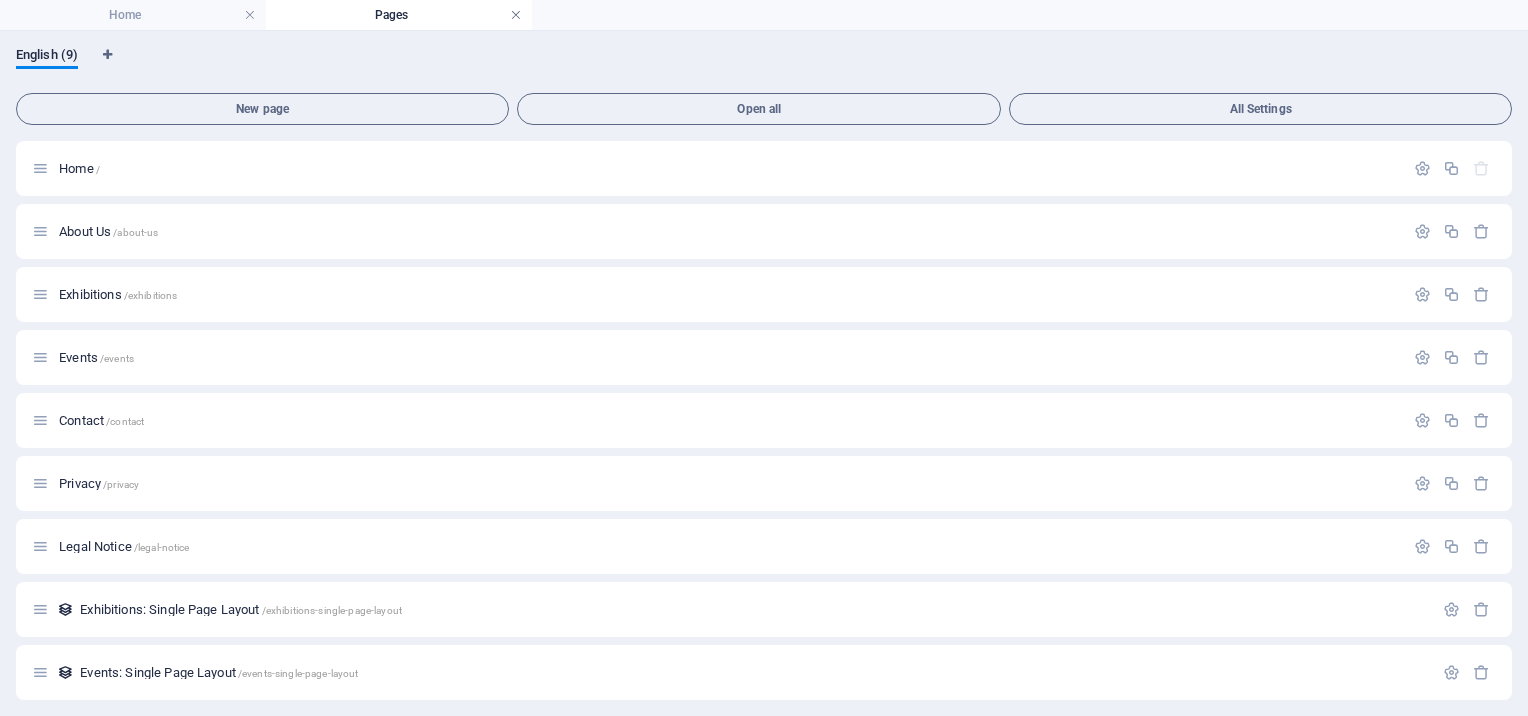 click at bounding box center [516, 15] 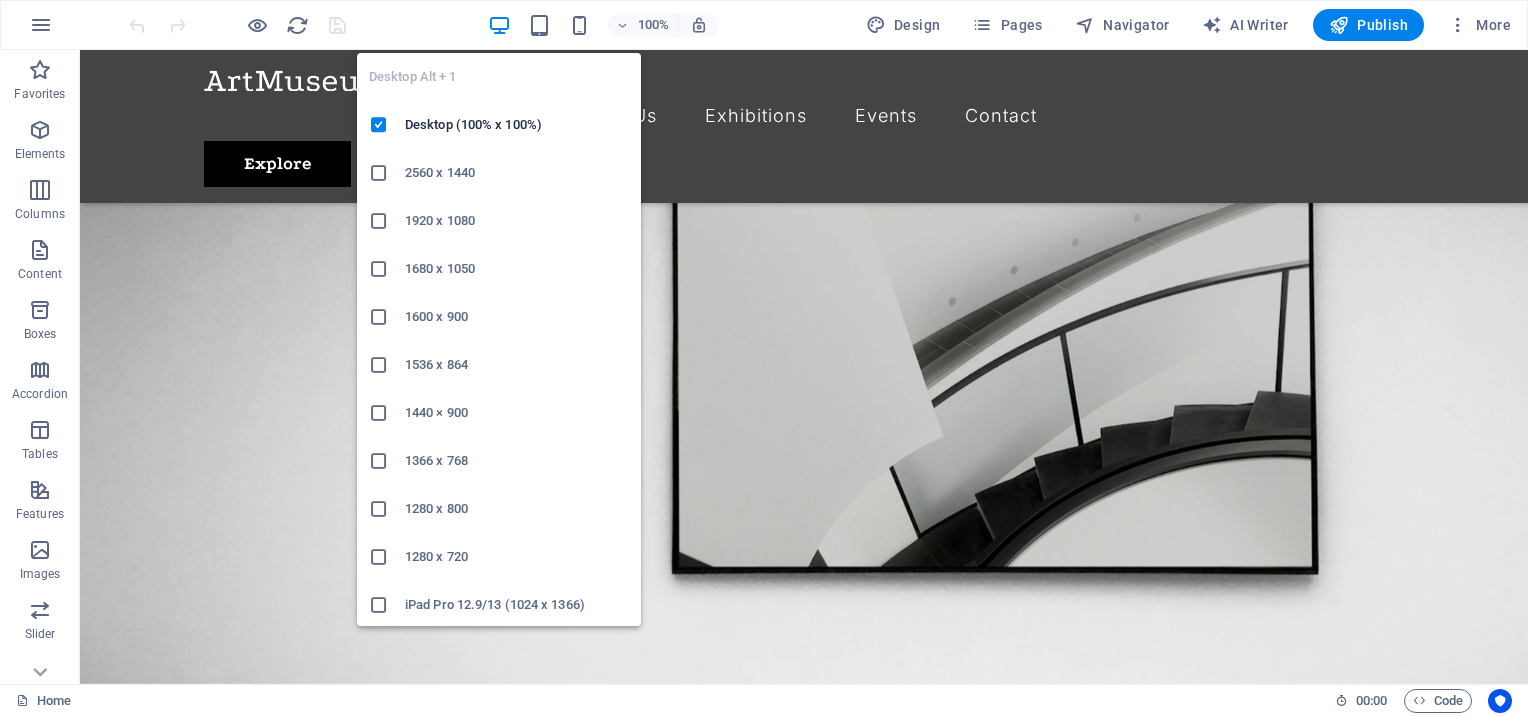 scroll, scrollTop: 2934, scrollLeft: 0, axis: vertical 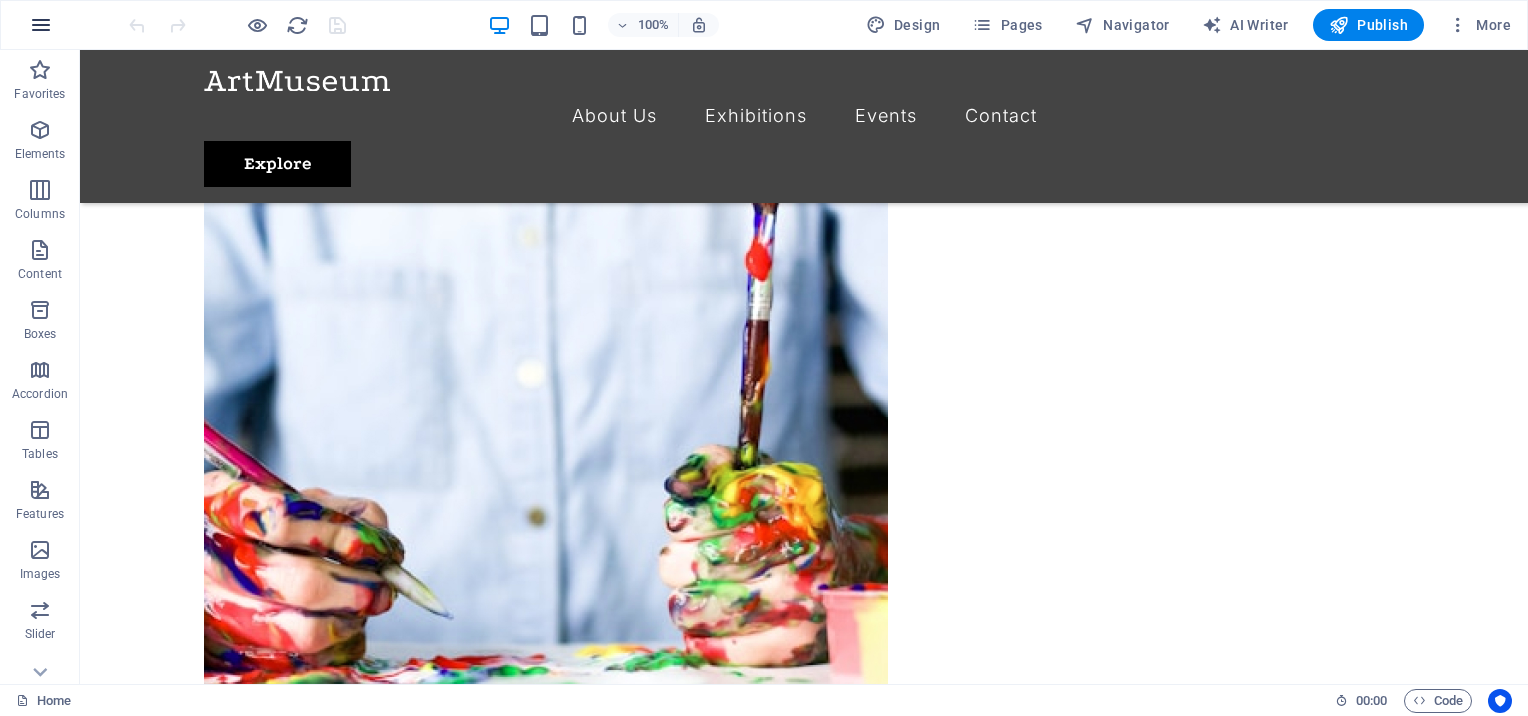 click at bounding box center [41, 25] 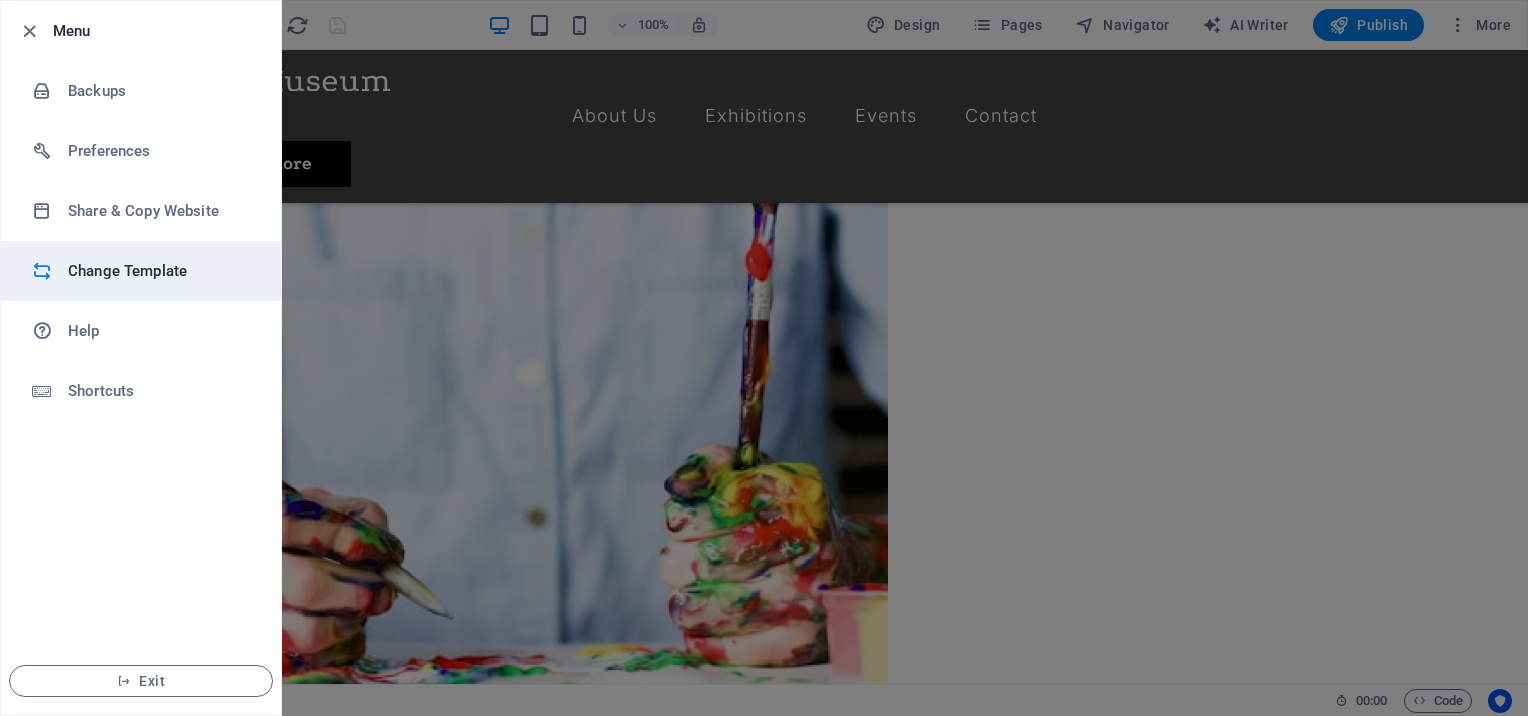 click on "Change Template" at bounding box center [160, 271] 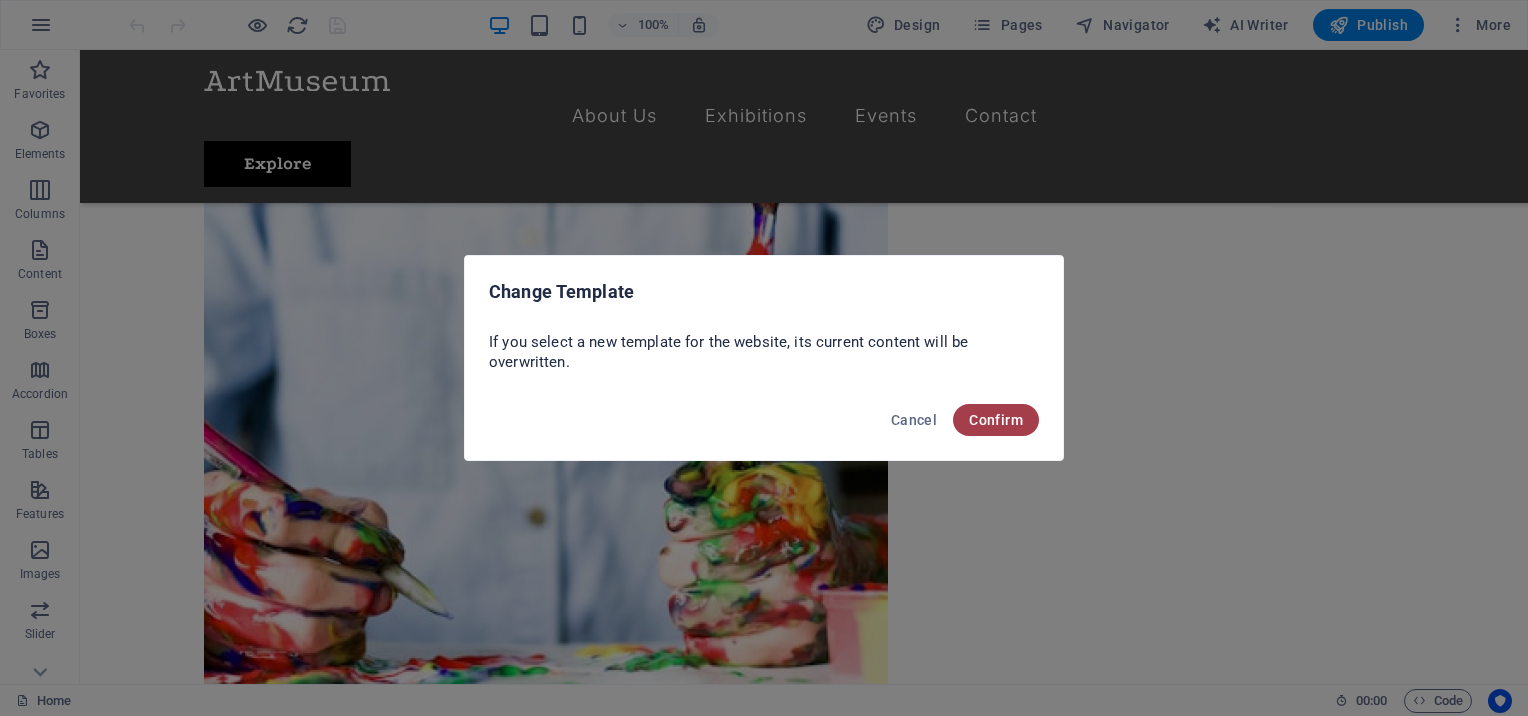 click on "Confirm" at bounding box center (996, 420) 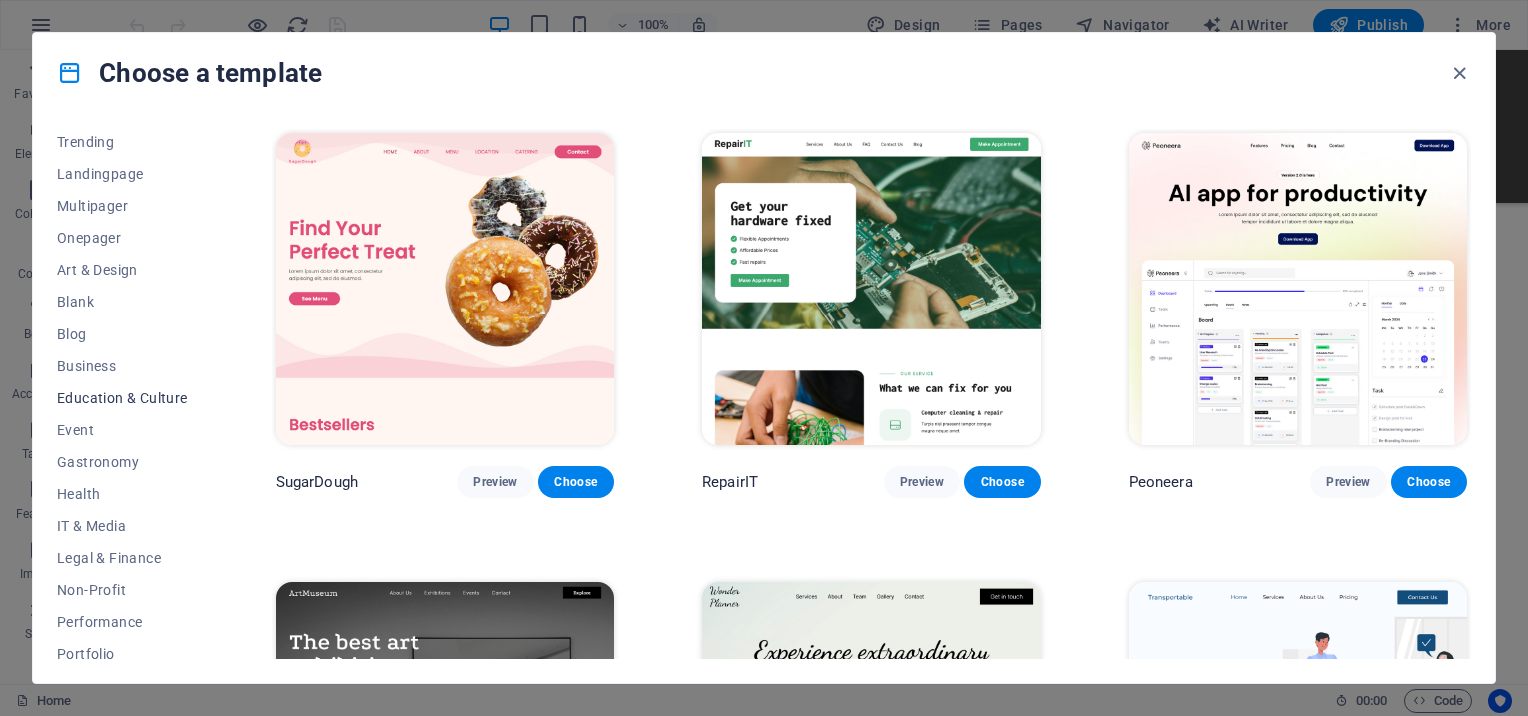 scroll, scrollTop: 69, scrollLeft: 0, axis: vertical 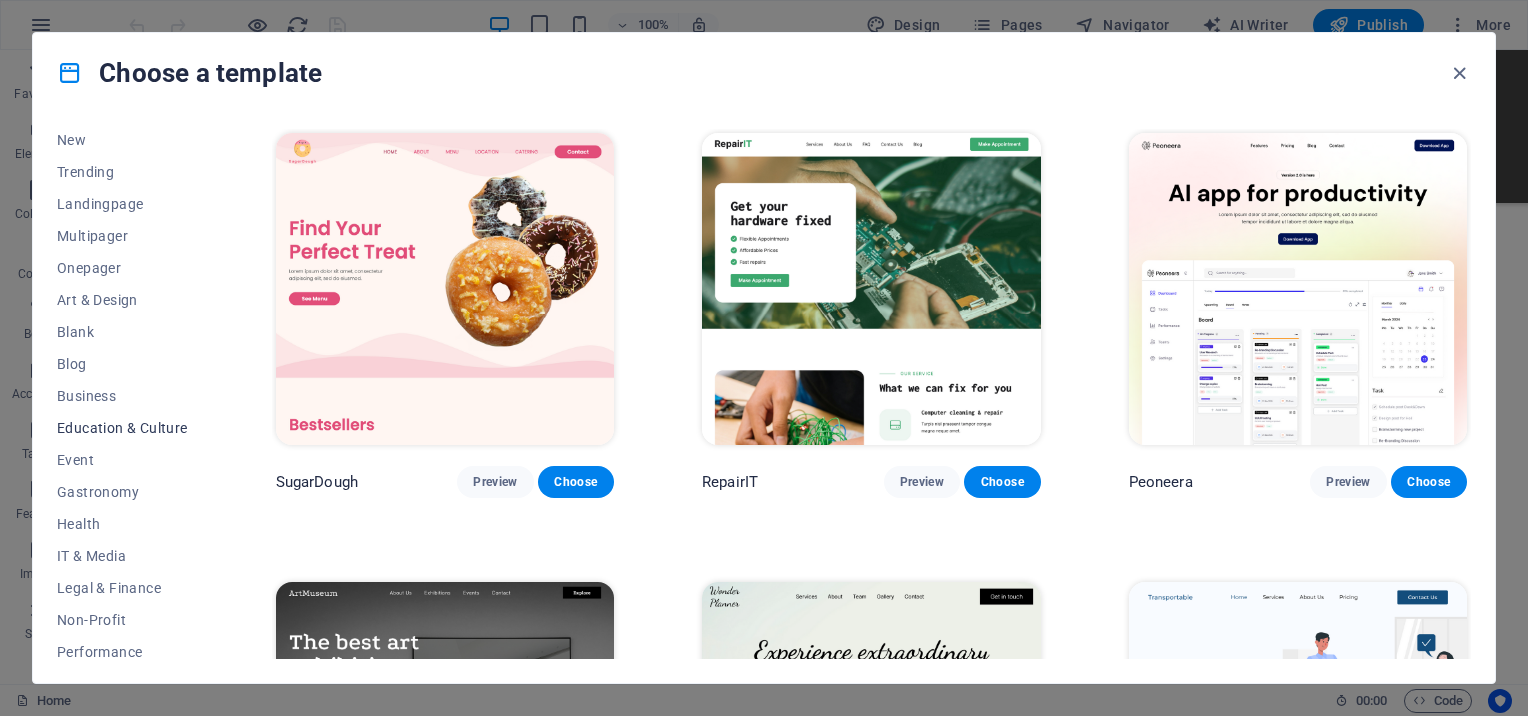 click on "Education & Culture" at bounding box center [122, 428] 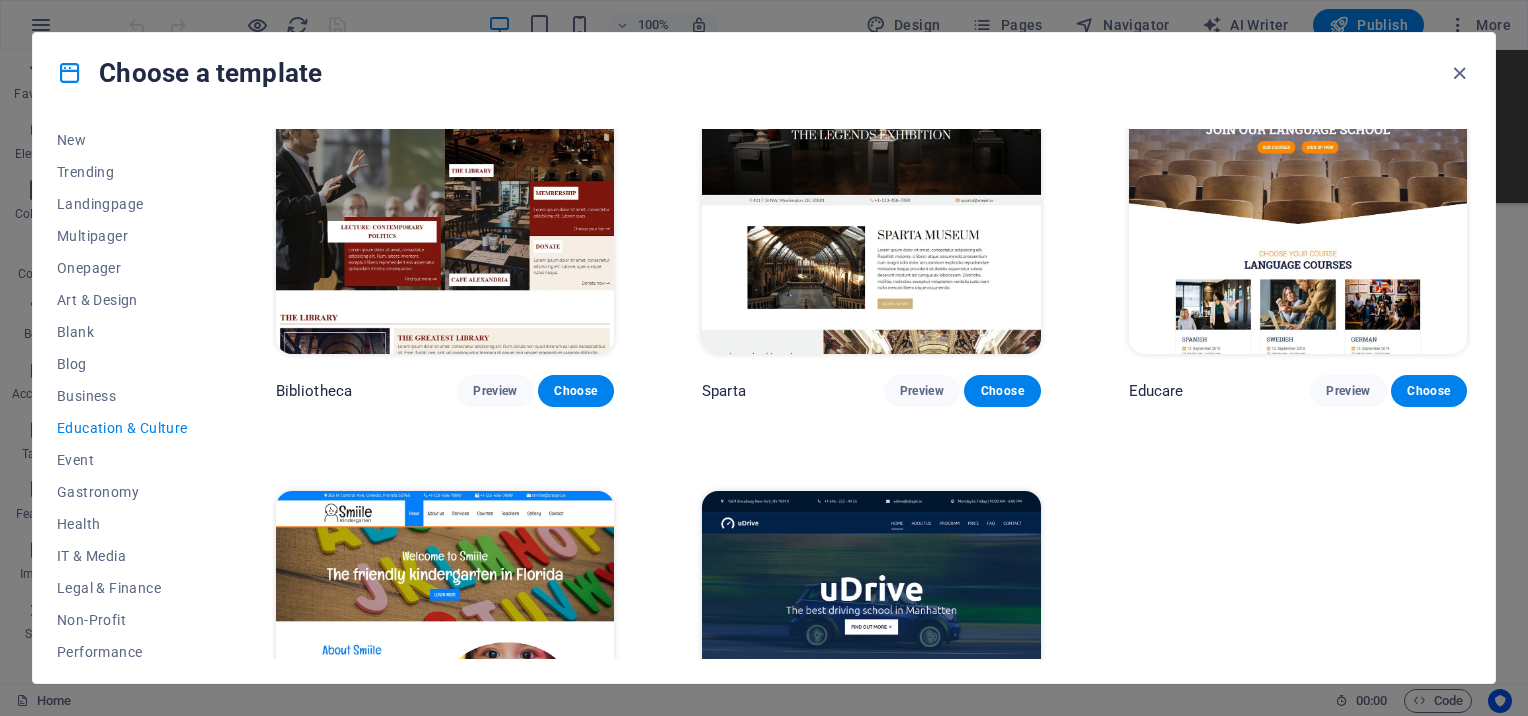 scroll, scrollTop: 400, scrollLeft: 0, axis: vertical 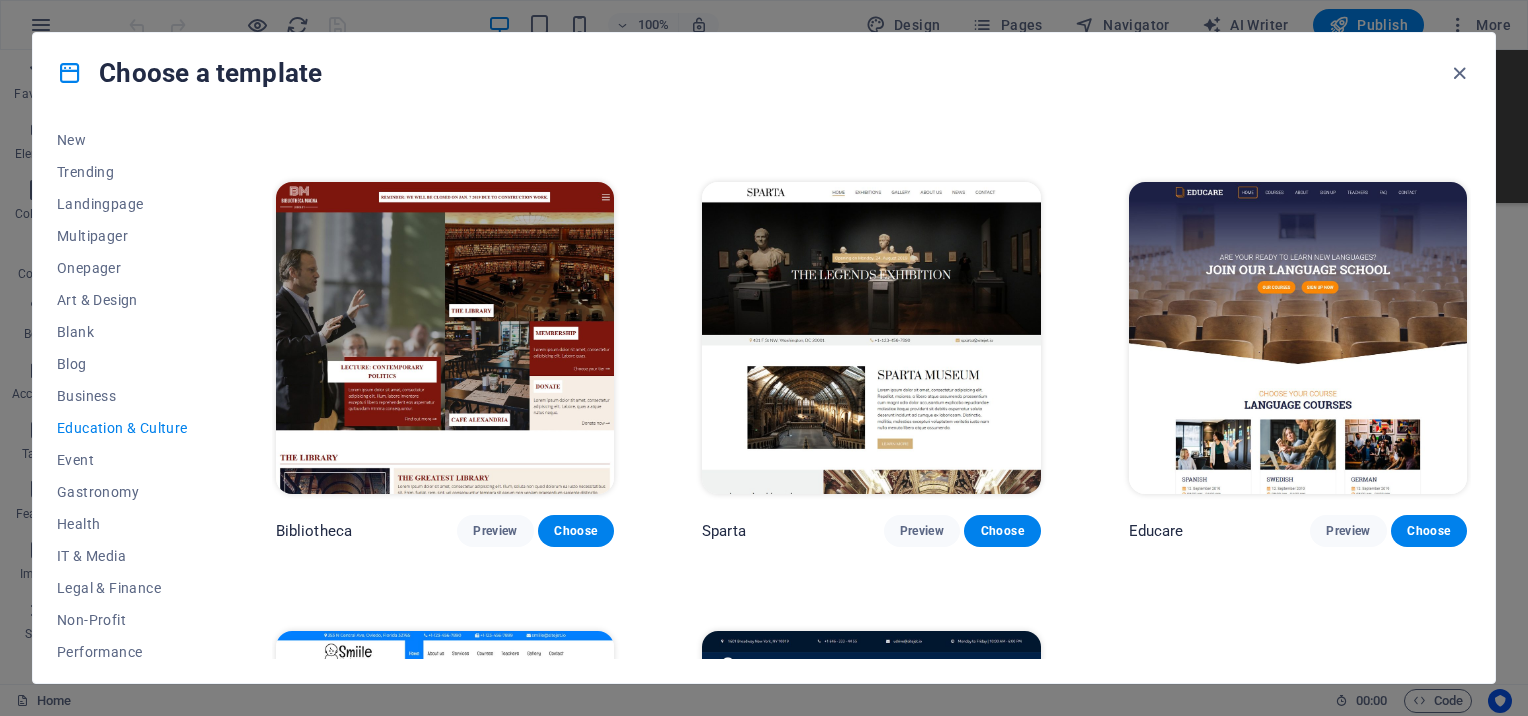 click at bounding box center (1298, 338) 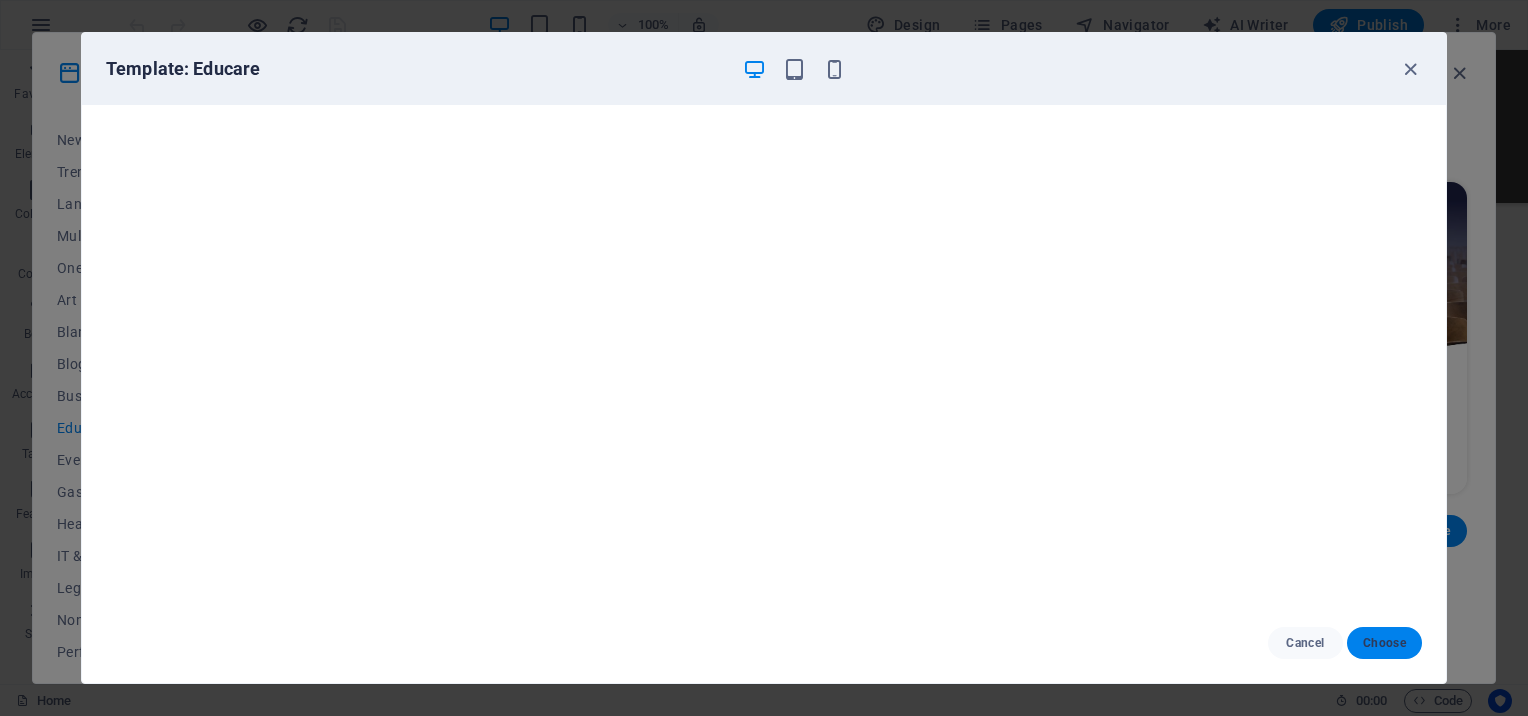click on "Choose" at bounding box center [1384, 643] 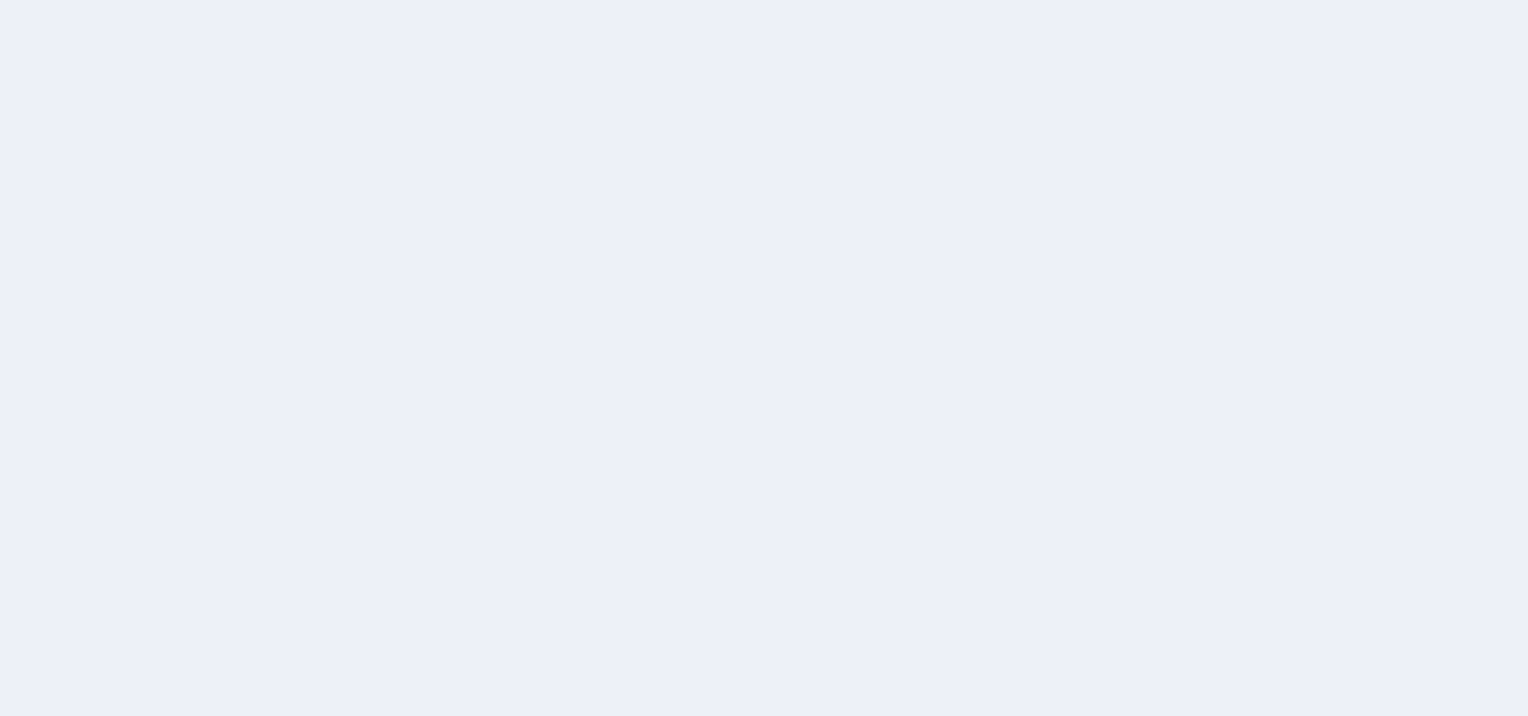 scroll, scrollTop: 0, scrollLeft: 0, axis: both 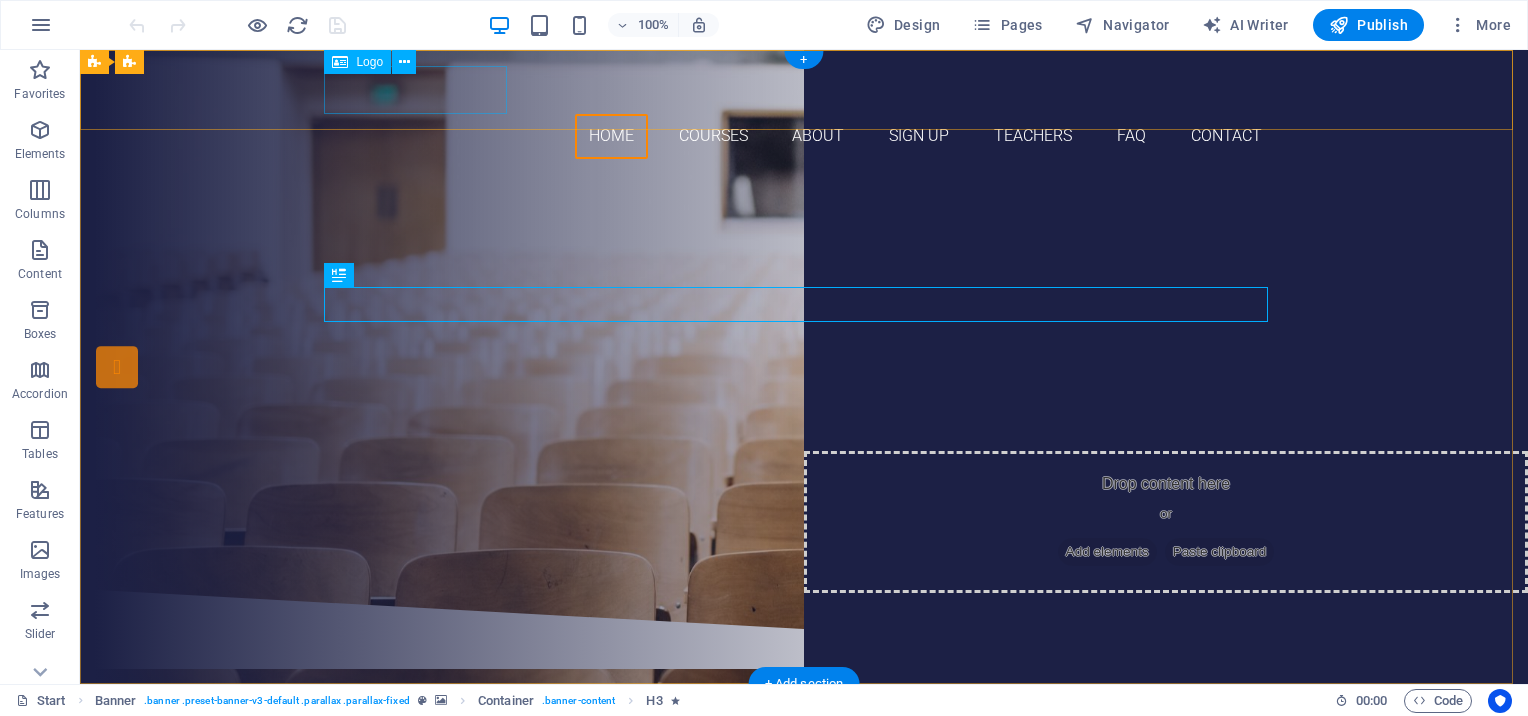 click at bounding box center (804, 90) 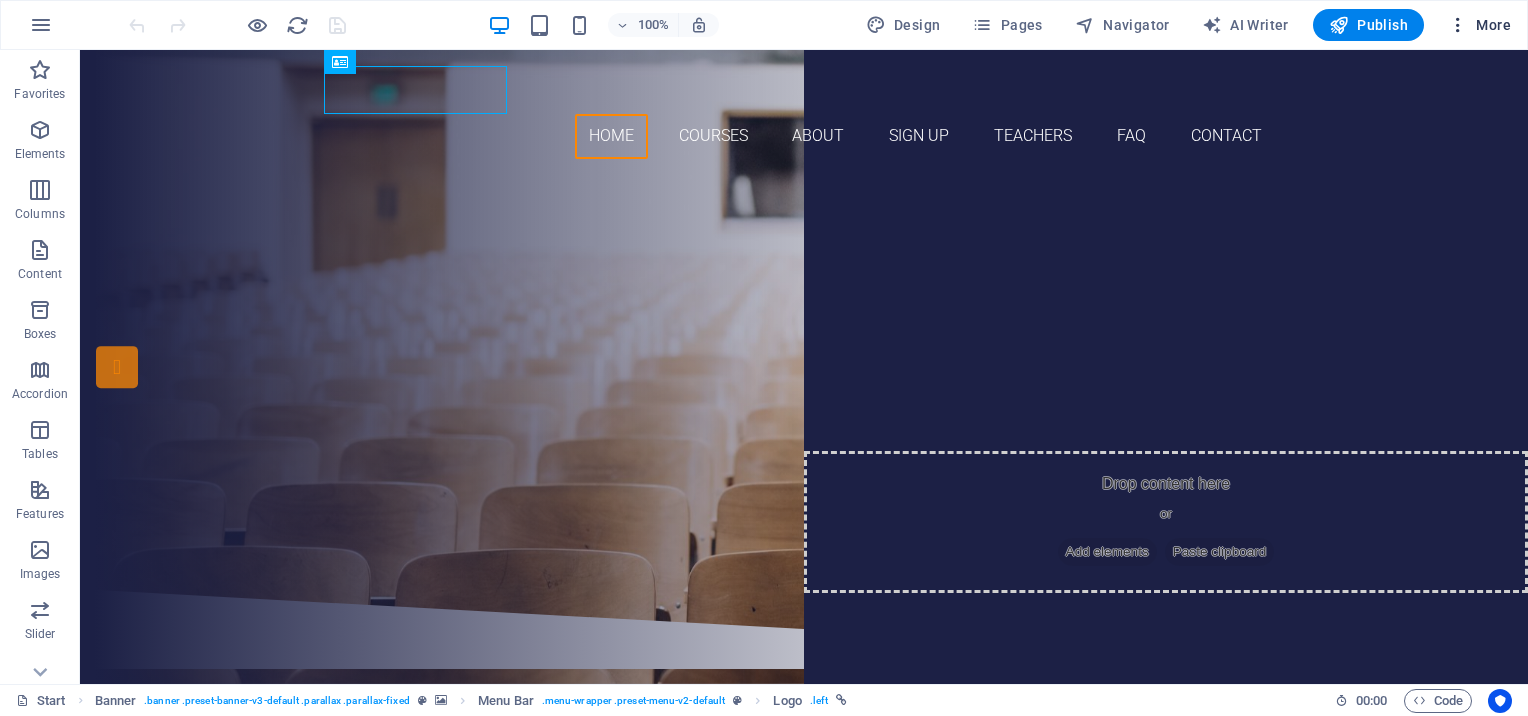 click at bounding box center [1458, 25] 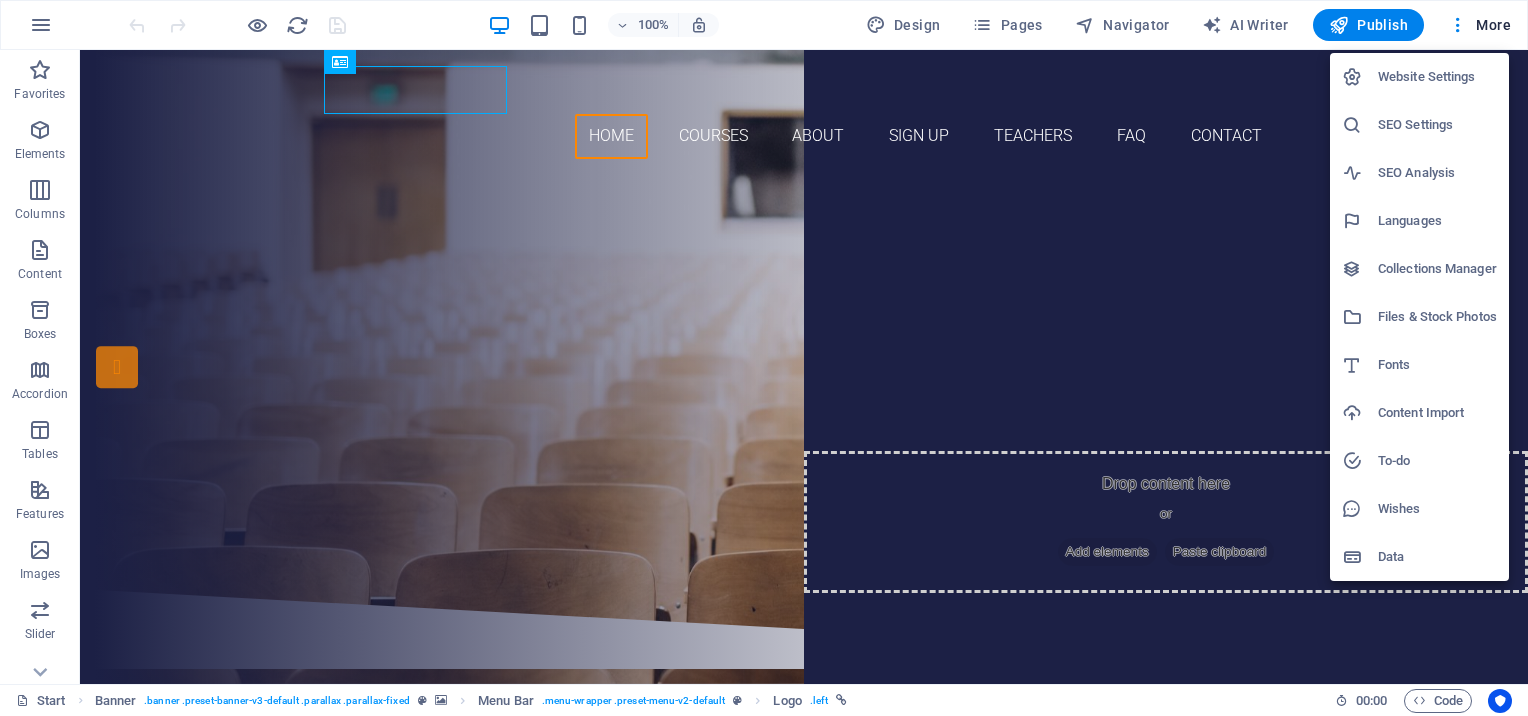 click at bounding box center [764, 358] 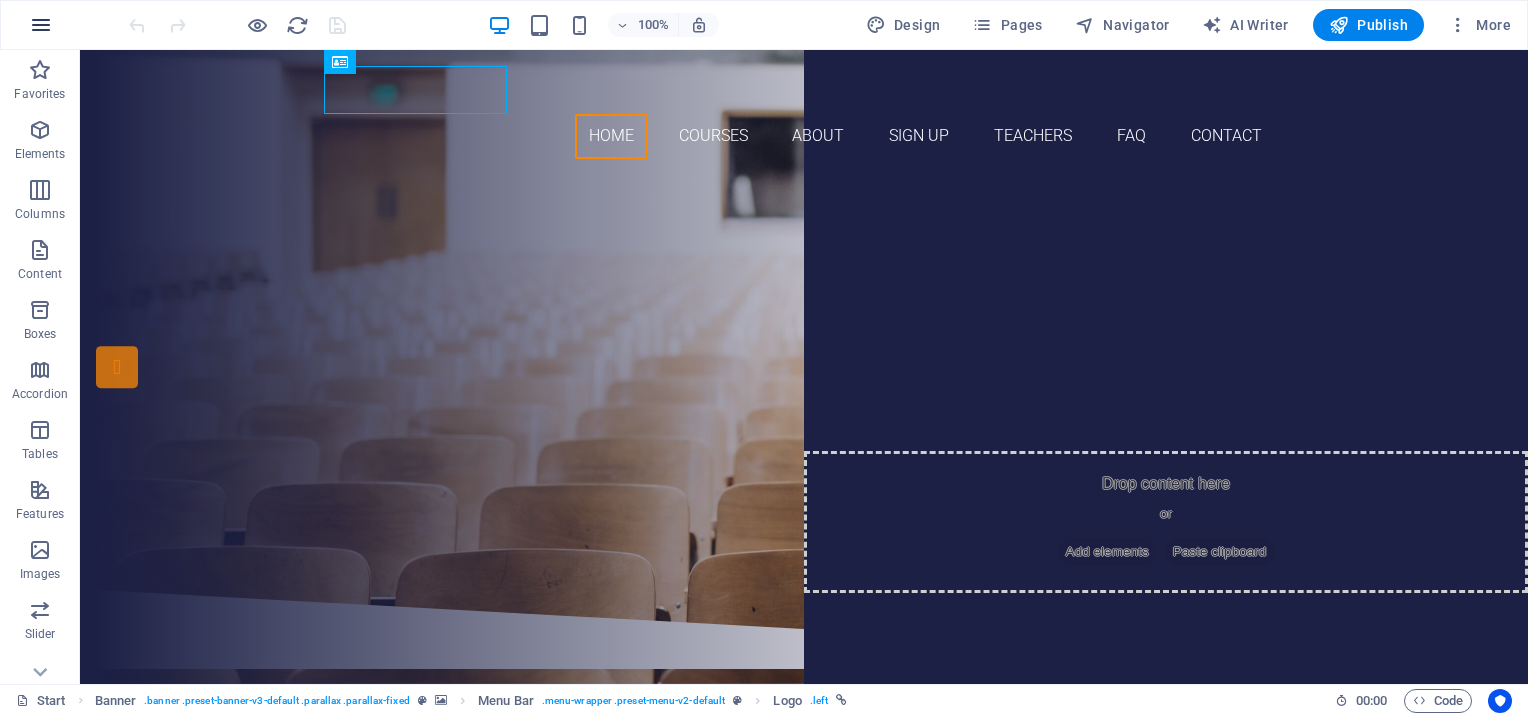 click at bounding box center (41, 25) 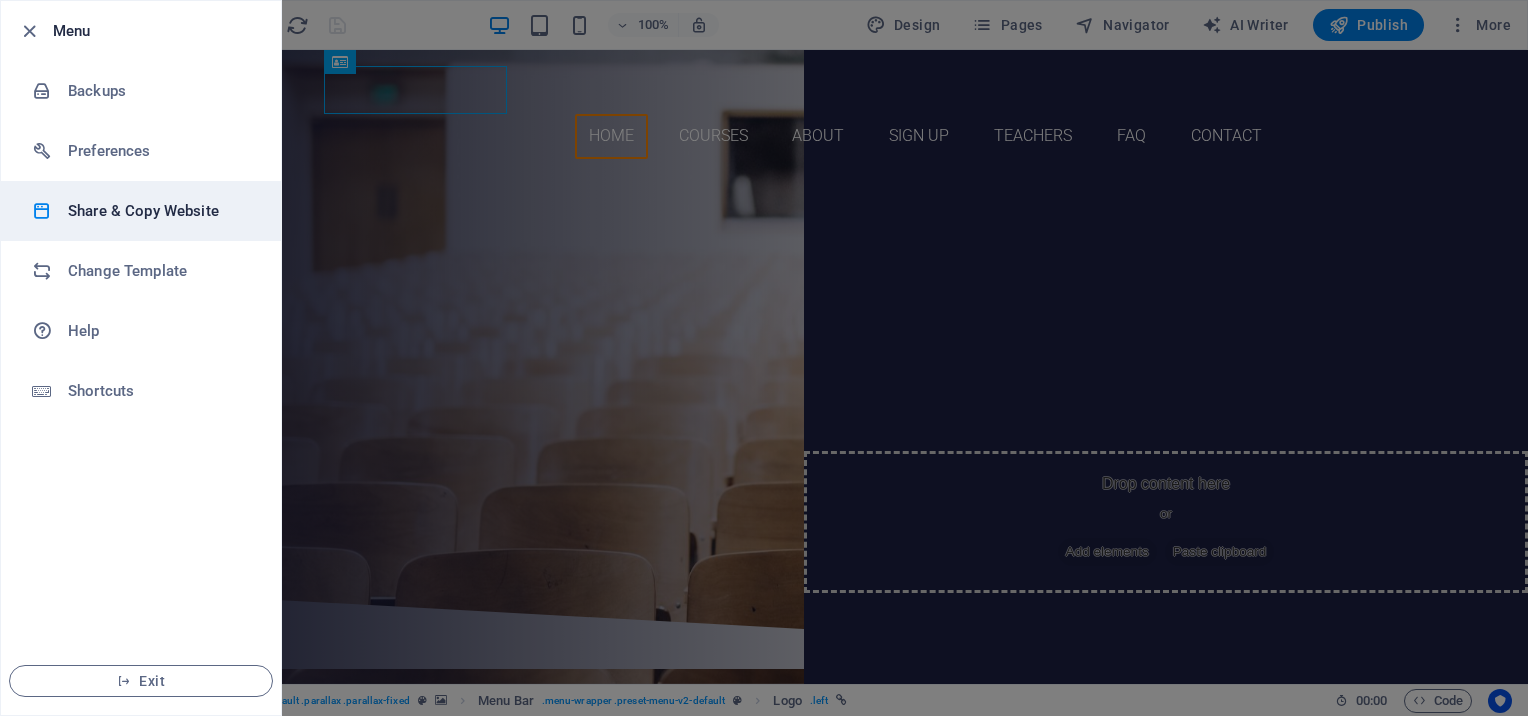 click on "Share & Copy Website" at bounding box center (160, 211) 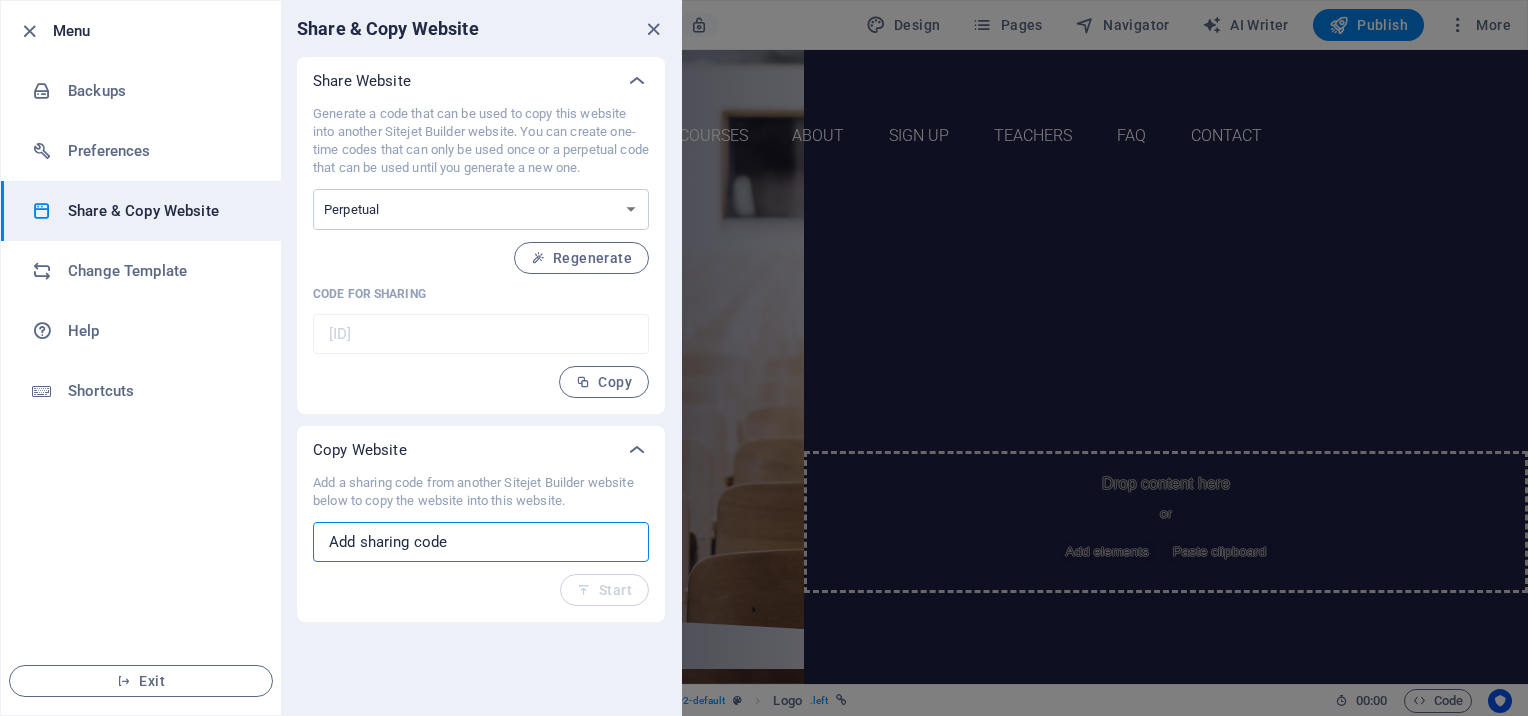 click at bounding box center (481, 542) 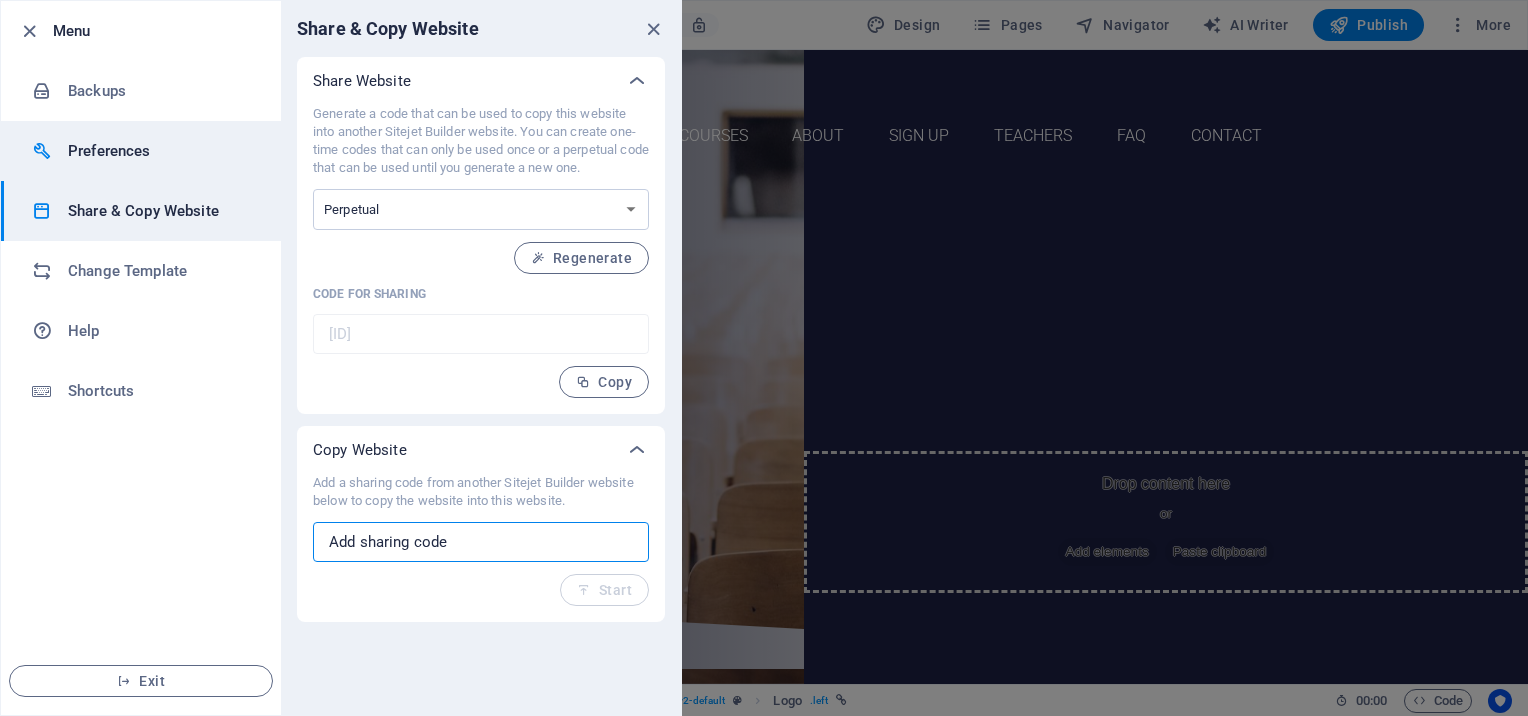 click on "Preferences" at bounding box center (160, 151) 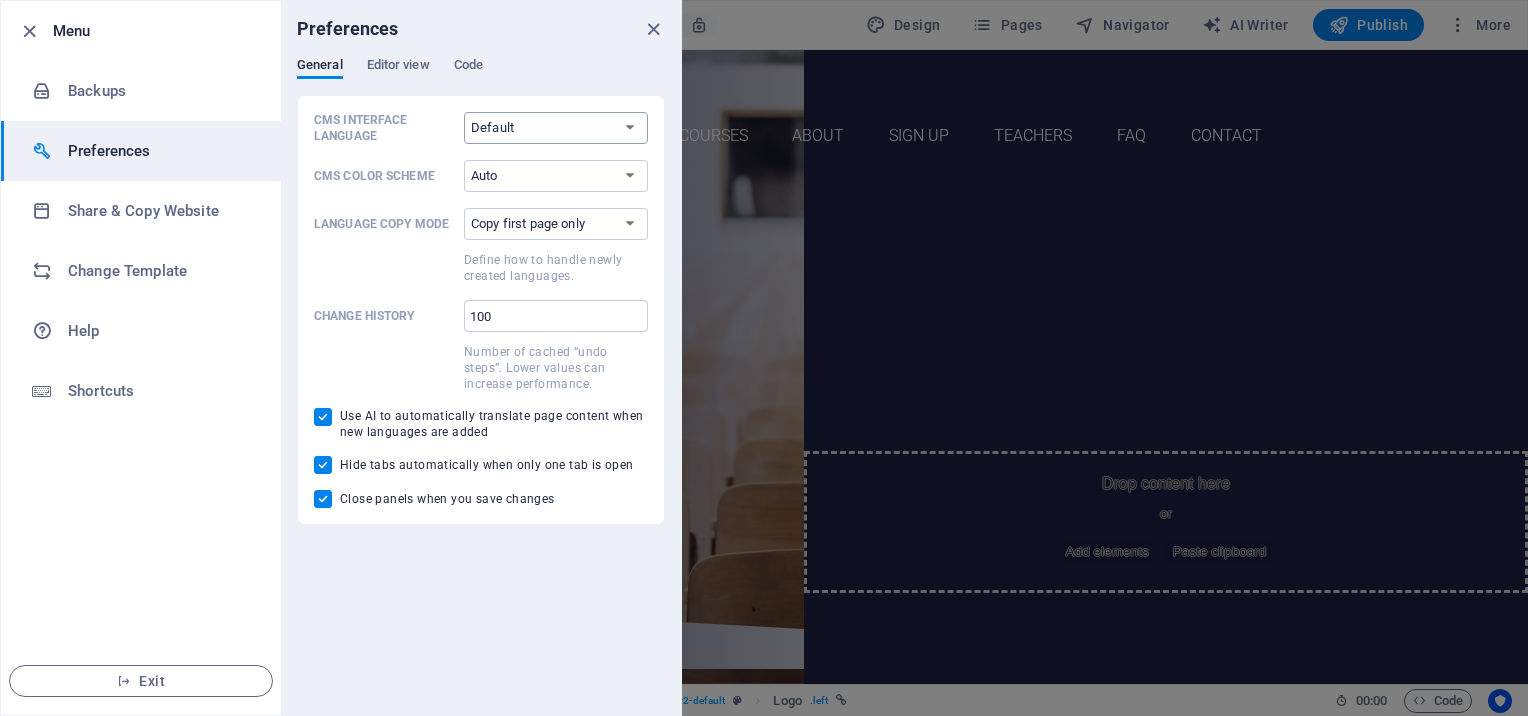 click on "Default Deutsch English Español Français Magyar Italiano Nederlands Polski Português русский язык Svenska Türkçe 日本語" at bounding box center [556, 128] 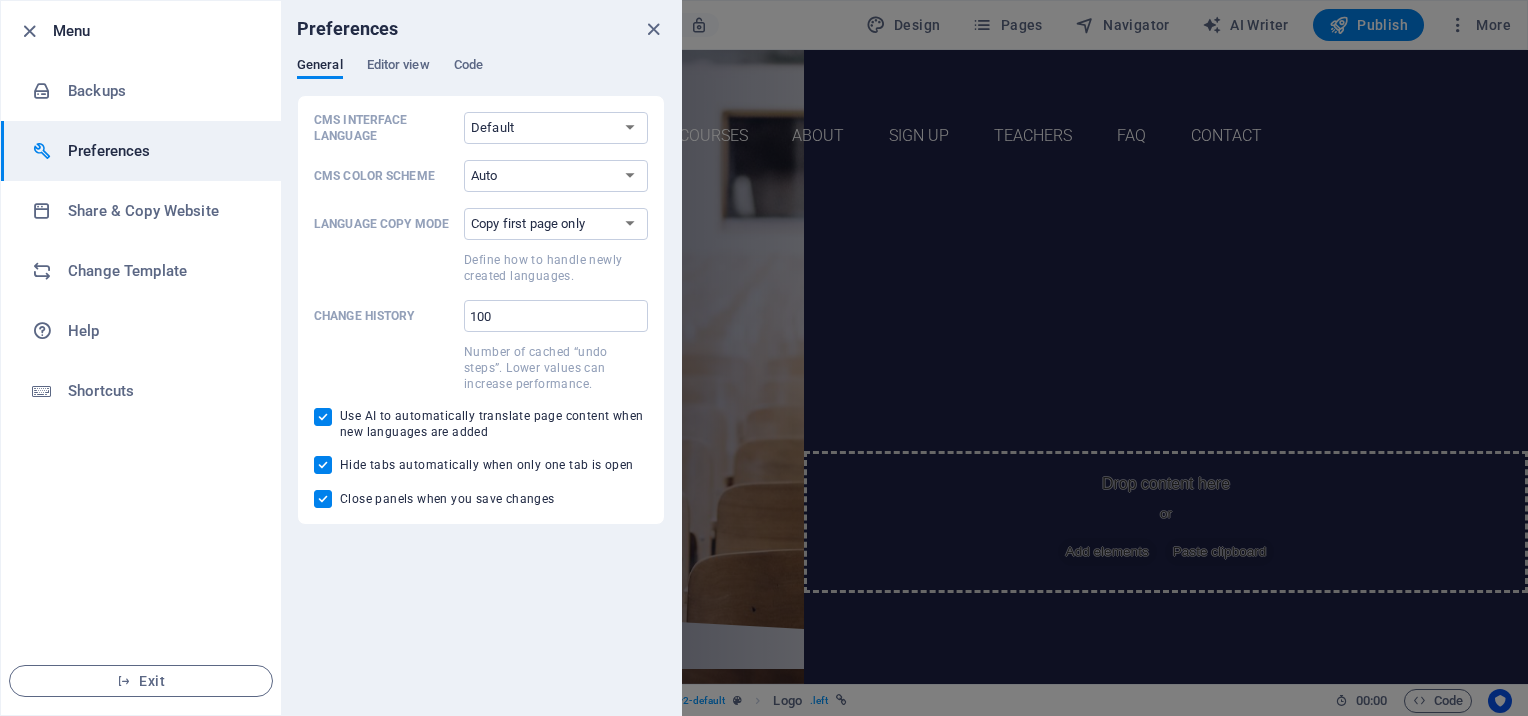 select on "en" 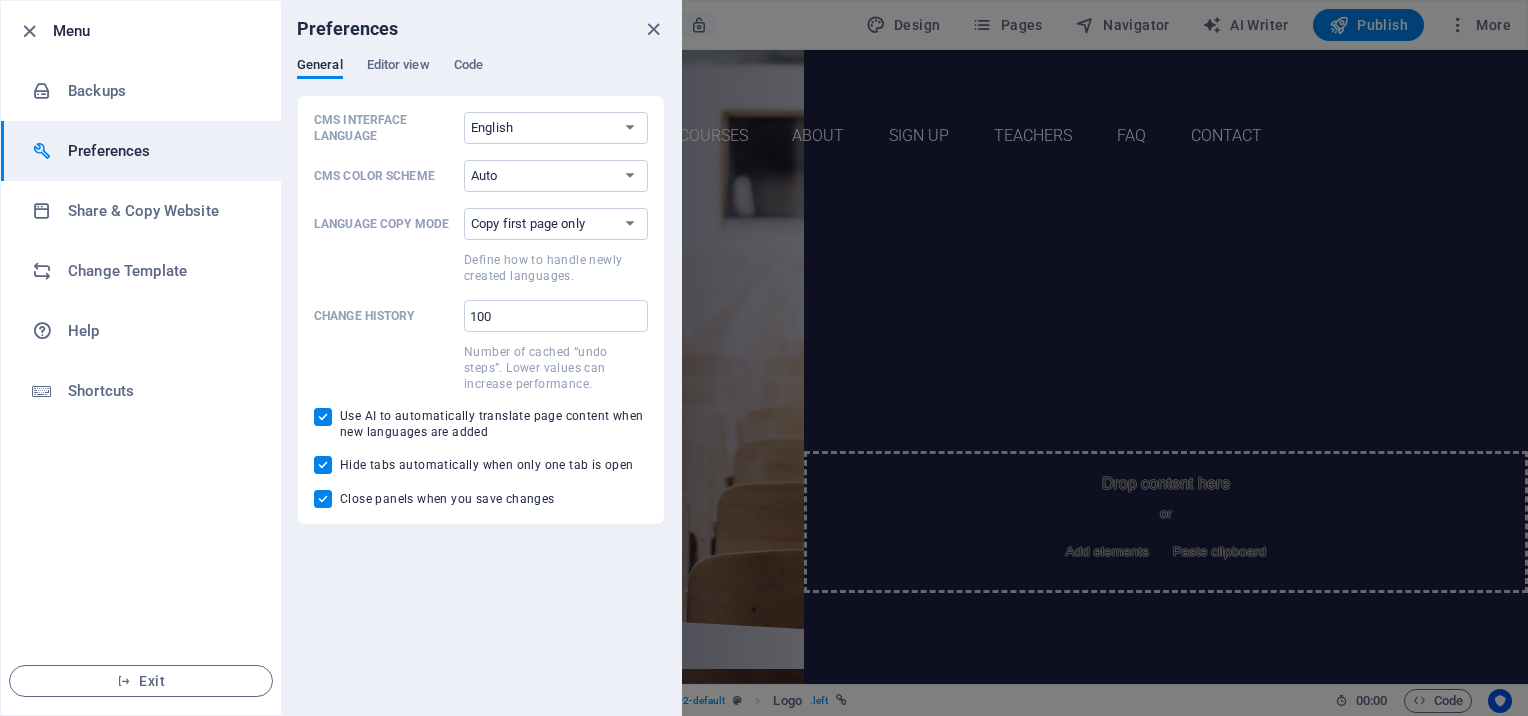 click on "Default Deutsch English Español Français Magyar Italiano Nederlands Polski Português русский язык Svenska Türkçe 日本語" at bounding box center [556, 128] 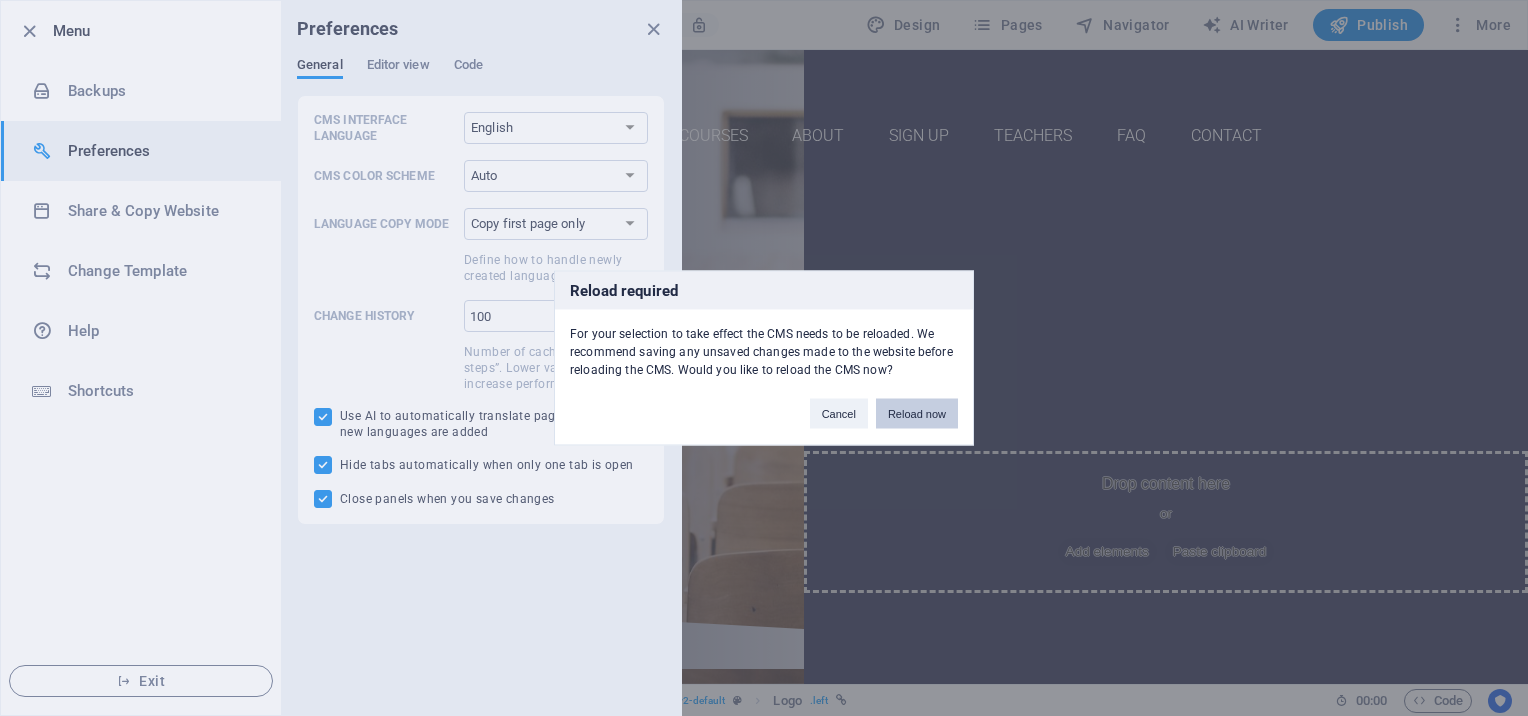 click on "Reload now" at bounding box center [917, 414] 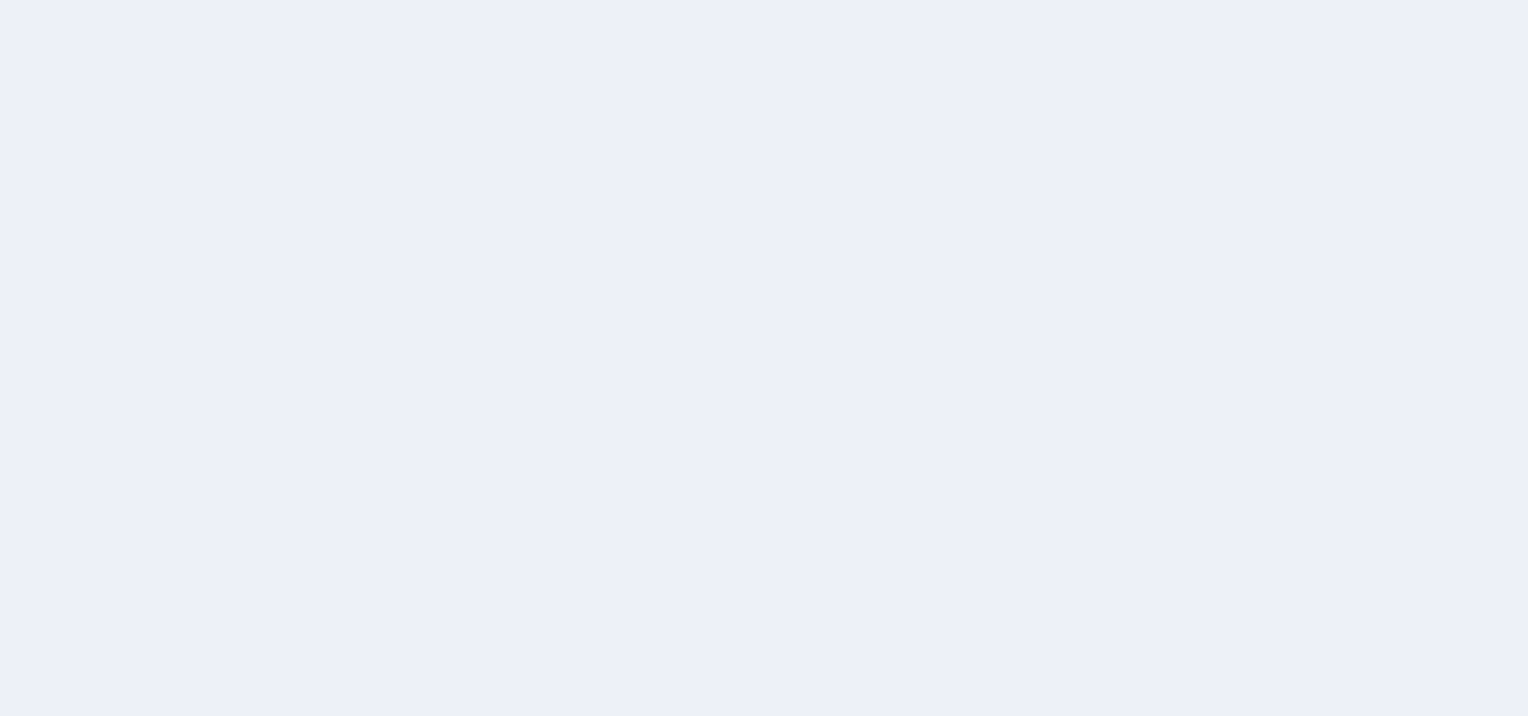 scroll, scrollTop: 0, scrollLeft: 0, axis: both 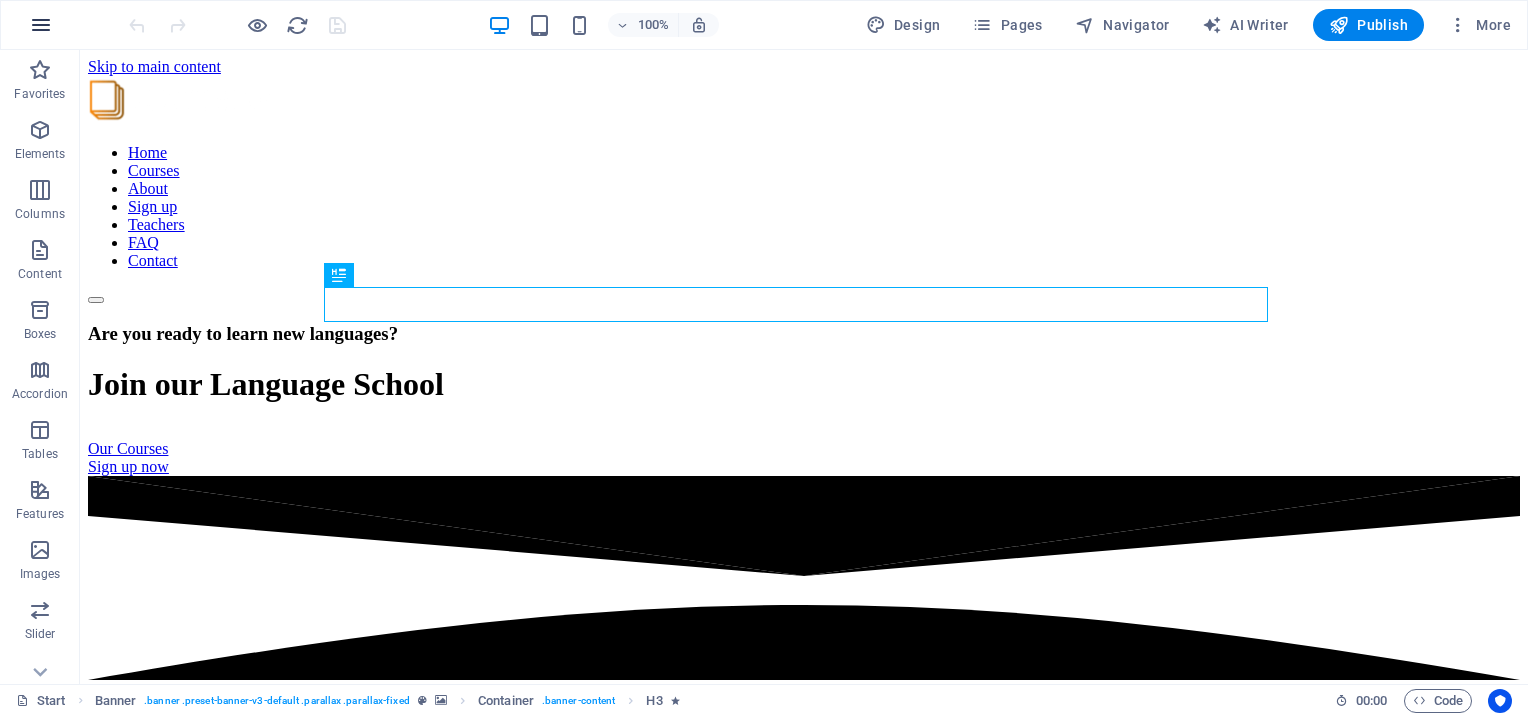 click at bounding box center (41, 25) 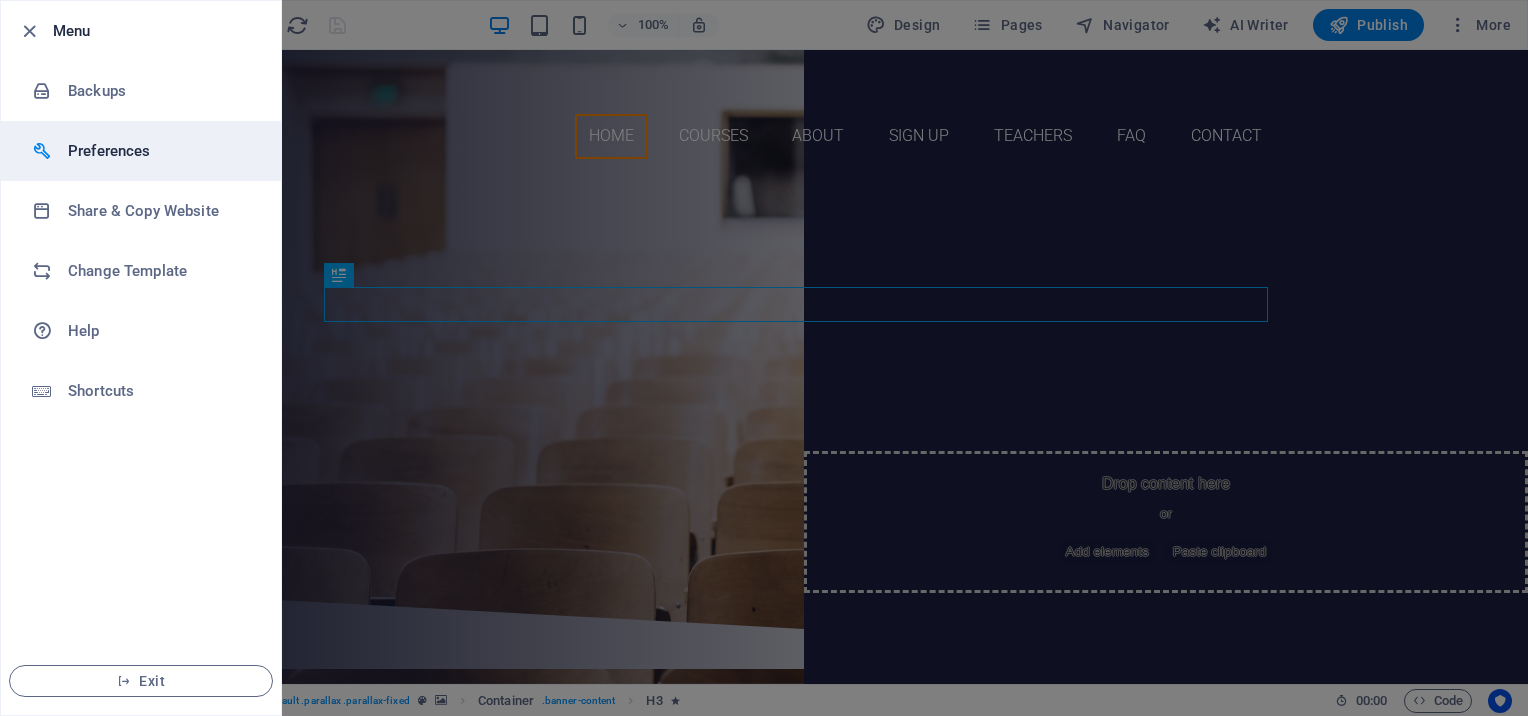 click on "Preferences" at bounding box center [141, 151] 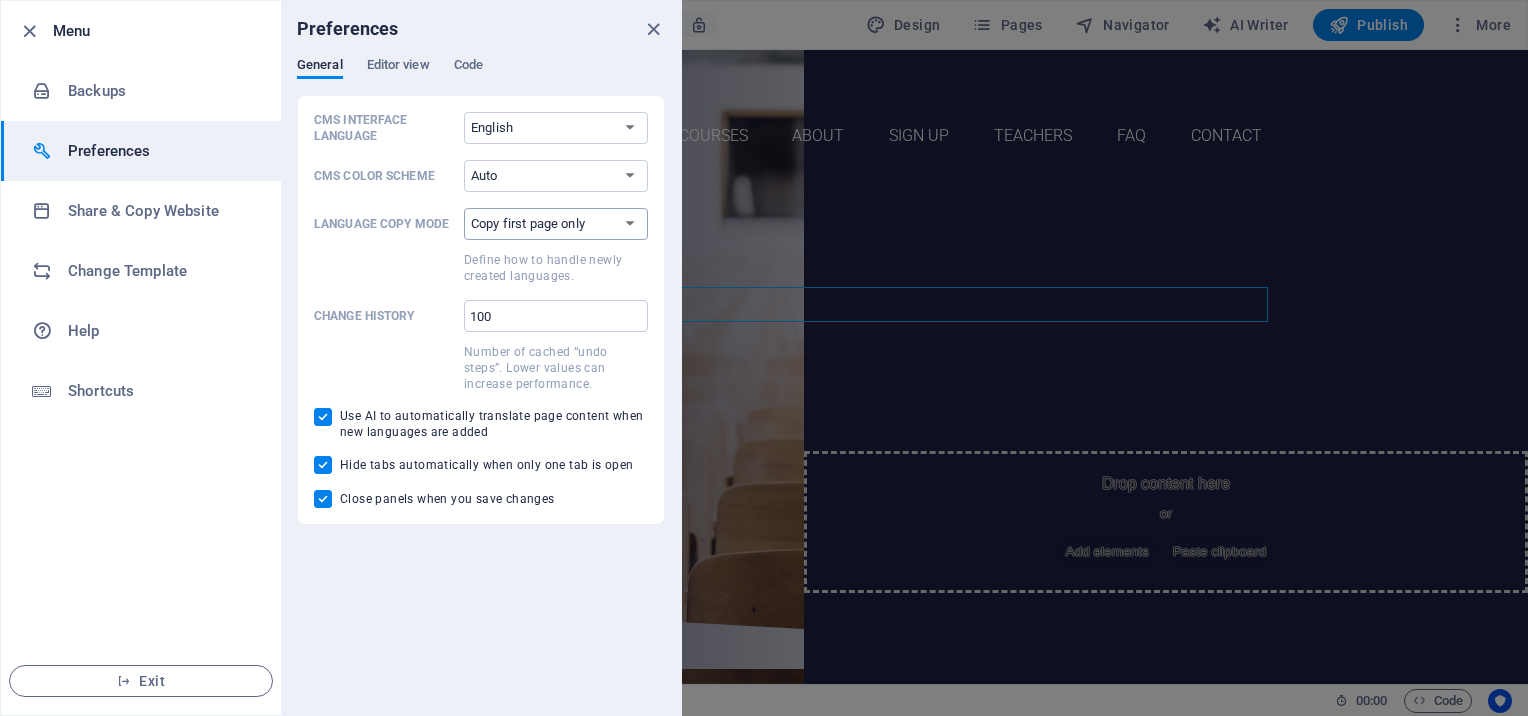 click on "Copy first page only Copy all pages" at bounding box center [556, 224] 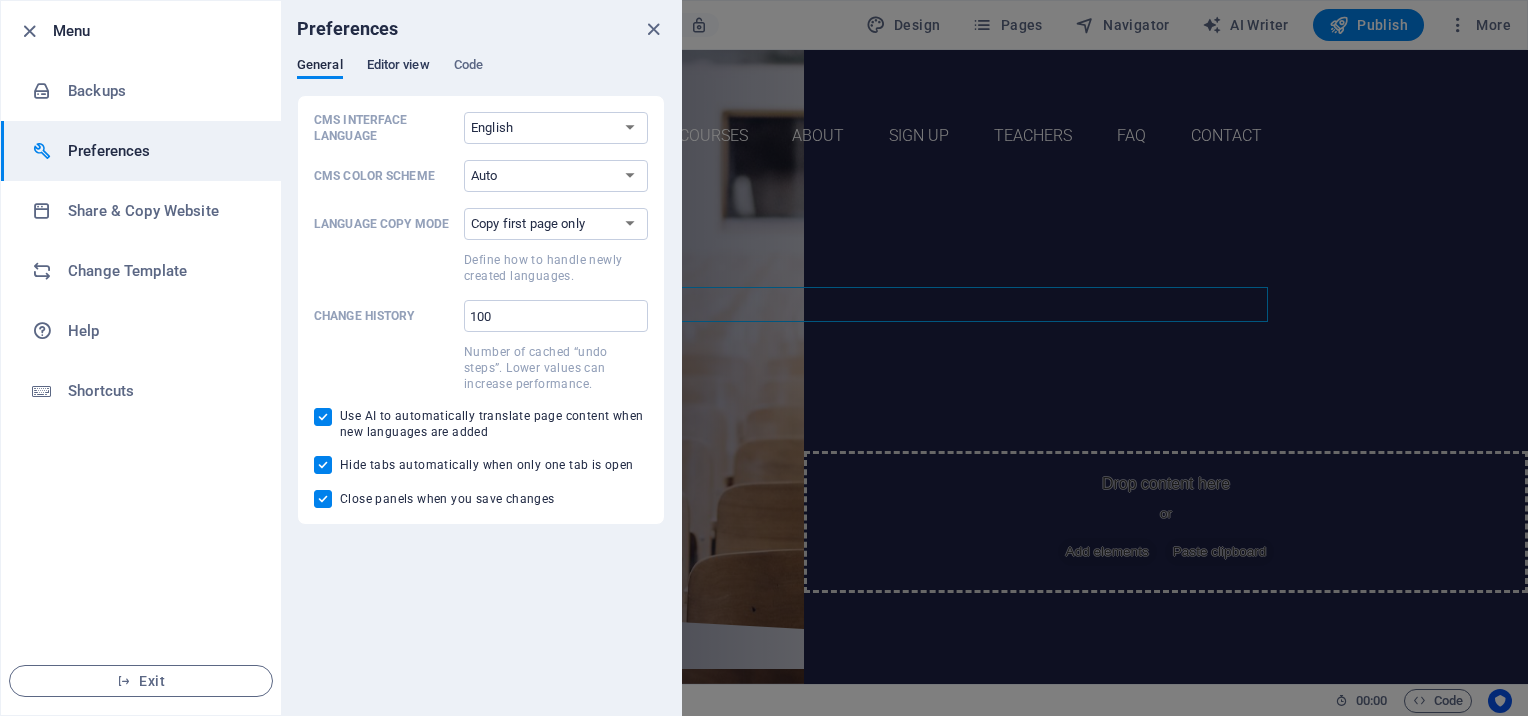 click on "Editor view" at bounding box center [398, 67] 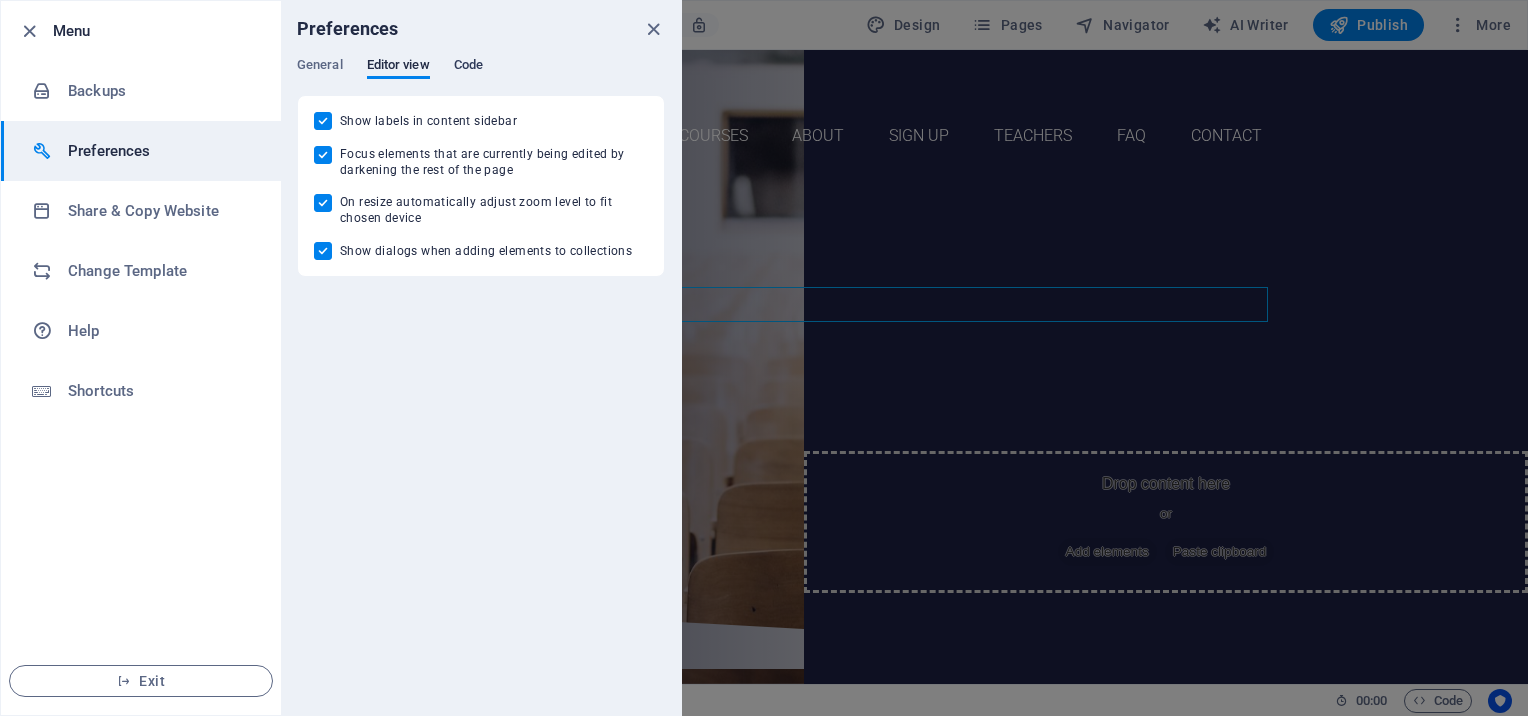 click on "Code" at bounding box center [468, 67] 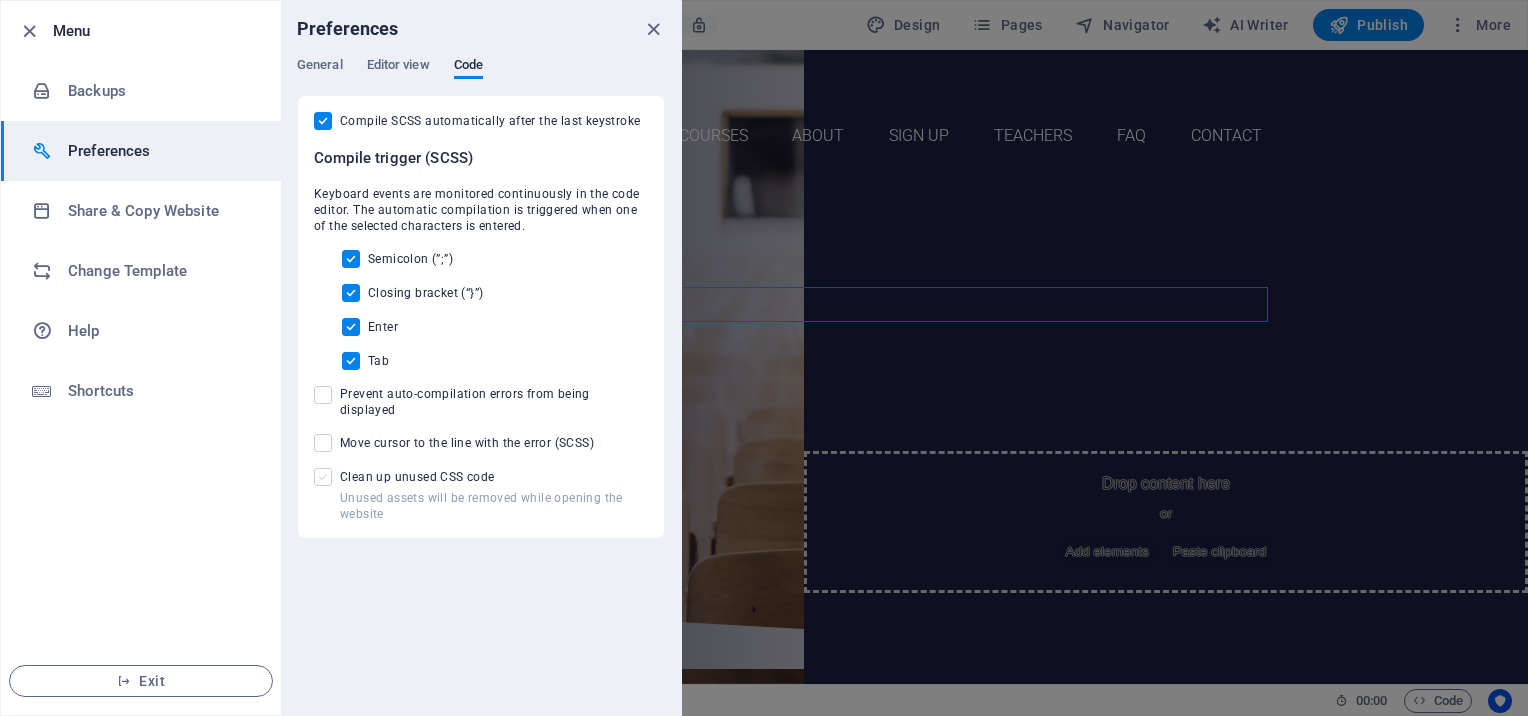 click at bounding box center [323, 477] 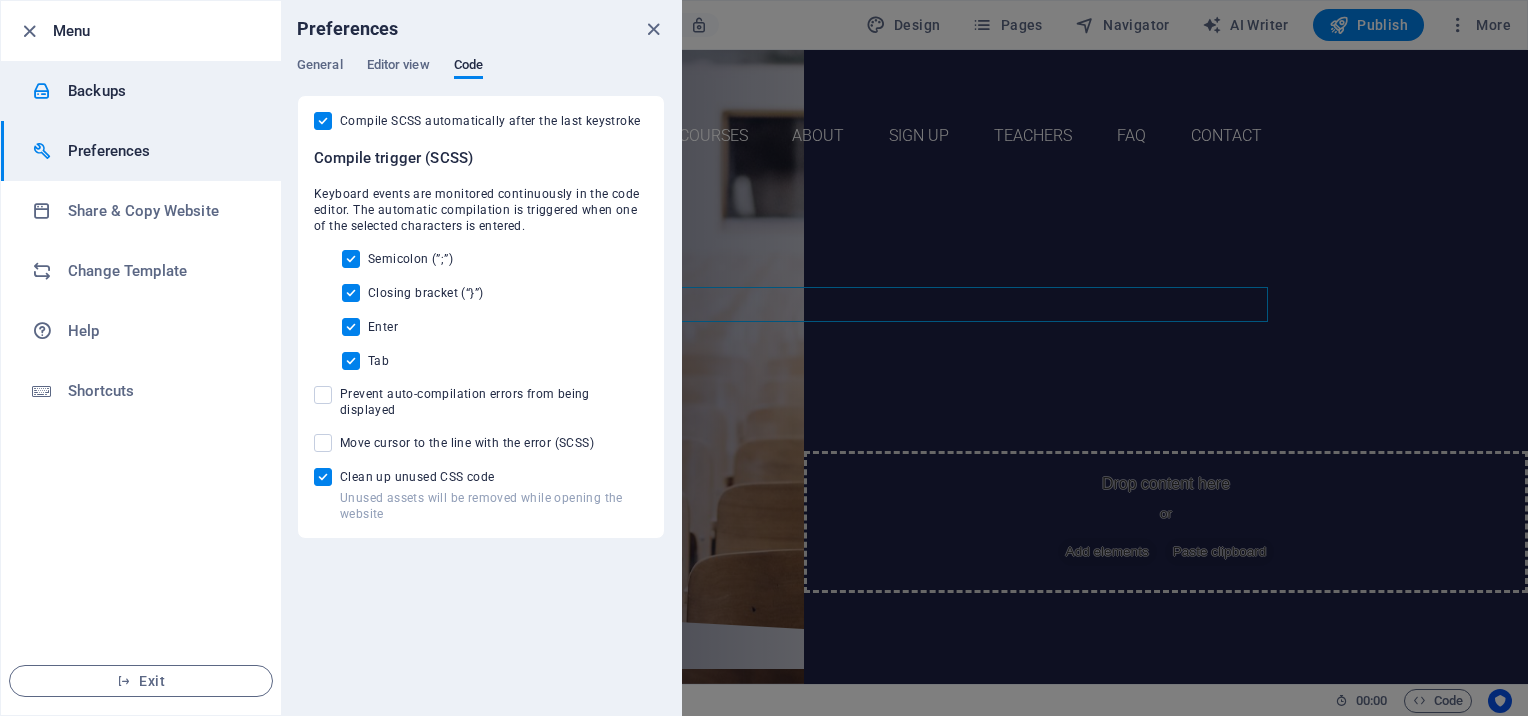 click on "Backups" at bounding box center [160, 91] 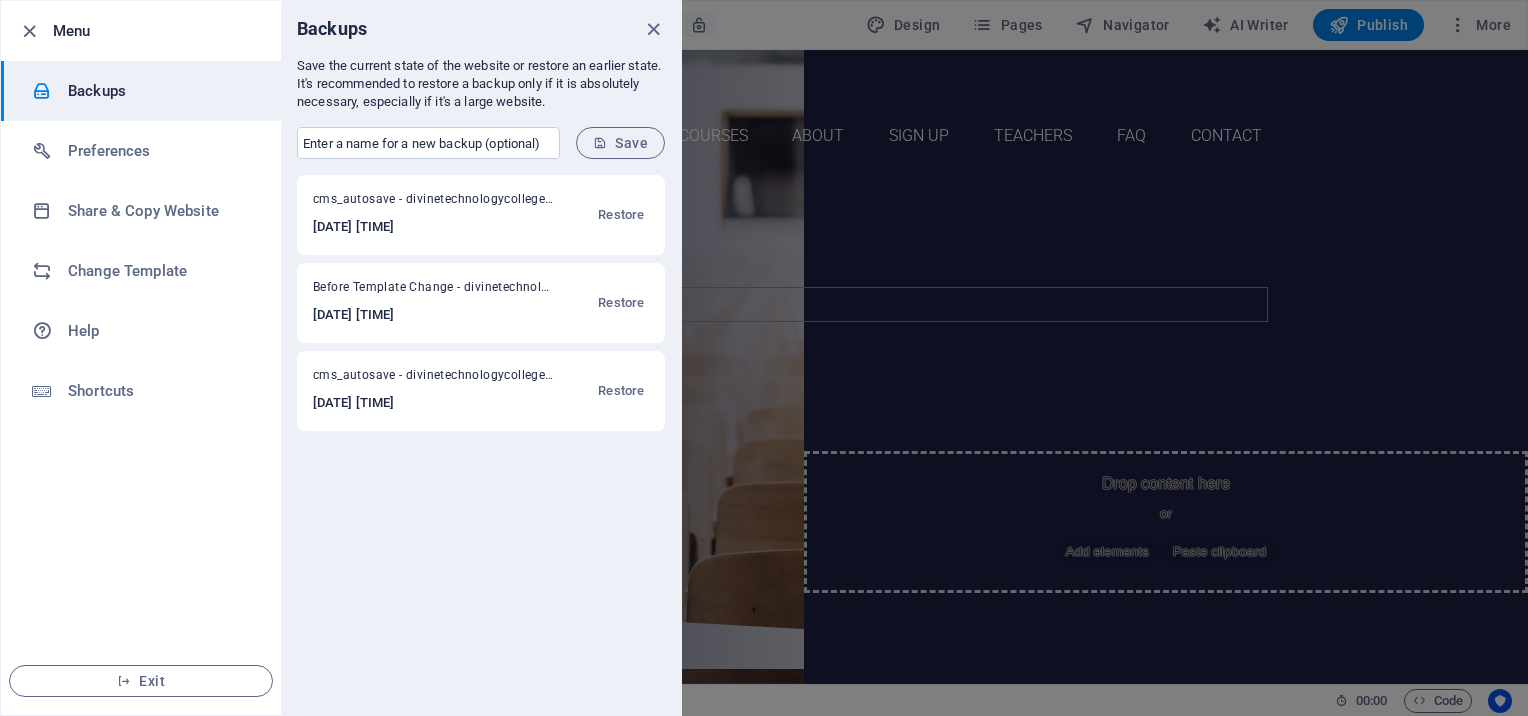 click at bounding box center (764, 358) 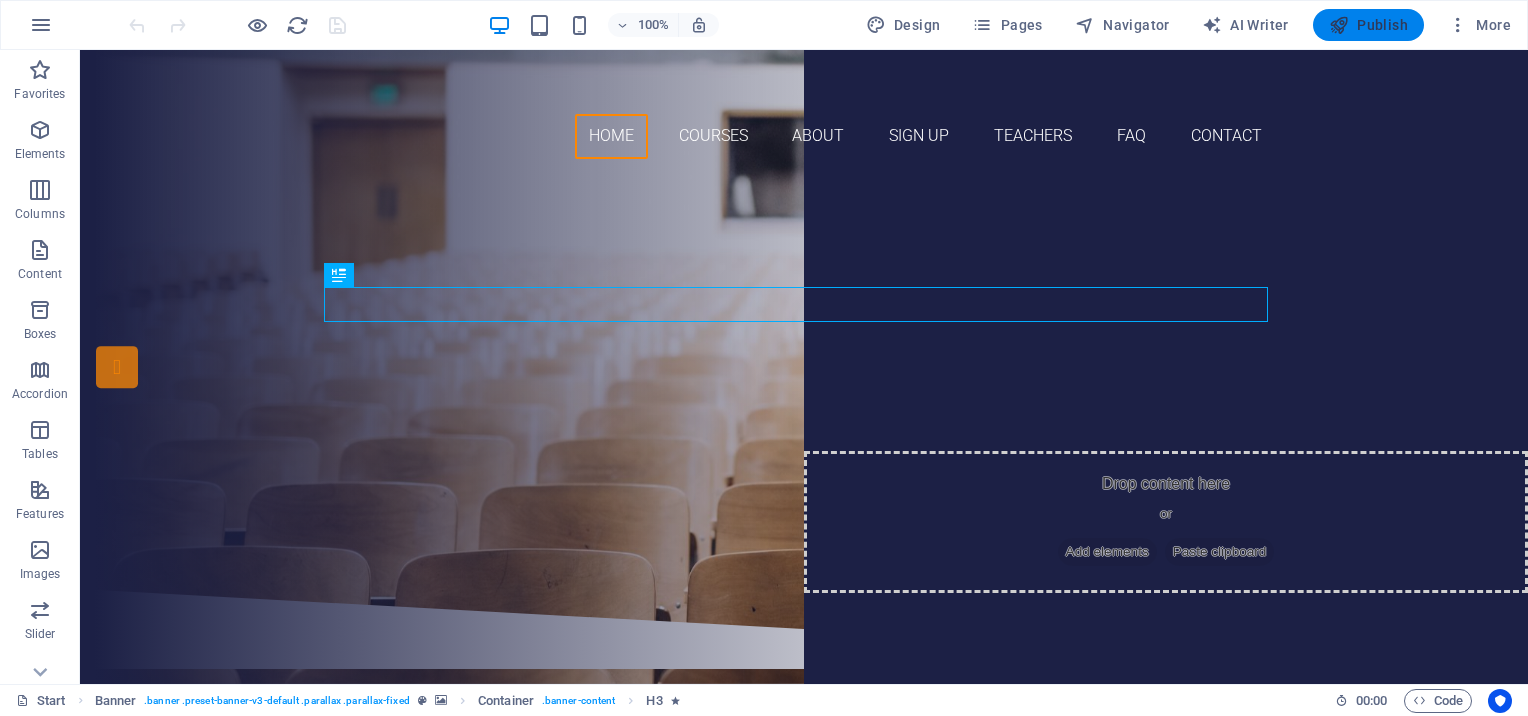 click on "Publish" at bounding box center [1368, 25] 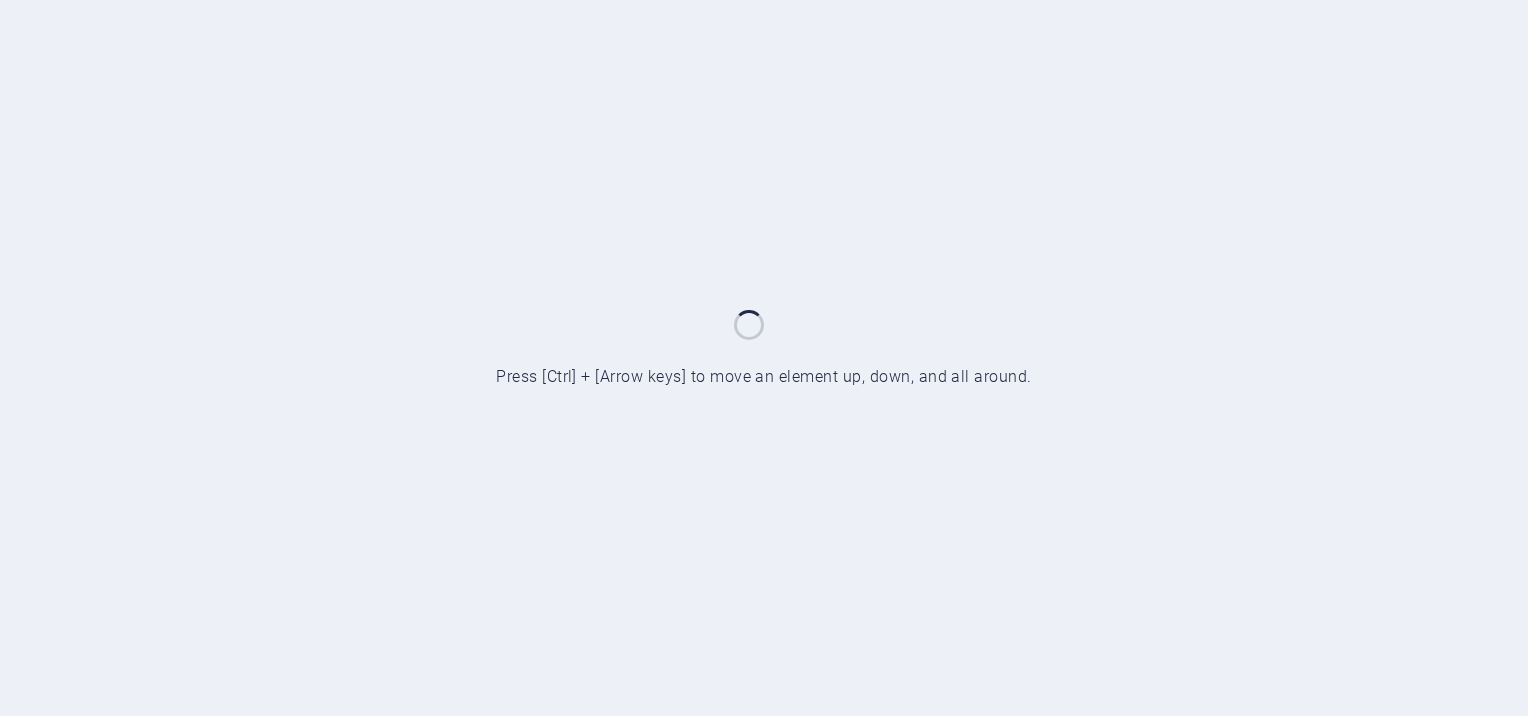 scroll, scrollTop: 0, scrollLeft: 0, axis: both 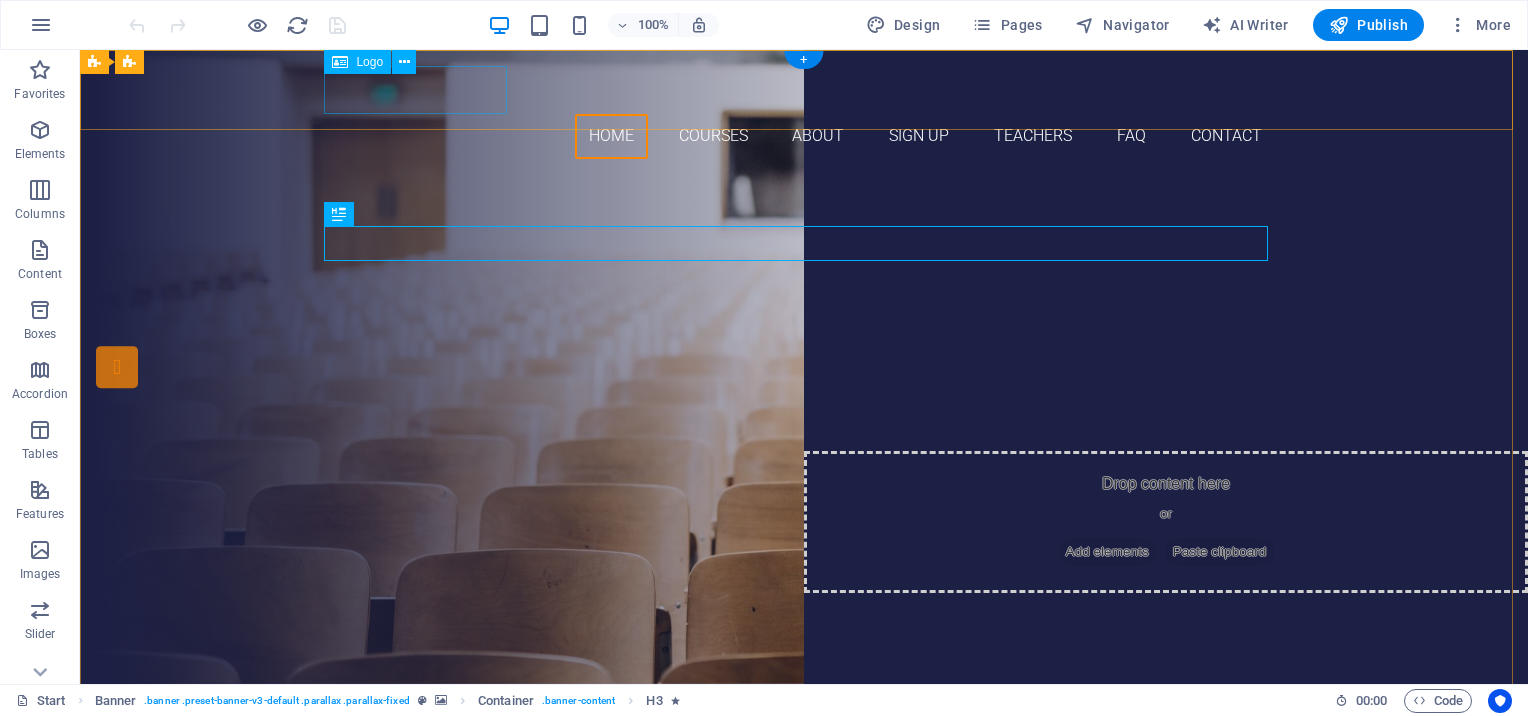 click at bounding box center (804, 90) 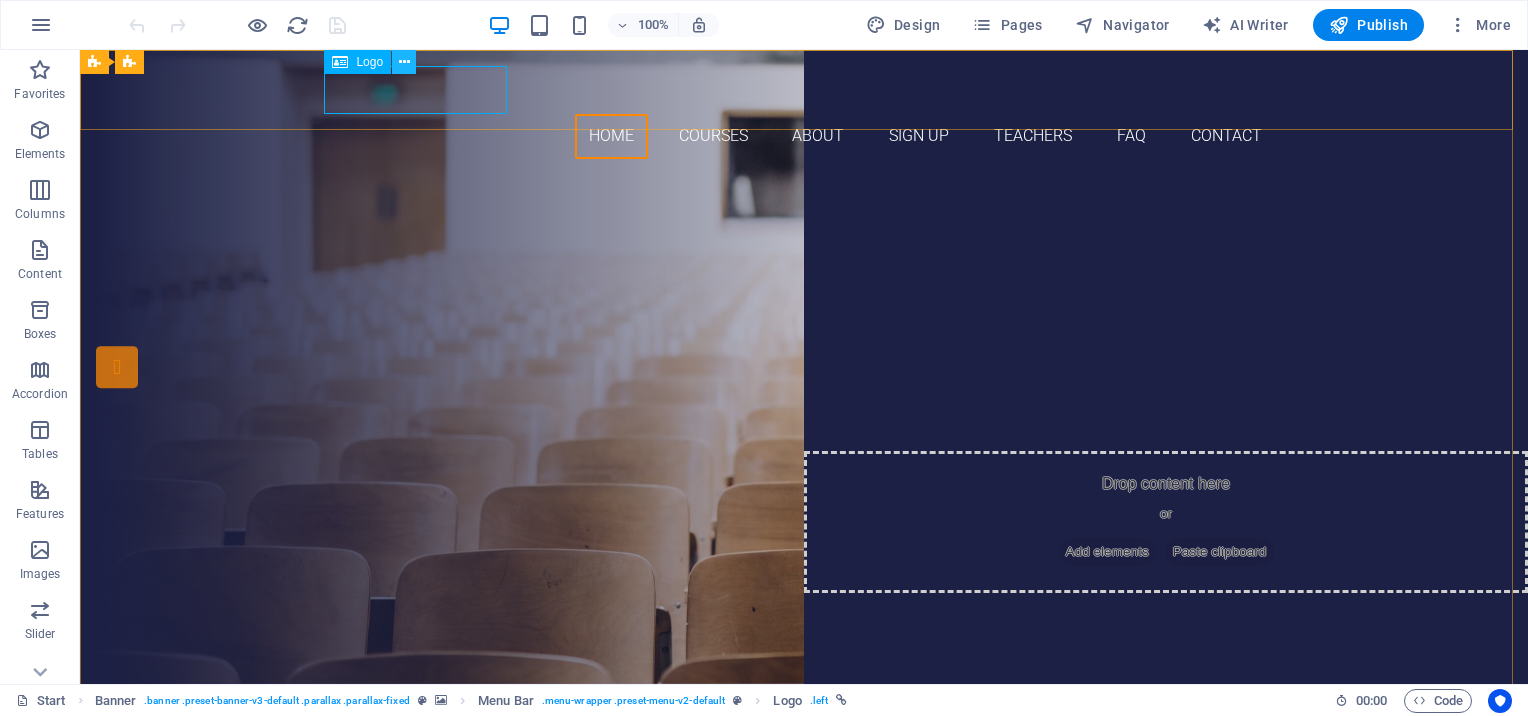 click at bounding box center (404, 62) 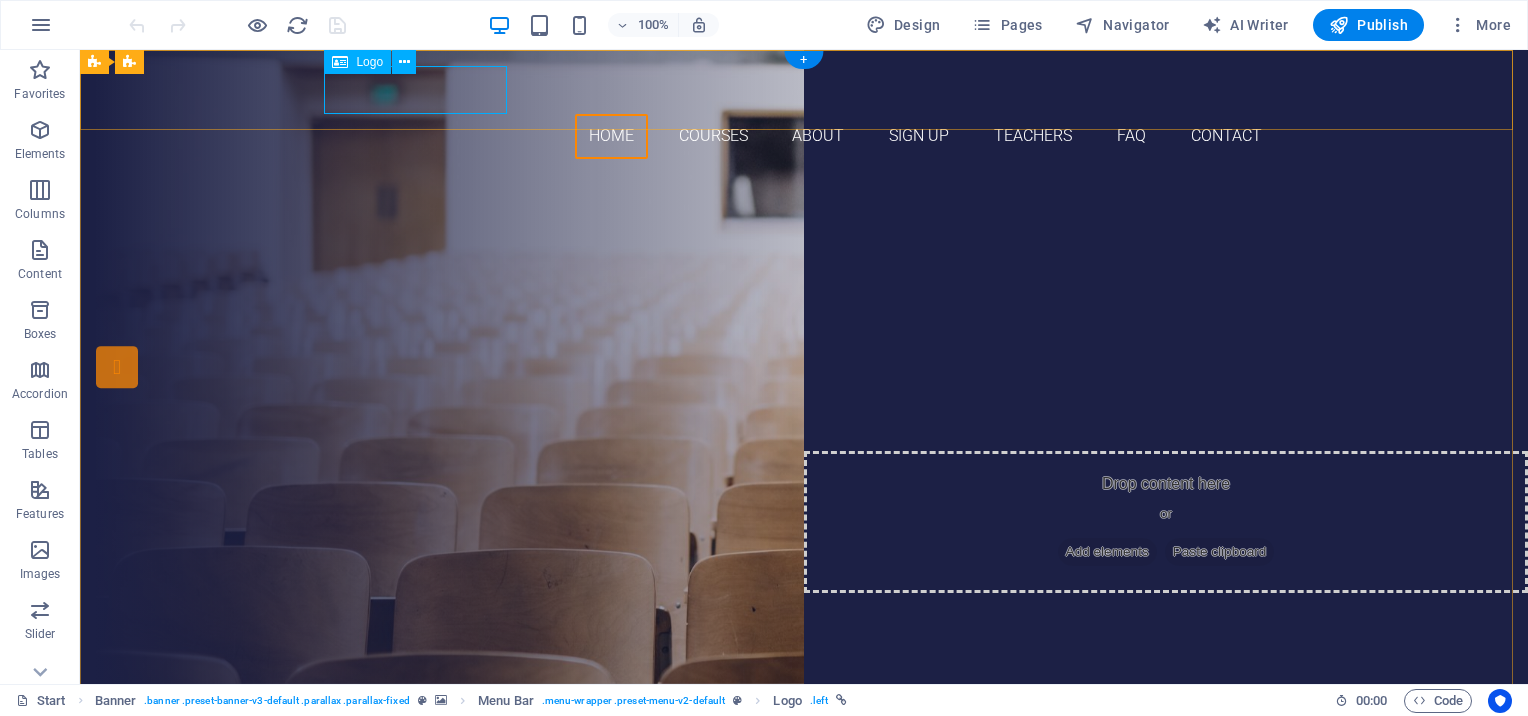 click at bounding box center (804, 90) 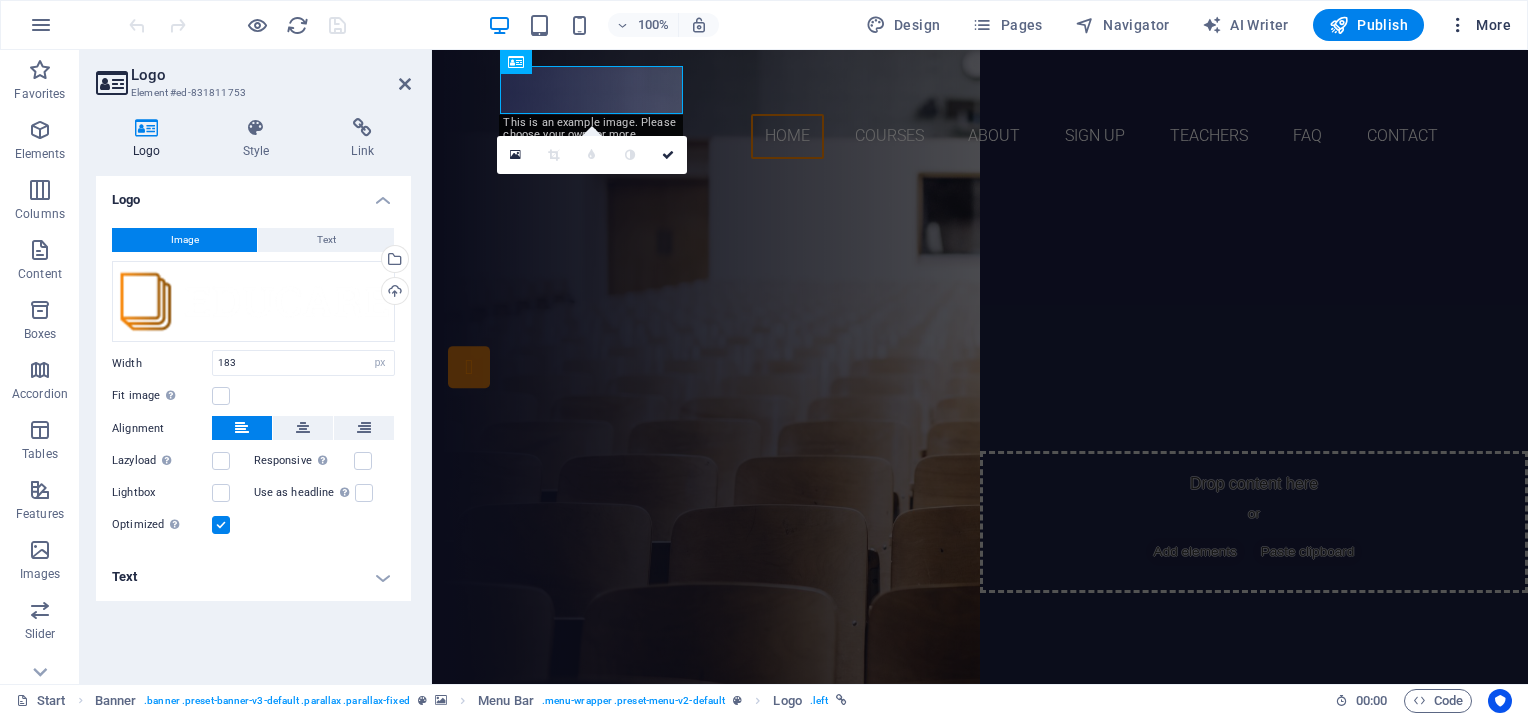 click on "More" at bounding box center (1479, 25) 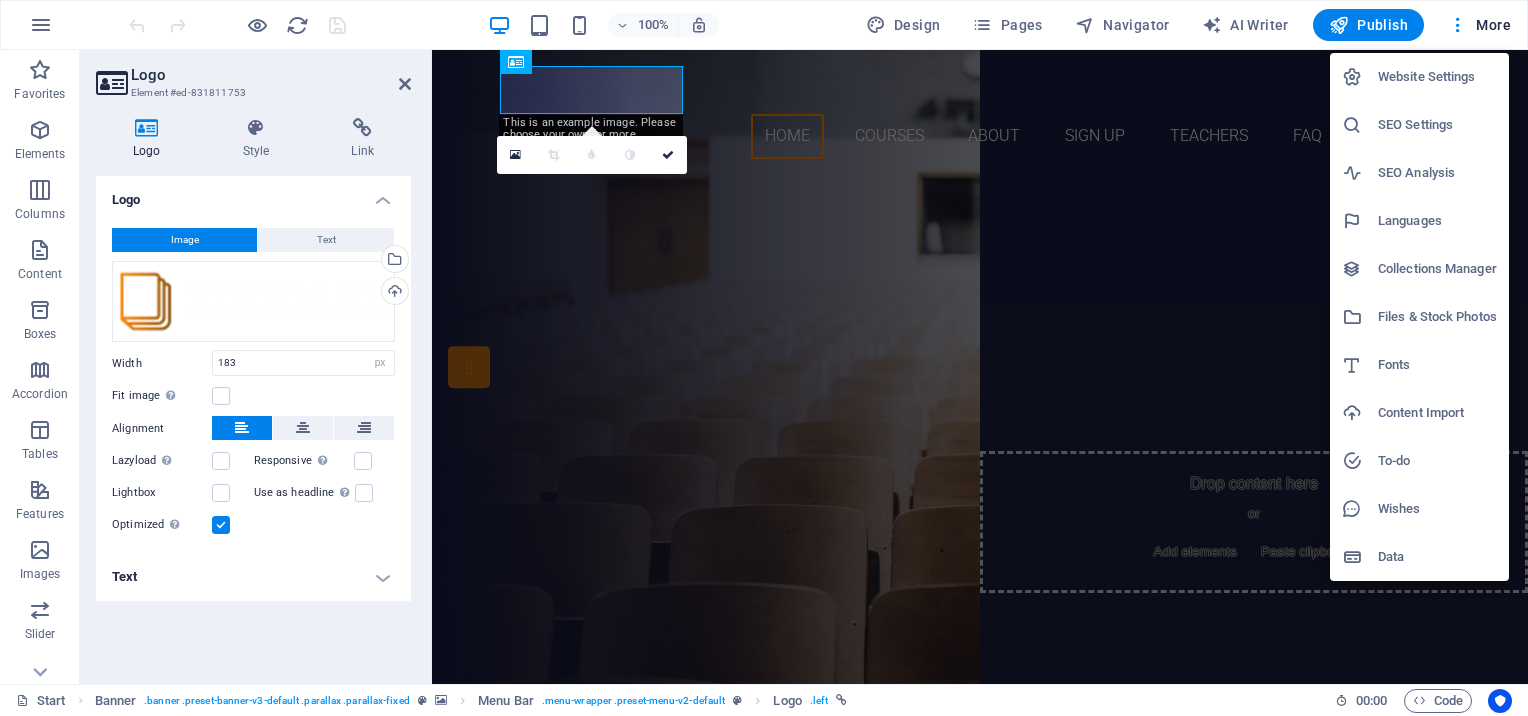 click on "Website Settings" at bounding box center [1437, 77] 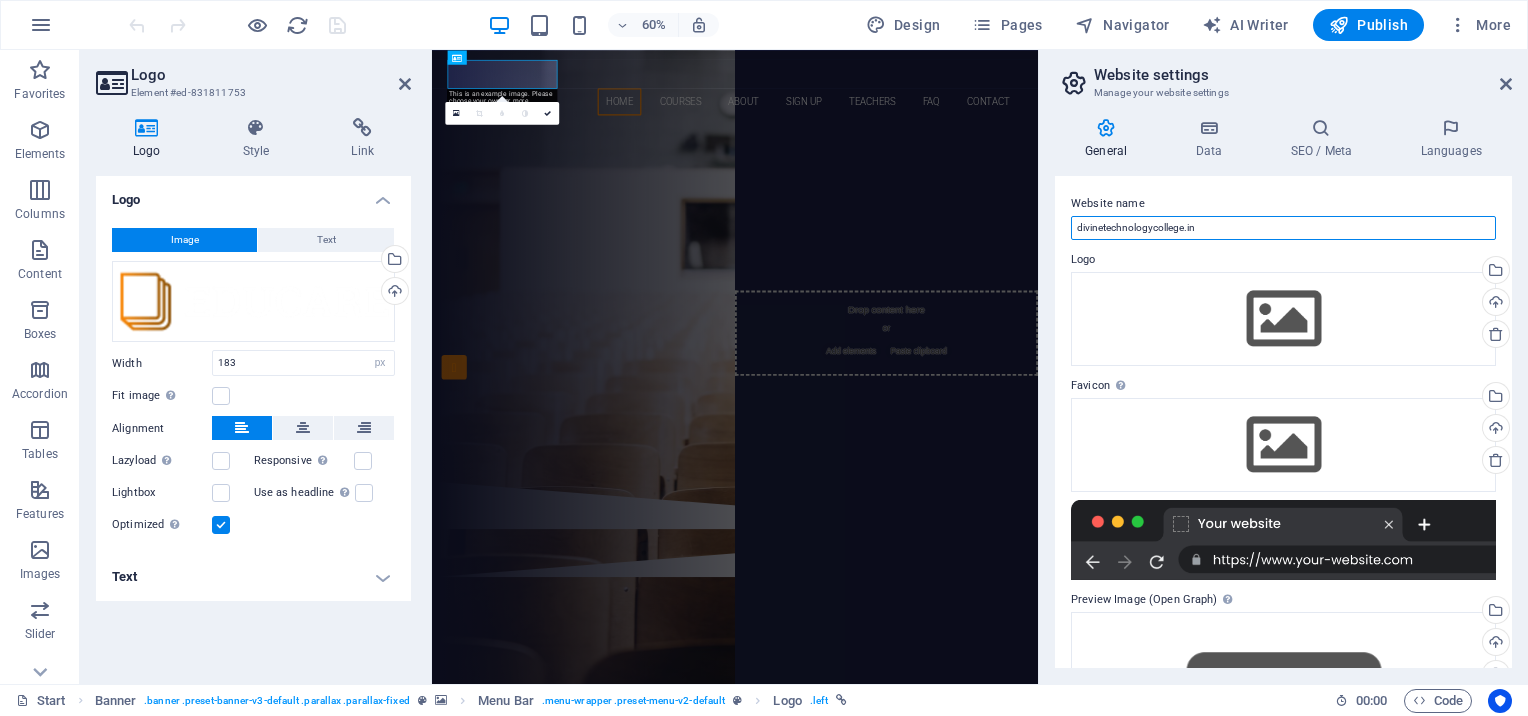 drag, startPoint x: 1170, startPoint y: 232, endPoint x: 1184, endPoint y: 248, distance: 21.260292 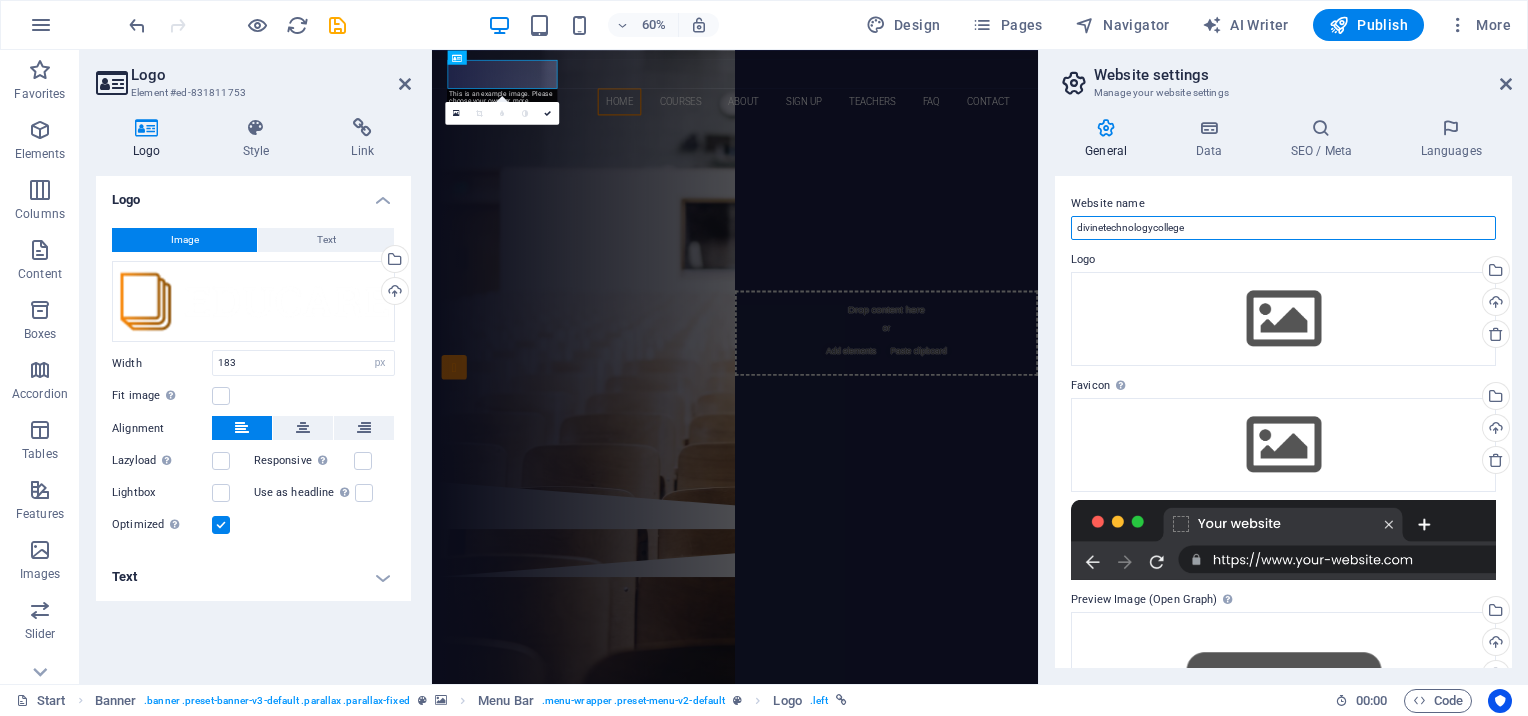 drag, startPoint x: 1152, startPoint y: 228, endPoint x: 1222, endPoint y: 232, distance: 70.11419 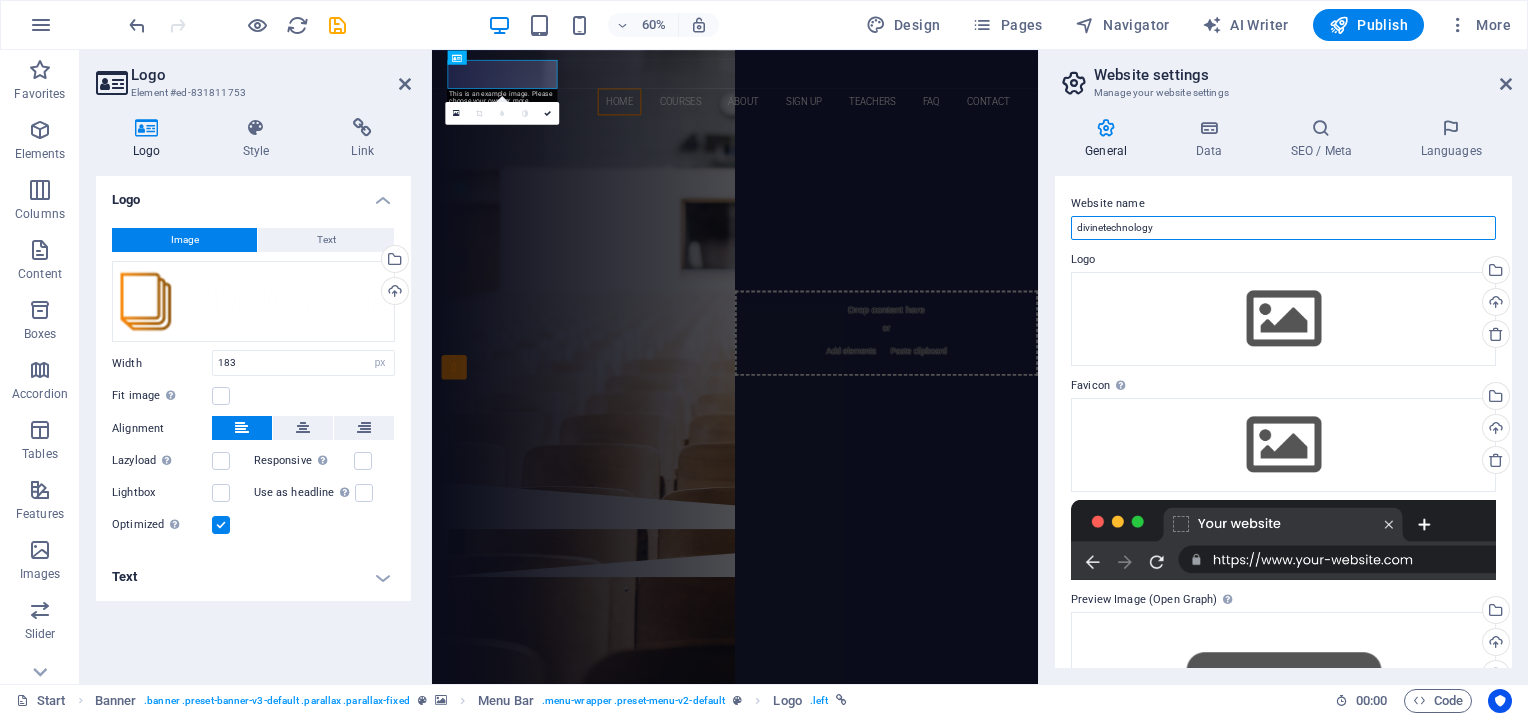 click on "divinetechnology" at bounding box center (1283, 228) 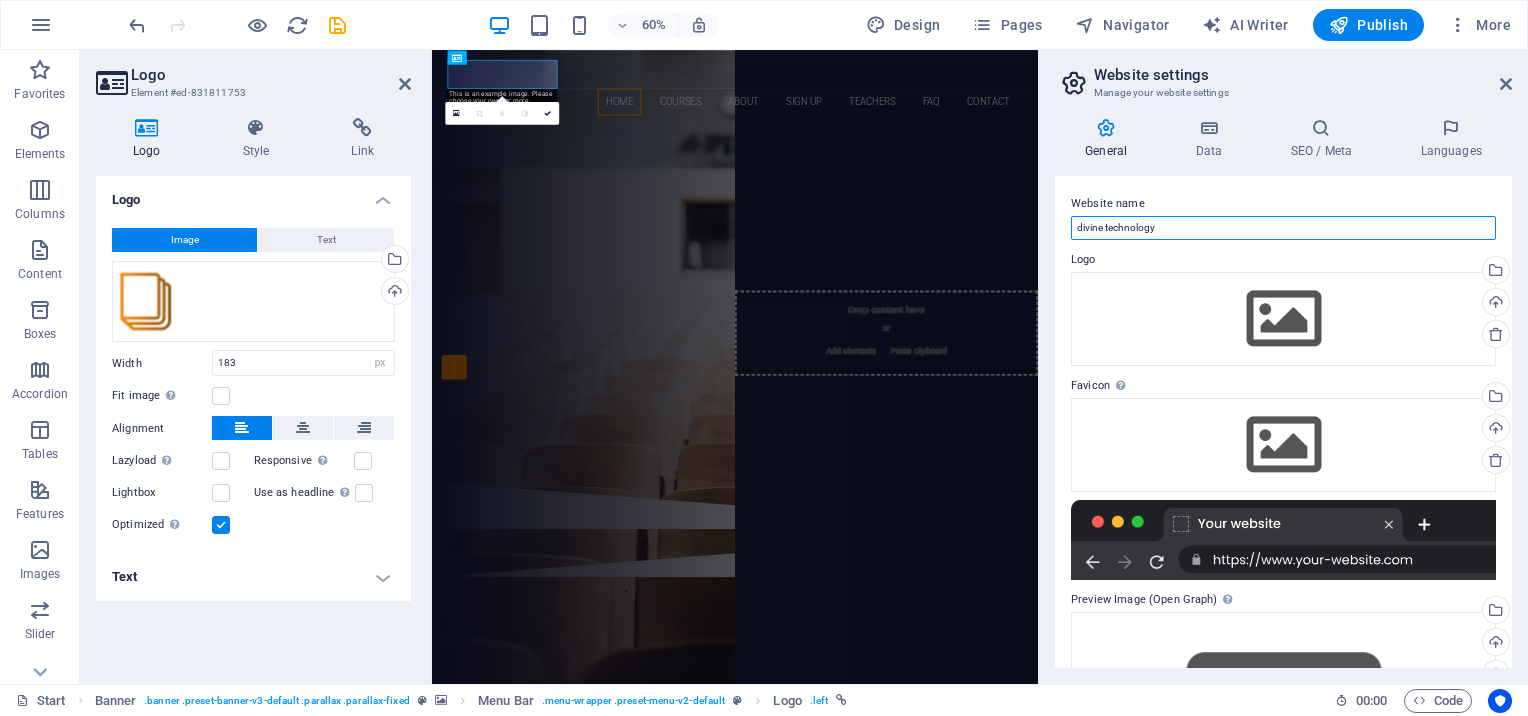 paste on "college" 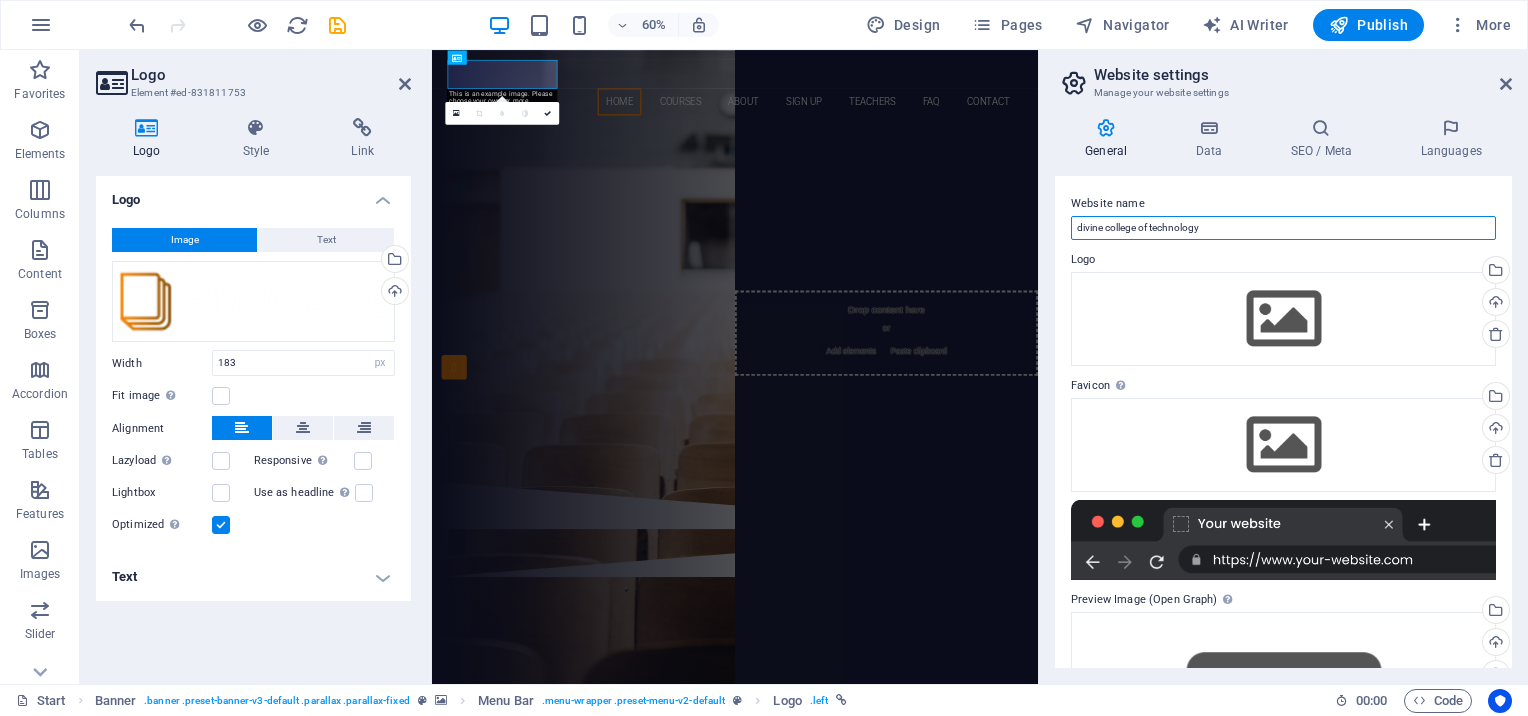 drag, startPoint x: 1080, startPoint y: 227, endPoint x: 1044, endPoint y: 234, distance: 36.67424 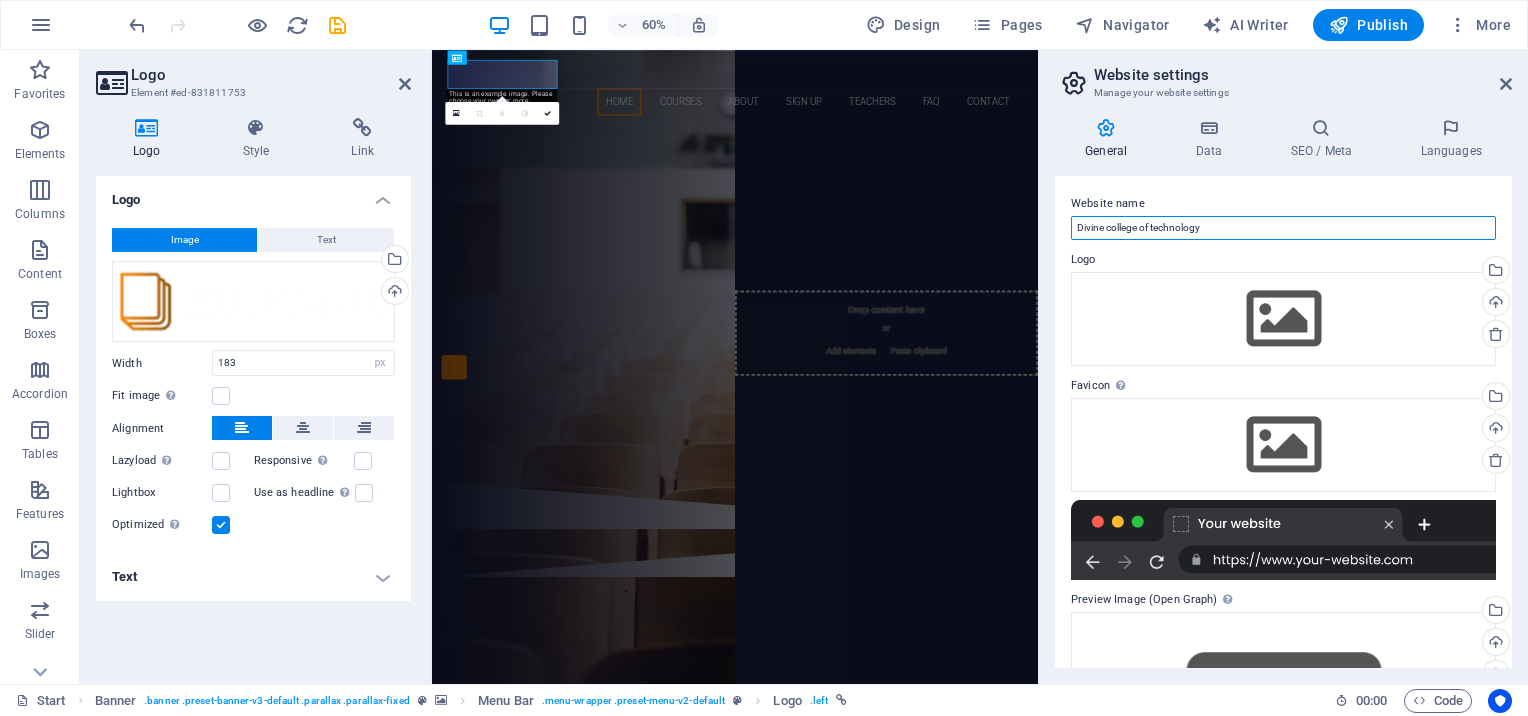 click on "Divine college of technology" at bounding box center (1283, 228) 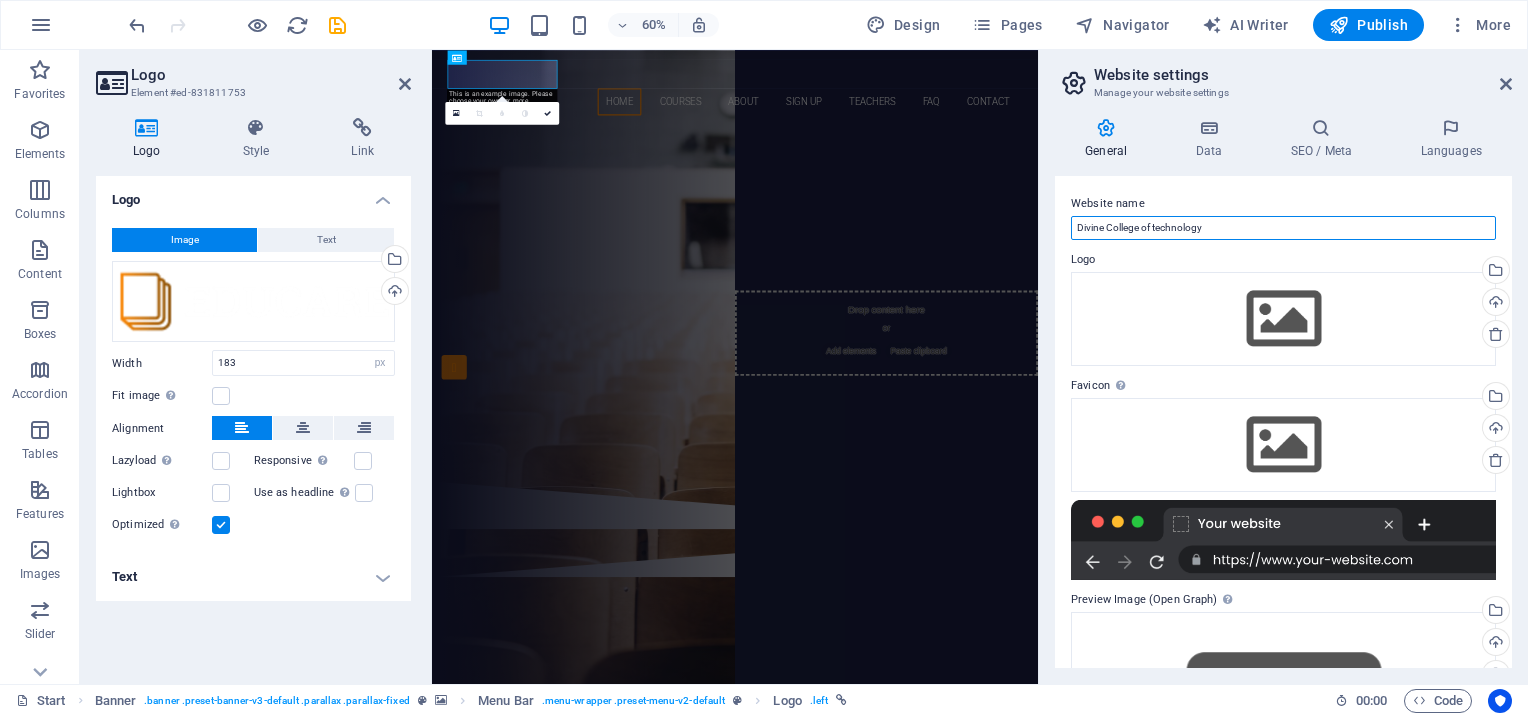 click on "Divine College of technology" at bounding box center (1283, 228) 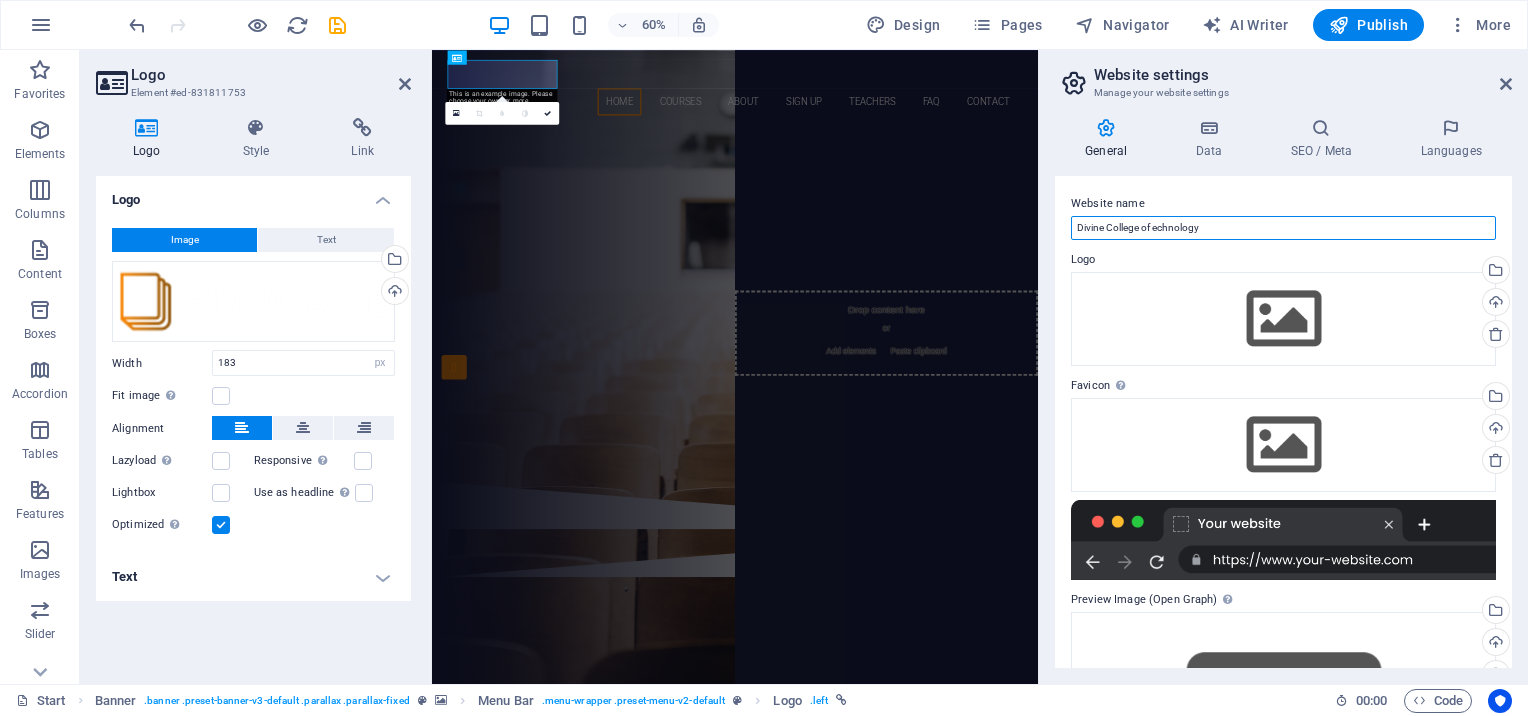 type on "Divine College of Technology" 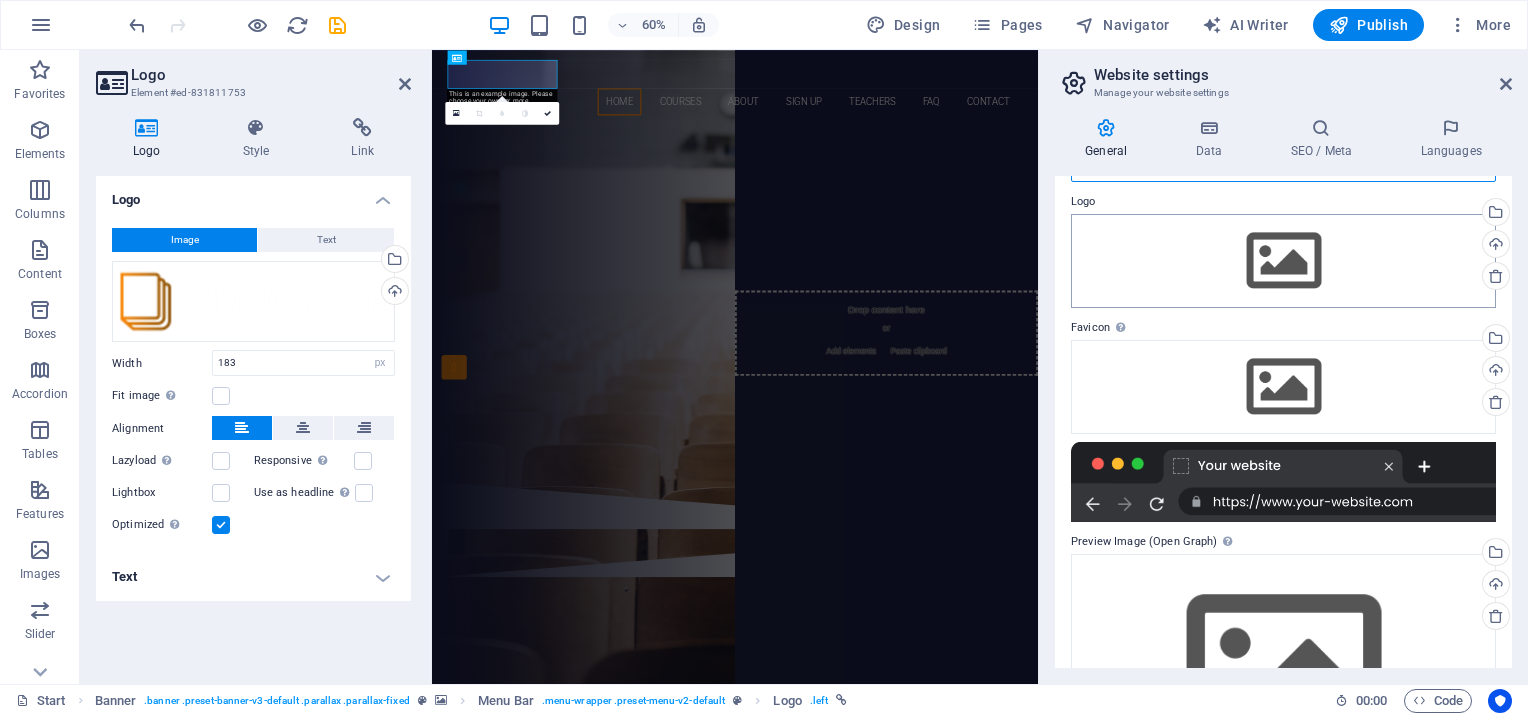 scroll, scrollTop: 0, scrollLeft: 0, axis: both 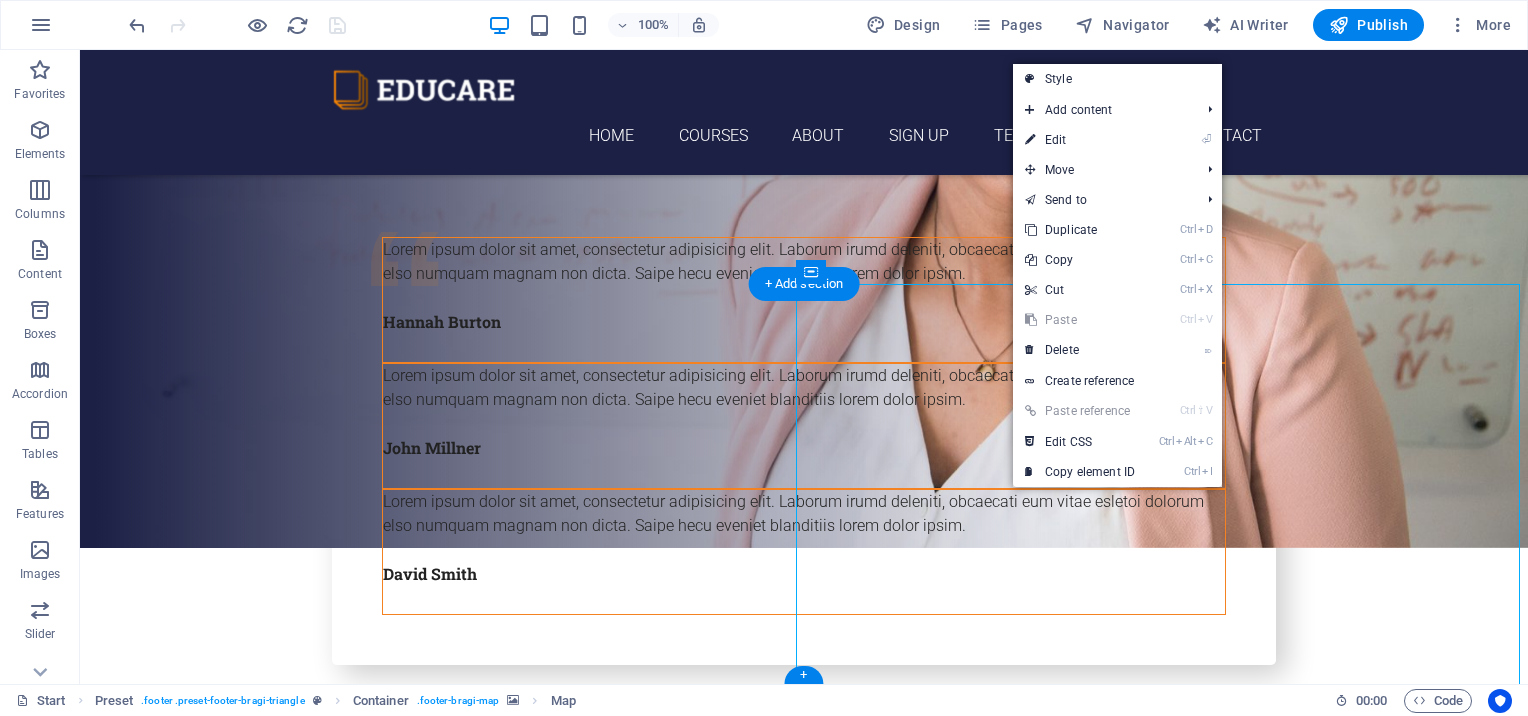 click at bounding box center [1166, -7394] 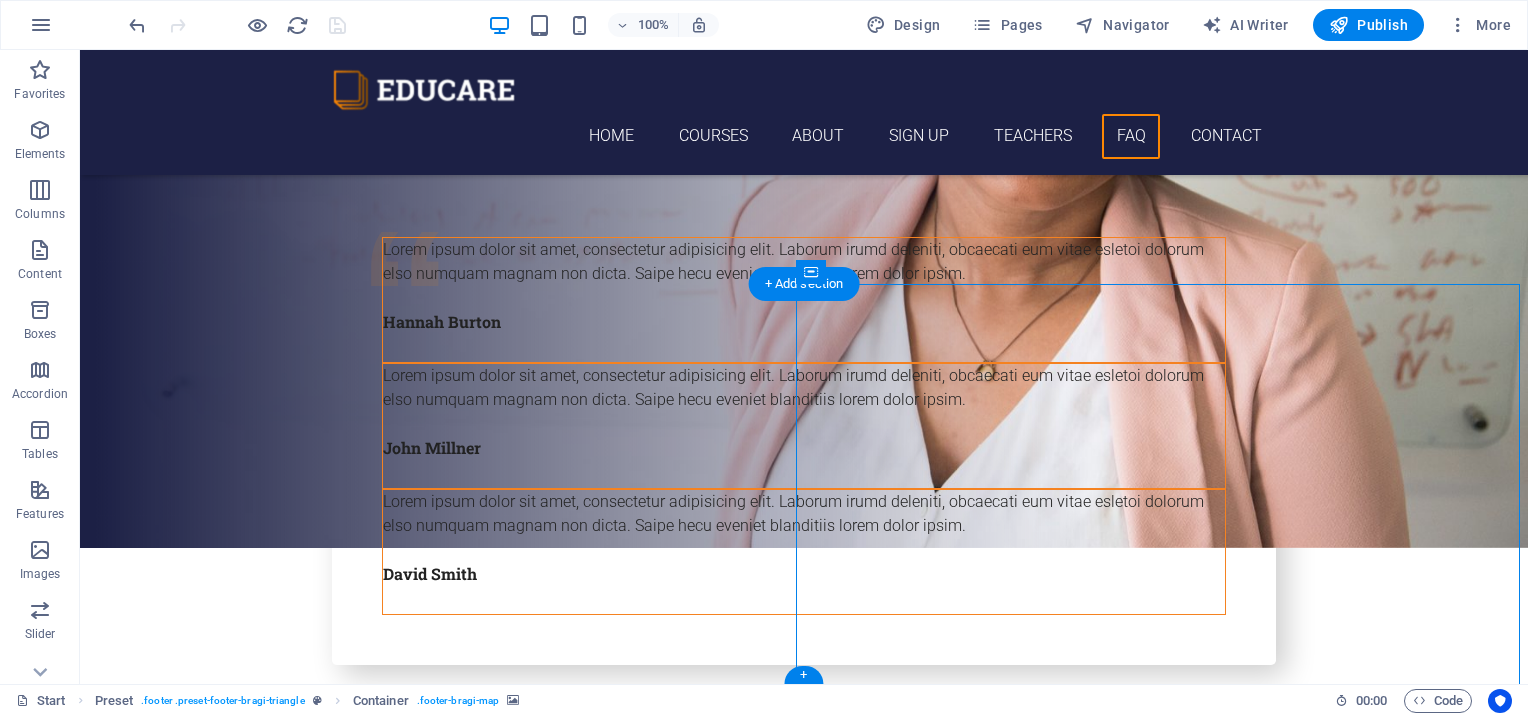 click at bounding box center (1166, -7394) 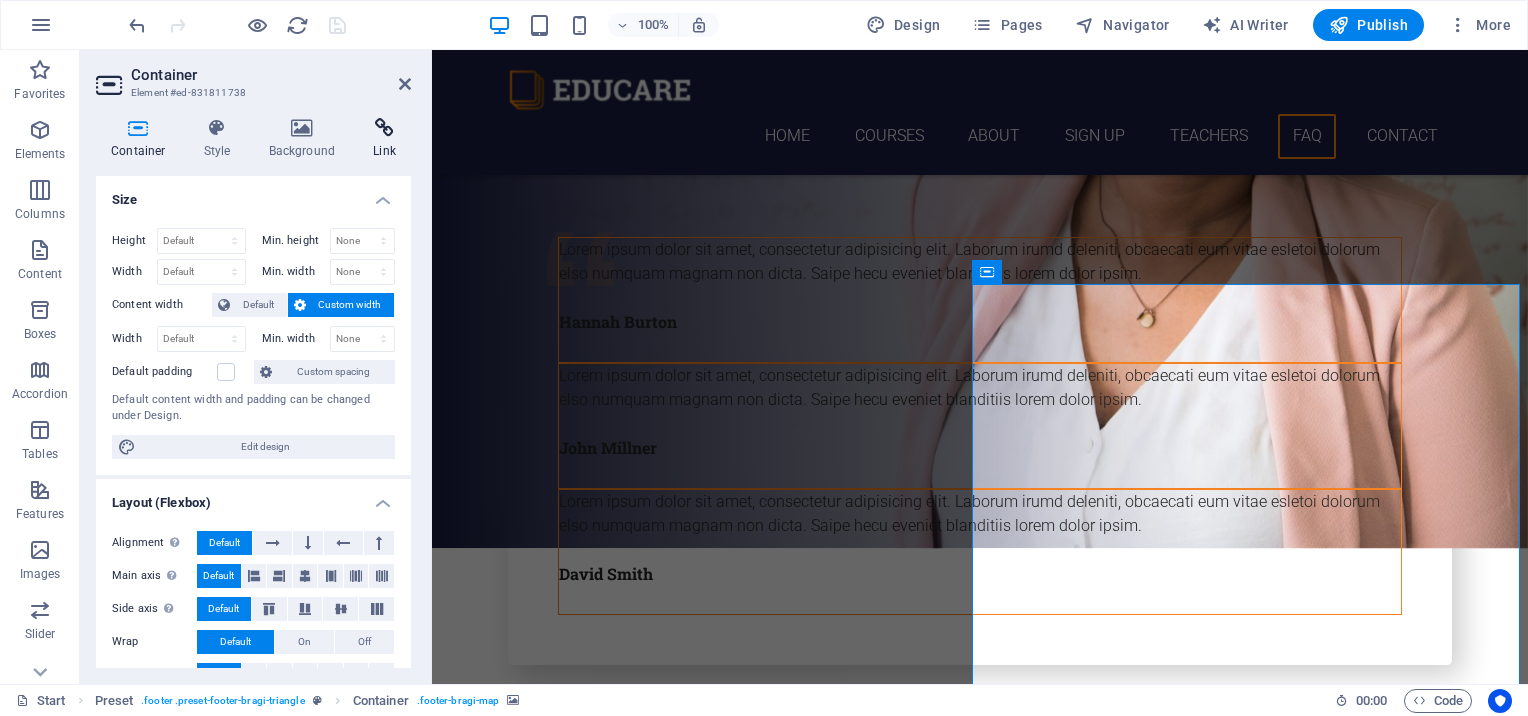 click at bounding box center [384, 128] 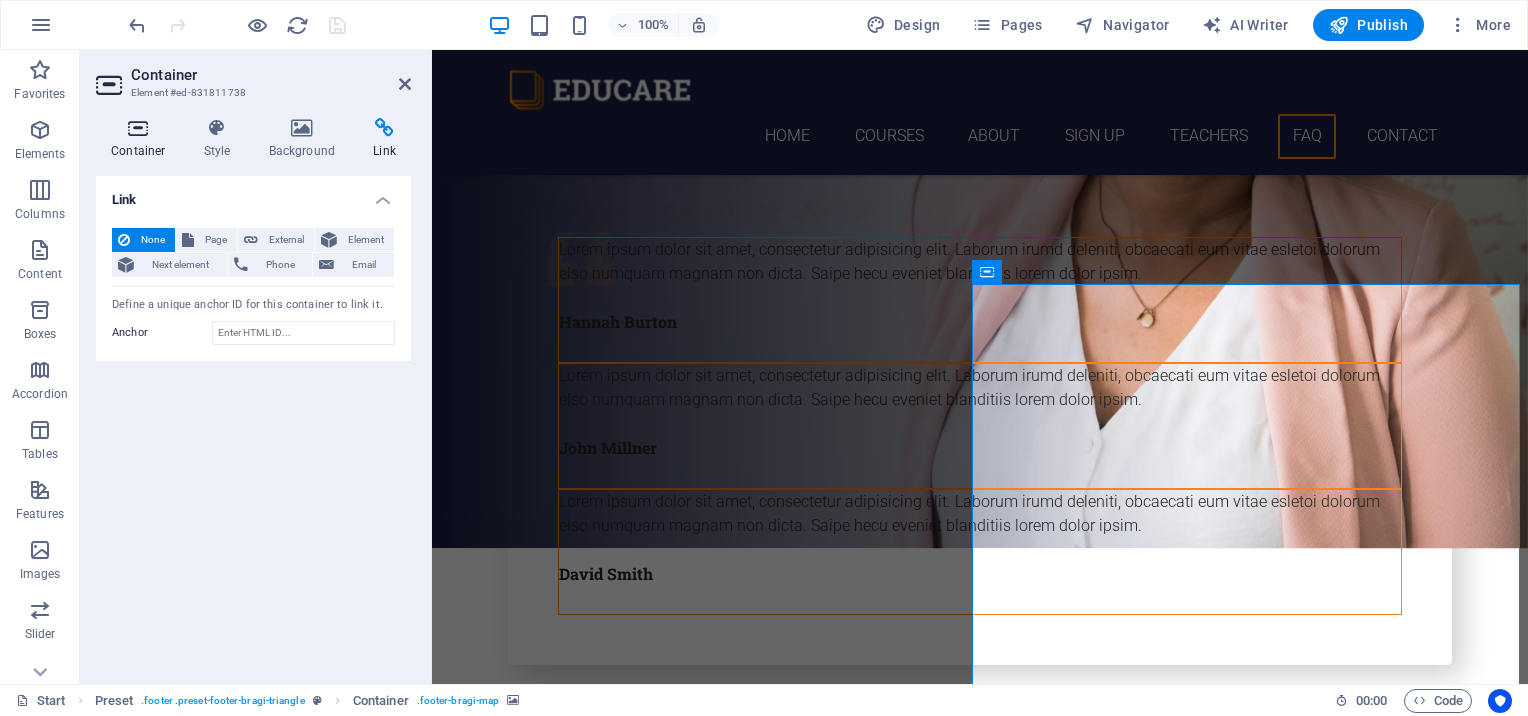 click at bounding box center [138, 128] 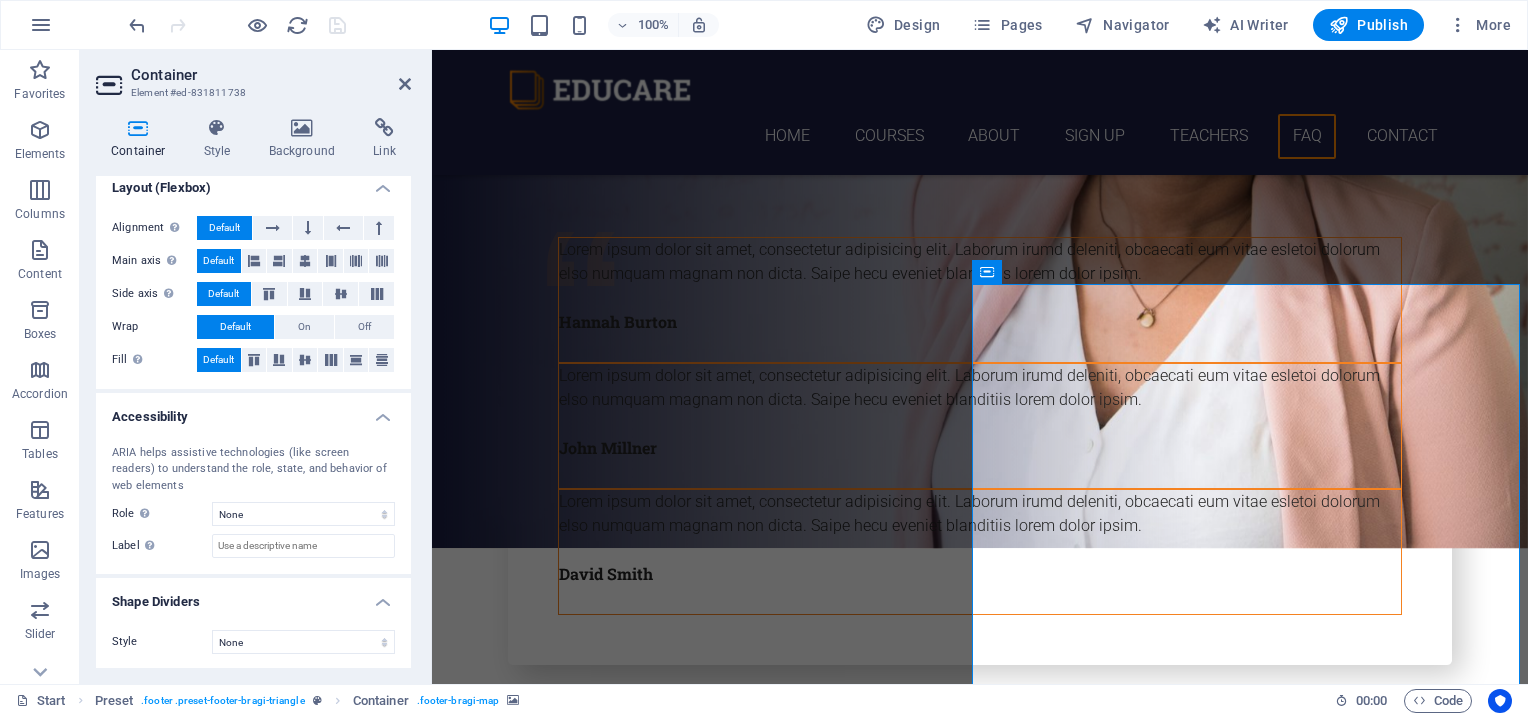 scroll, scrollTop: 315, scrollLeft: 0, axis: vertical 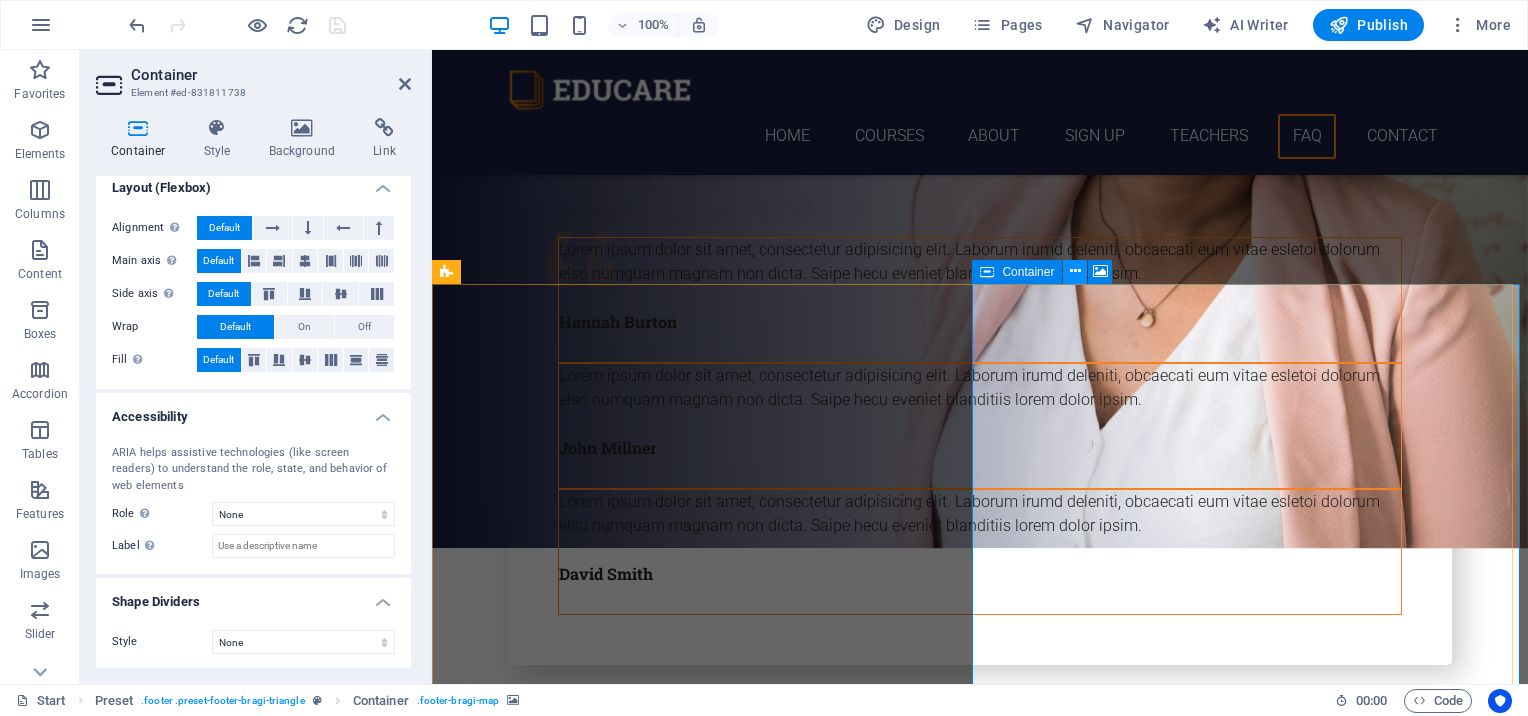 click at bounding box center [1075, 271] 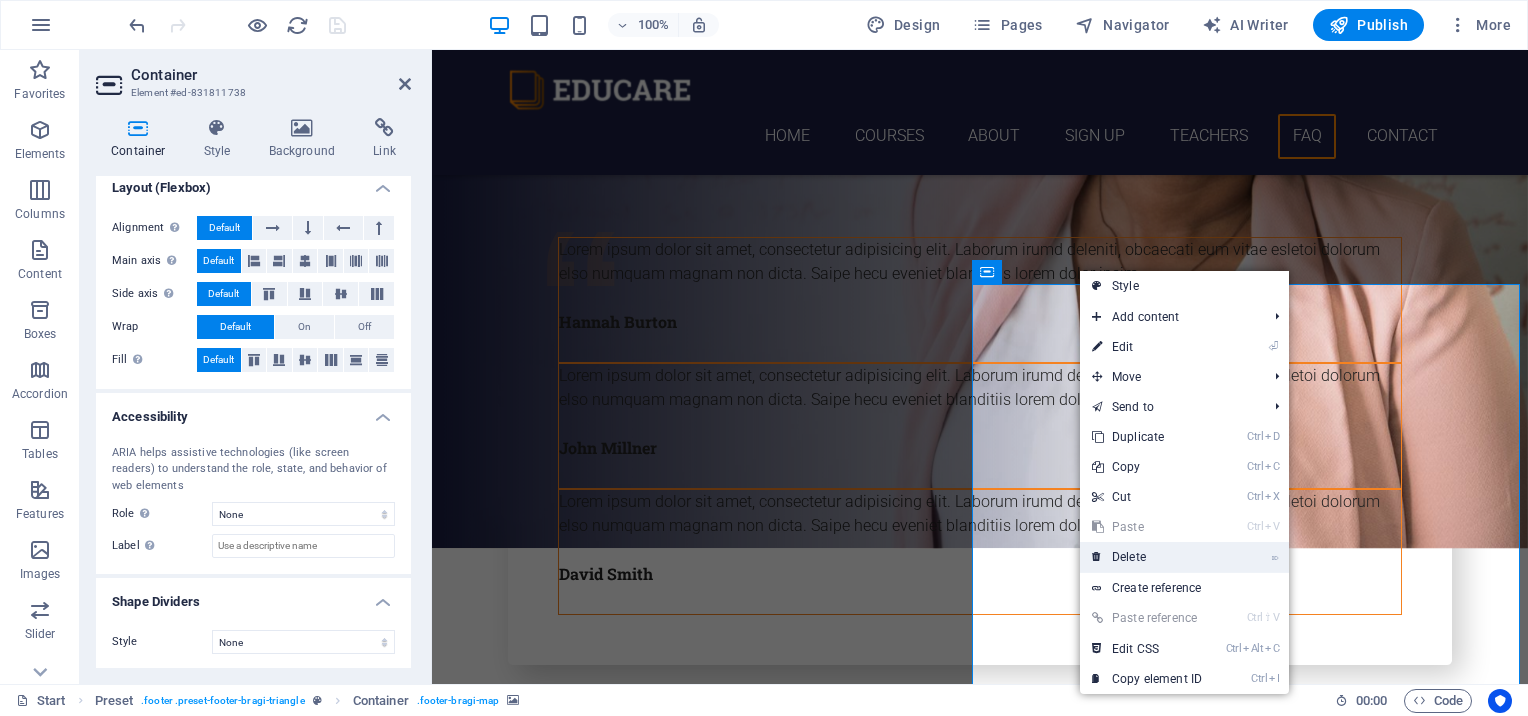 click on "⌦  Delete" at bounding box center (1147, 557) 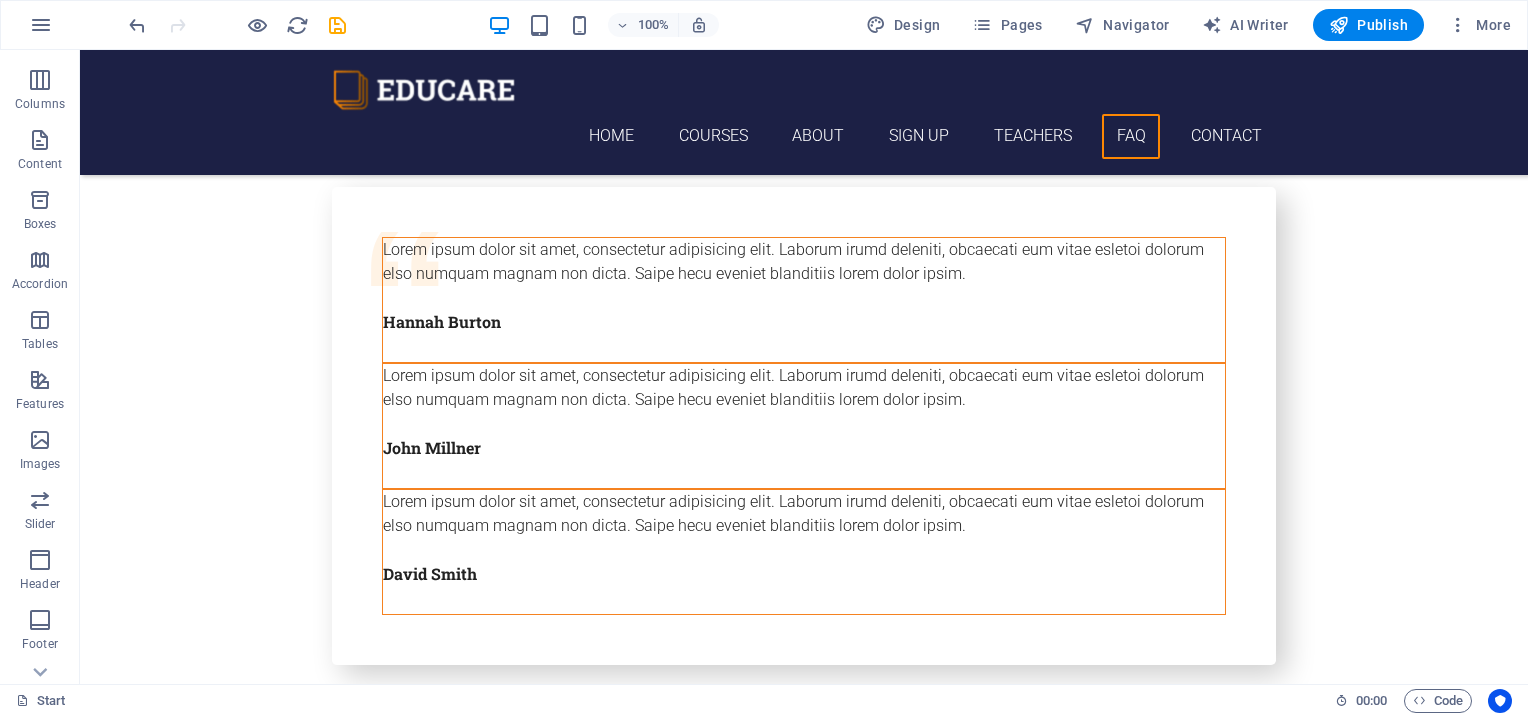 scroll, scrollTop: 265, scrollLeft: 0, axis: vertical 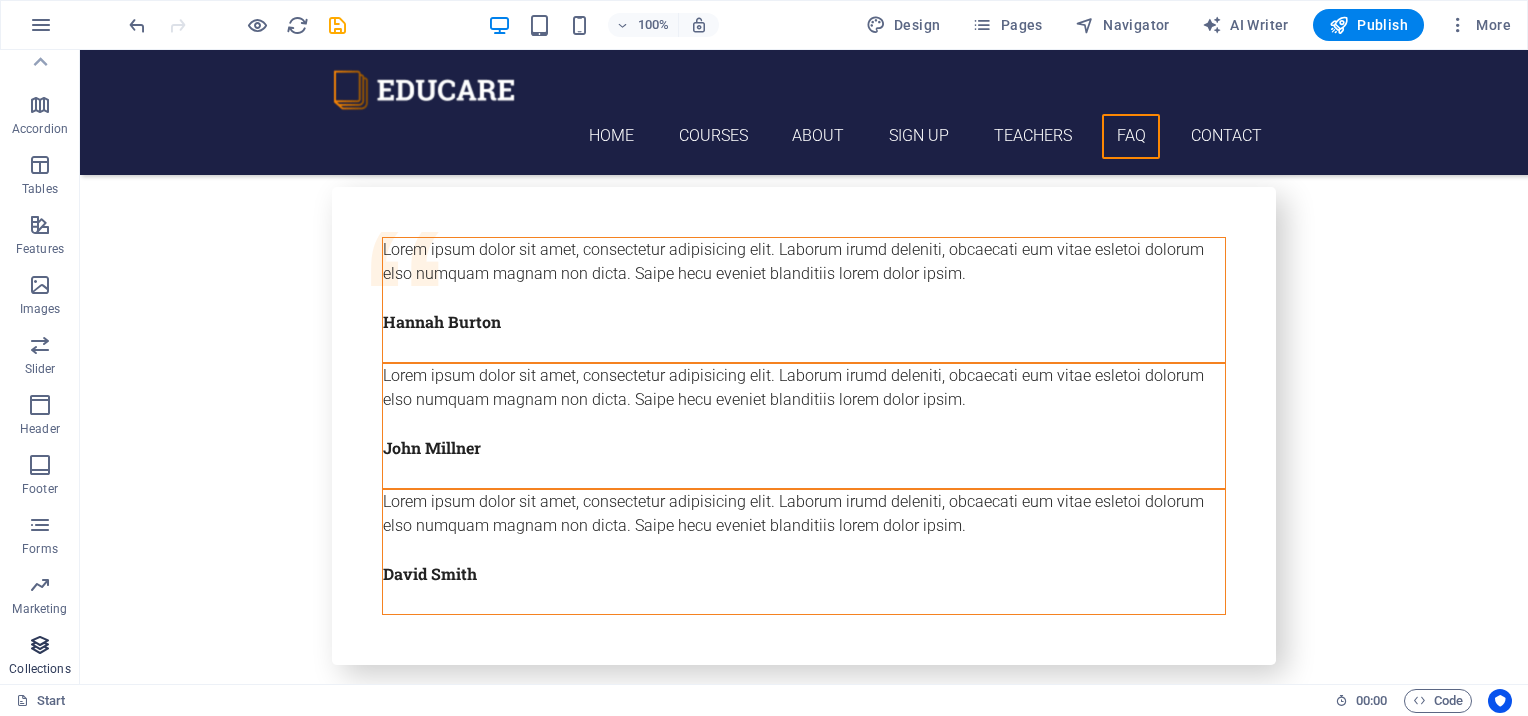 click at bounding box center [40, 645] 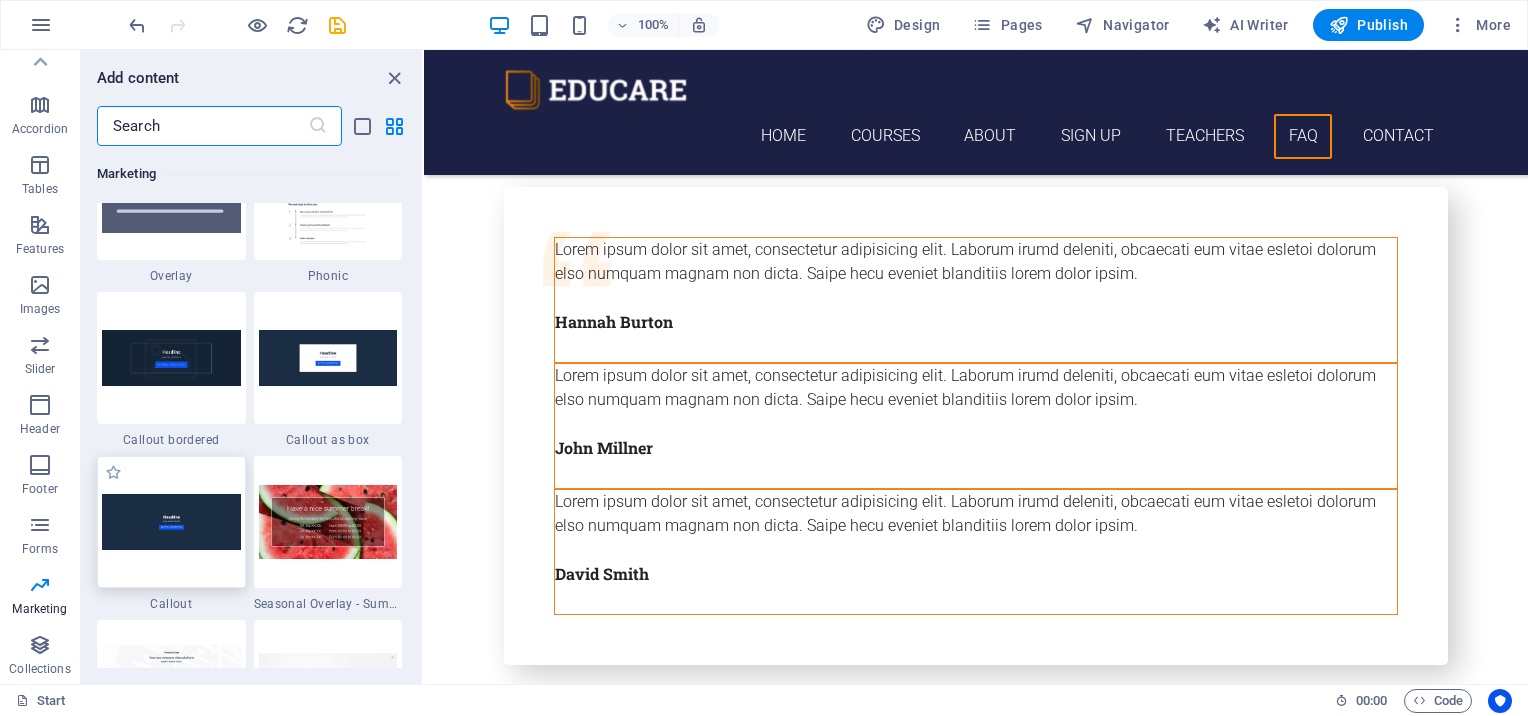 scroll, scrollTop: 16364, scrollLeft: 0, axis: vertical 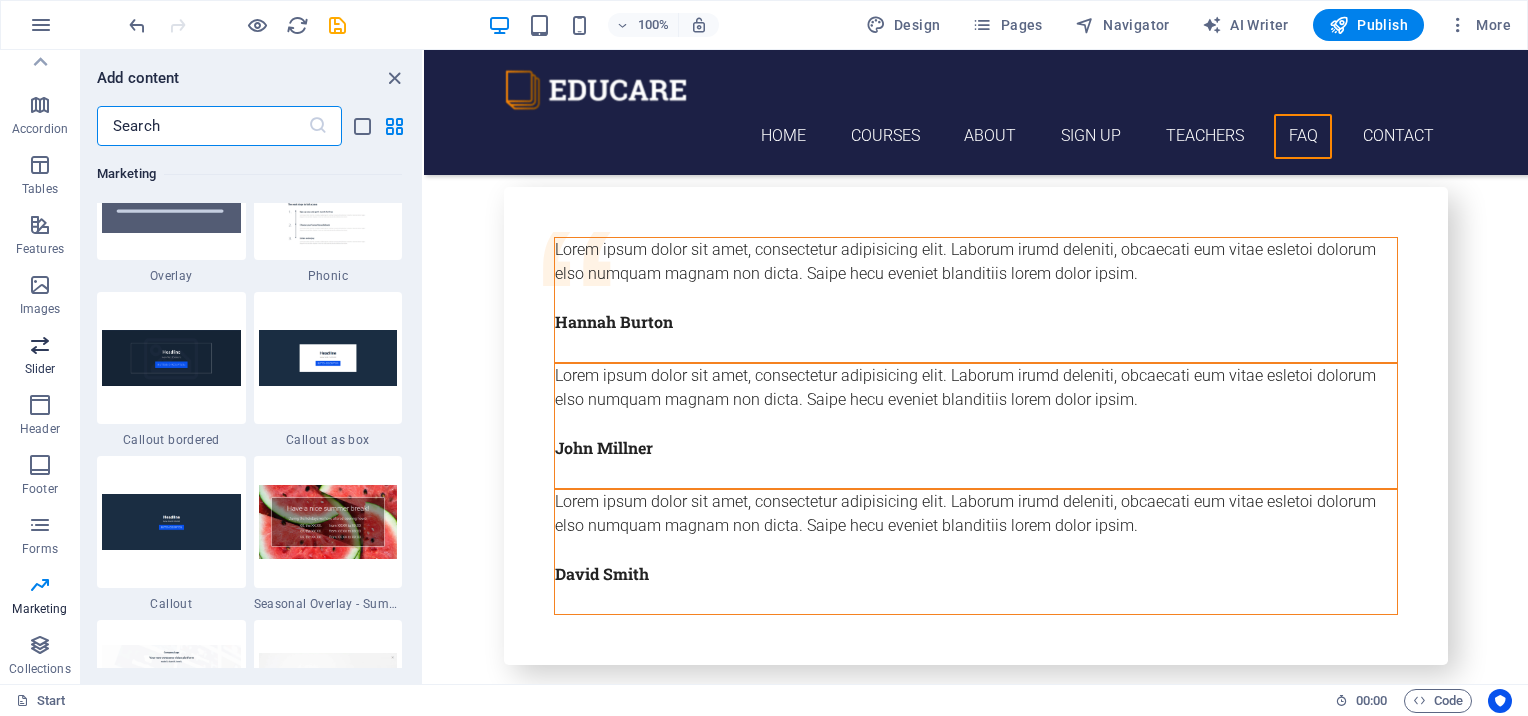 click at bounding box center [40, 345] 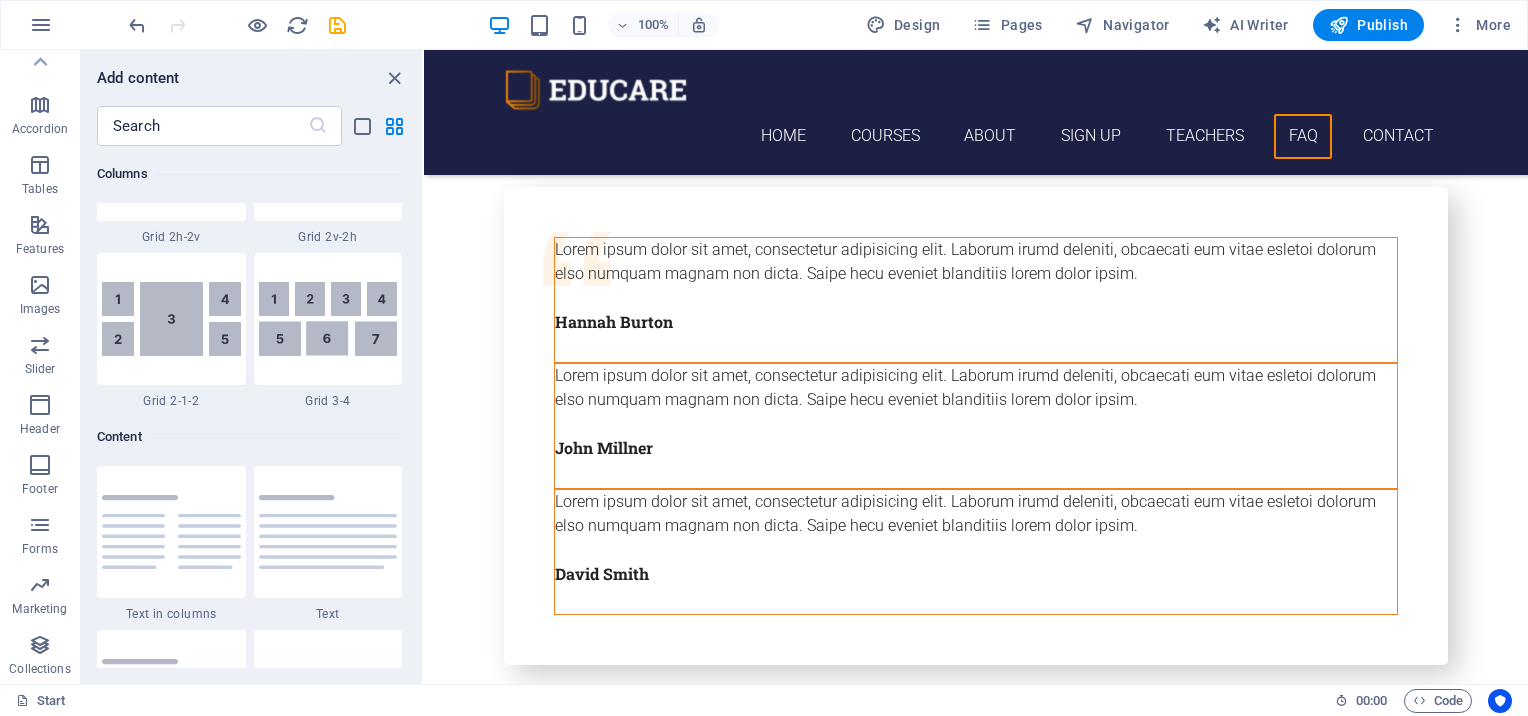 scroll, scrollTop: 2936, scrollLeft: 0, axis: vertical 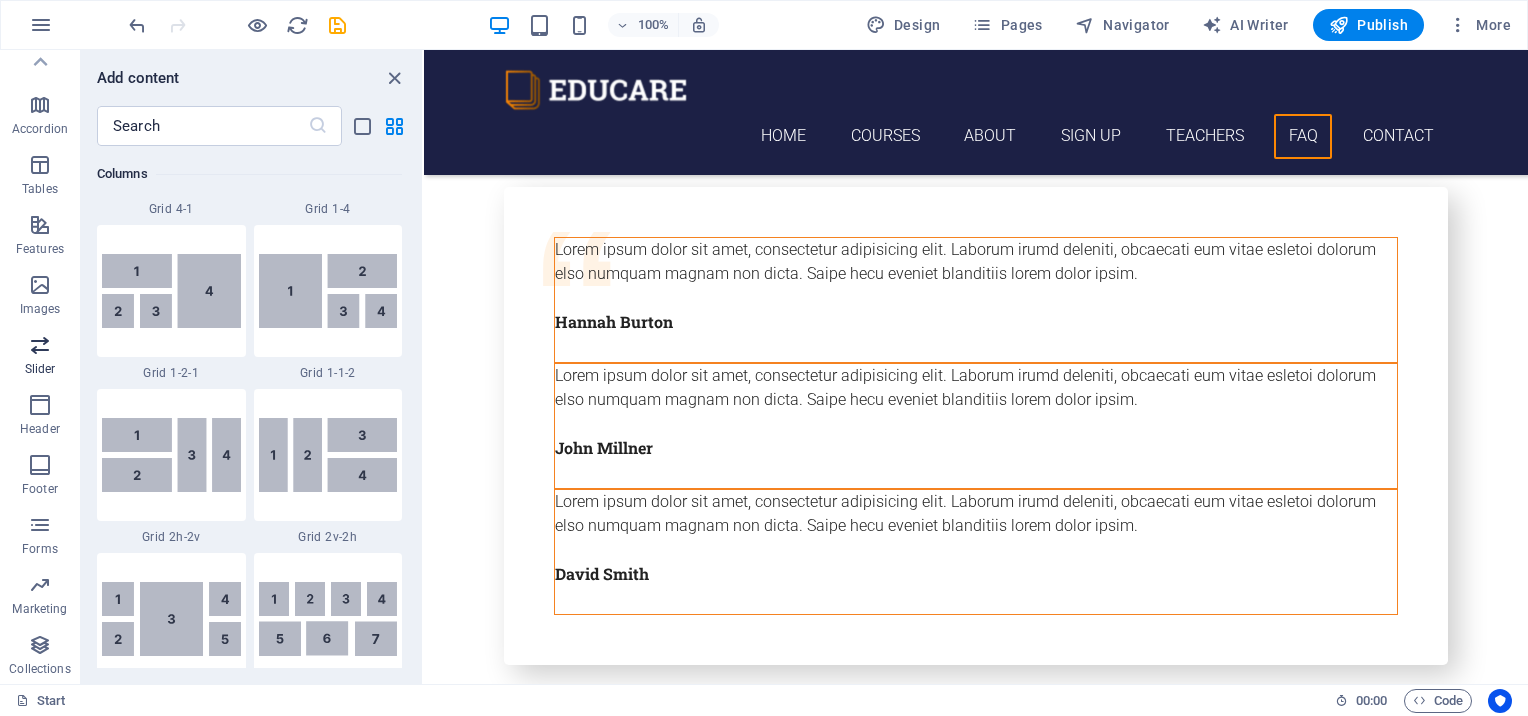 click on "Slider" at bounding box center (40, 357) 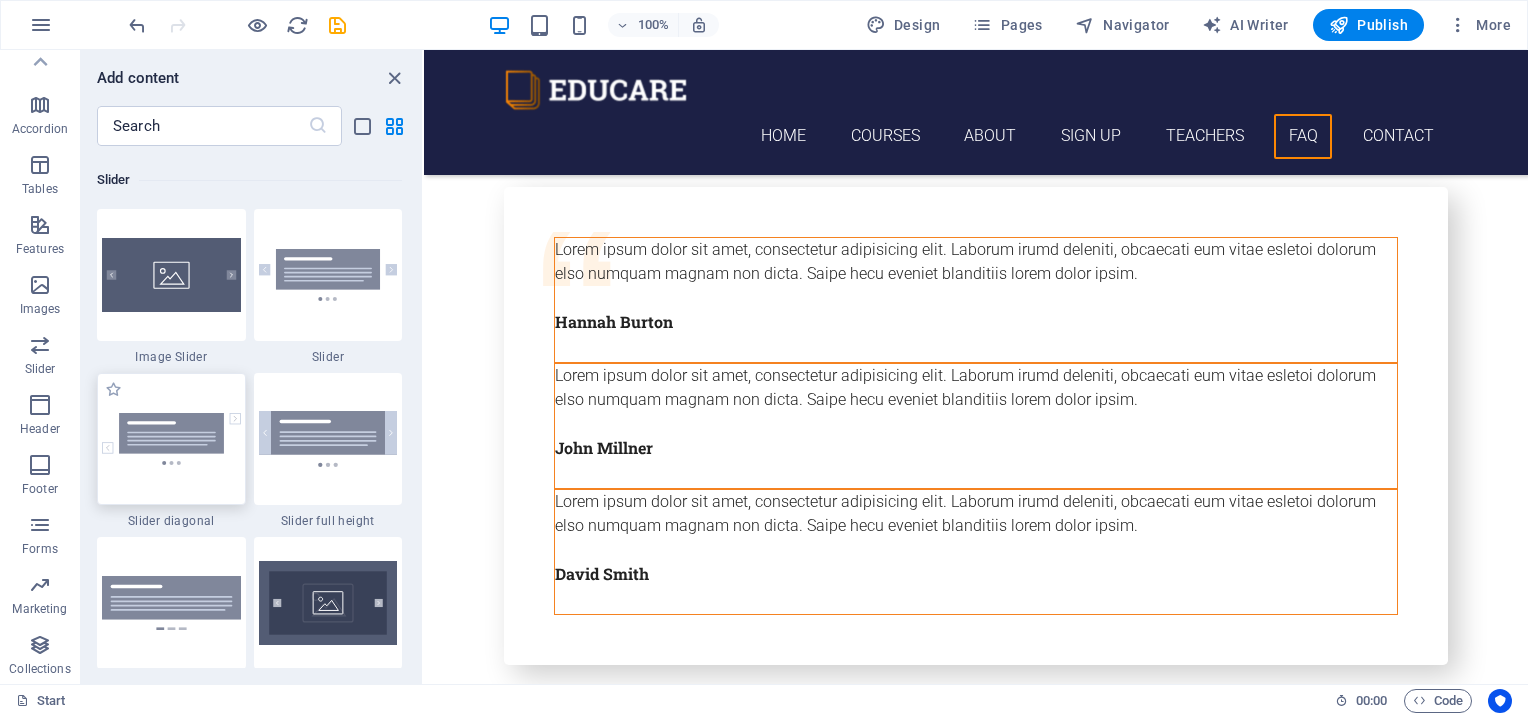 scroll, scrollTop: 11336, scrollLeft: 0, axis: vertical 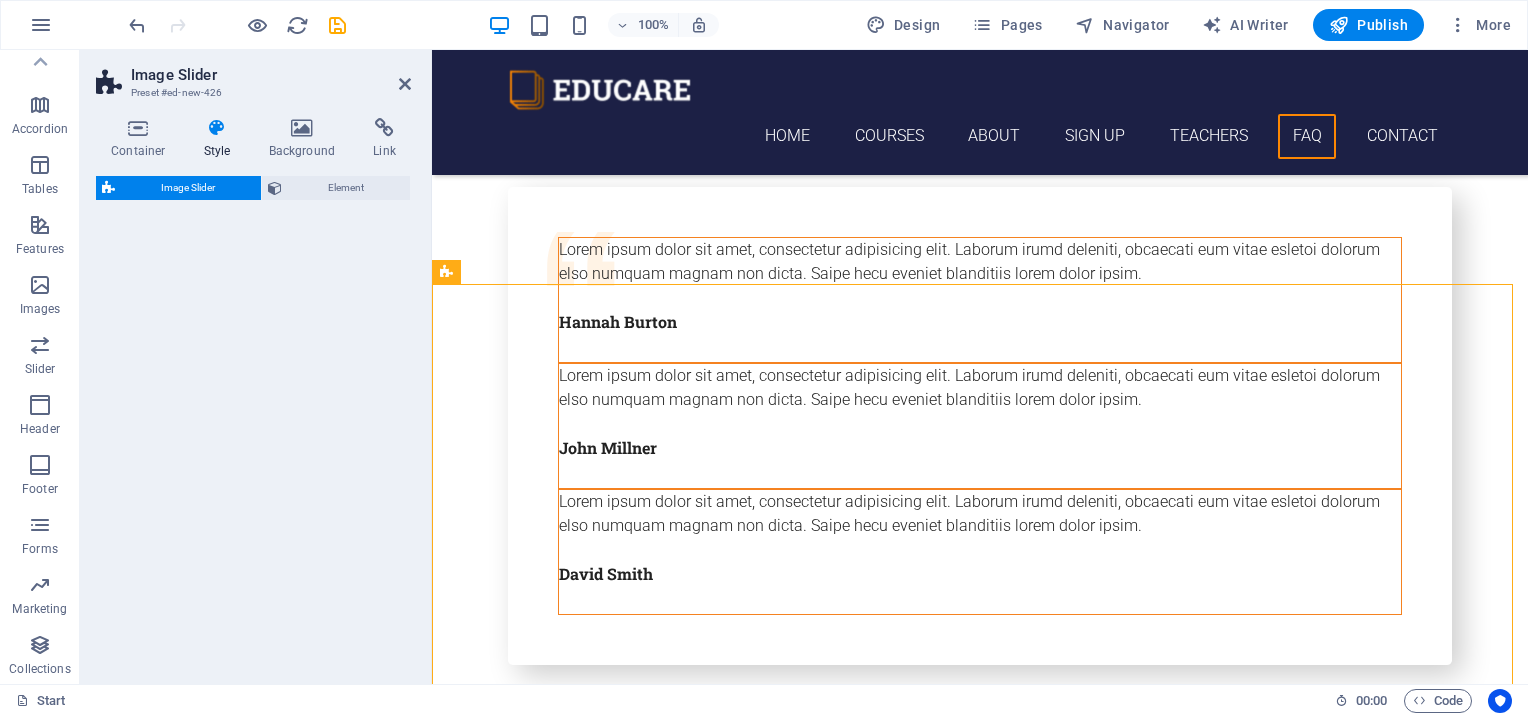 select on "rem" 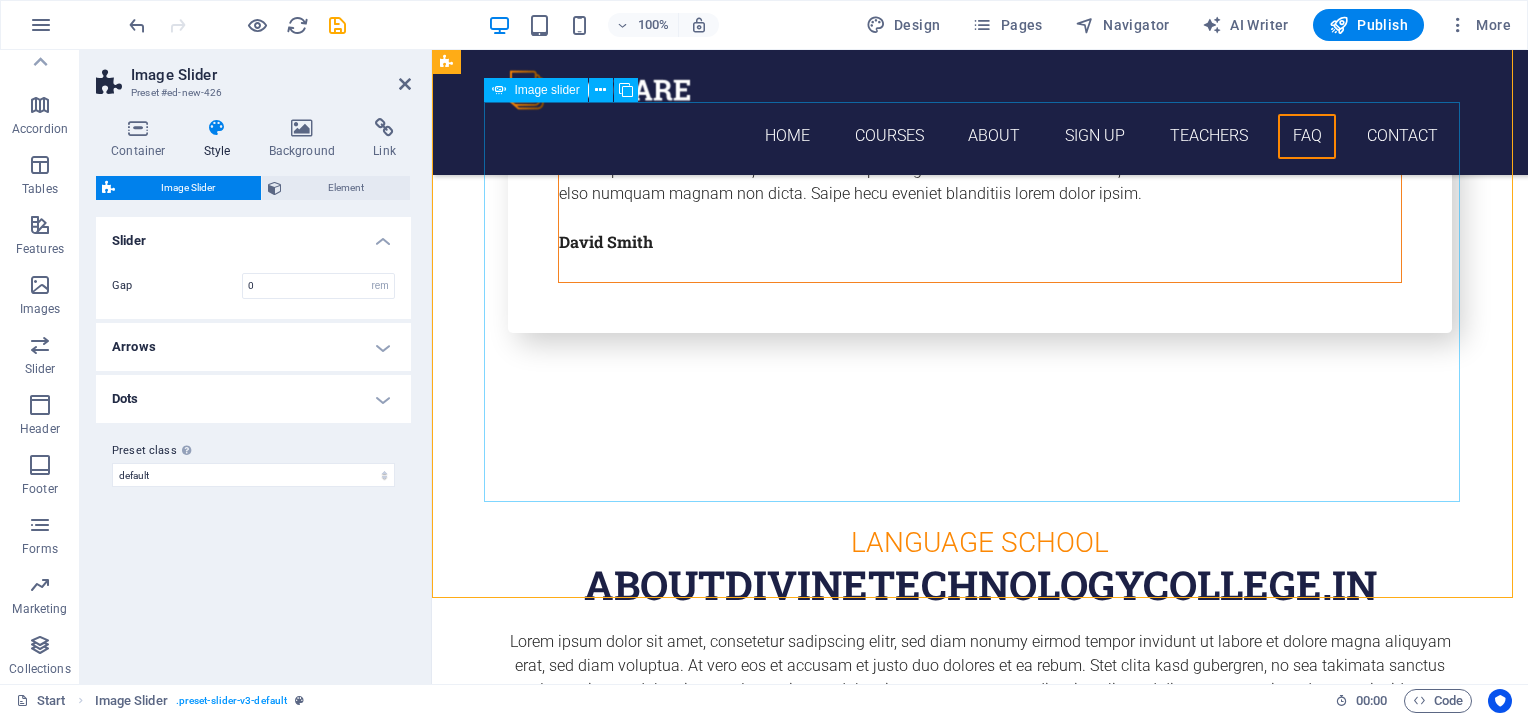 scroll, scrollTop: 7844, scrollLeft: 0, axis: vertical 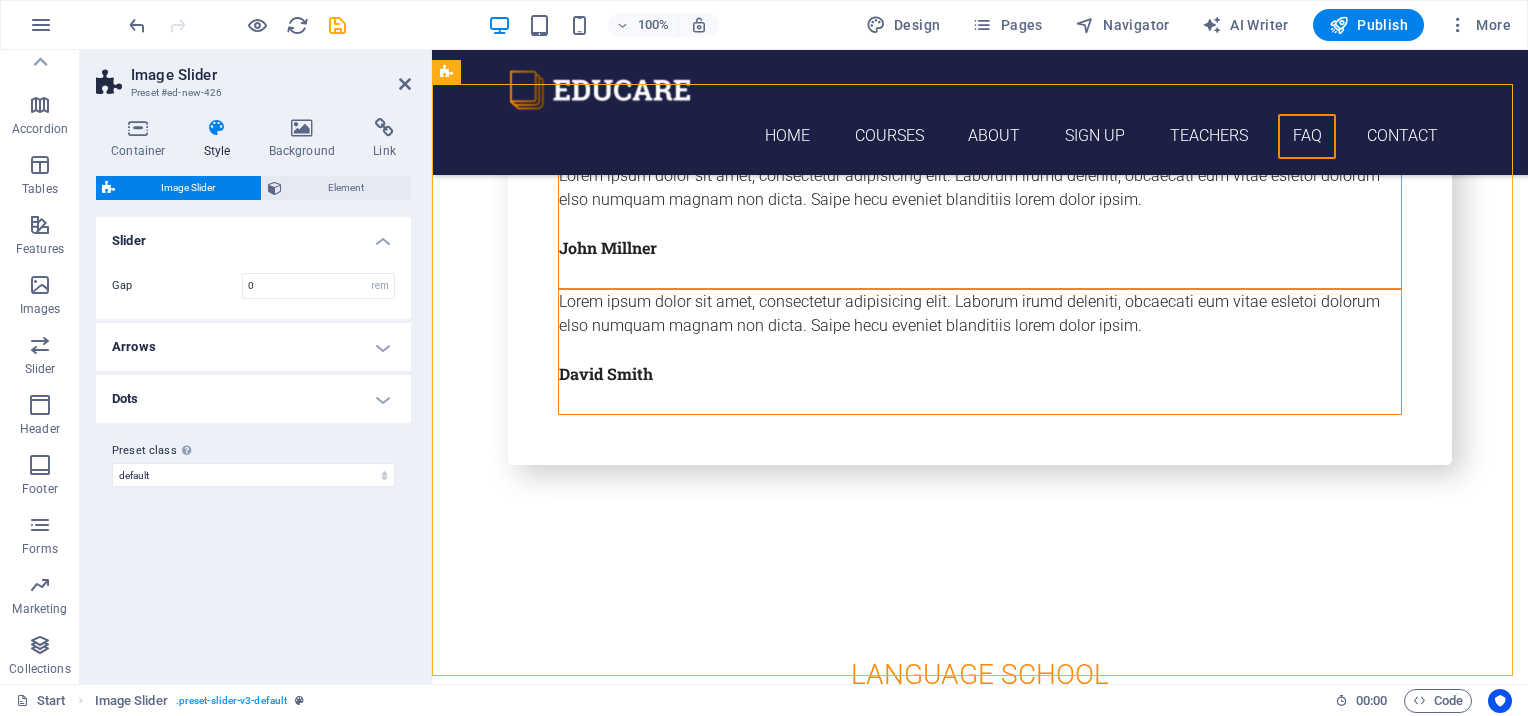 click on "Arrows" at bounding box center [253, 347] 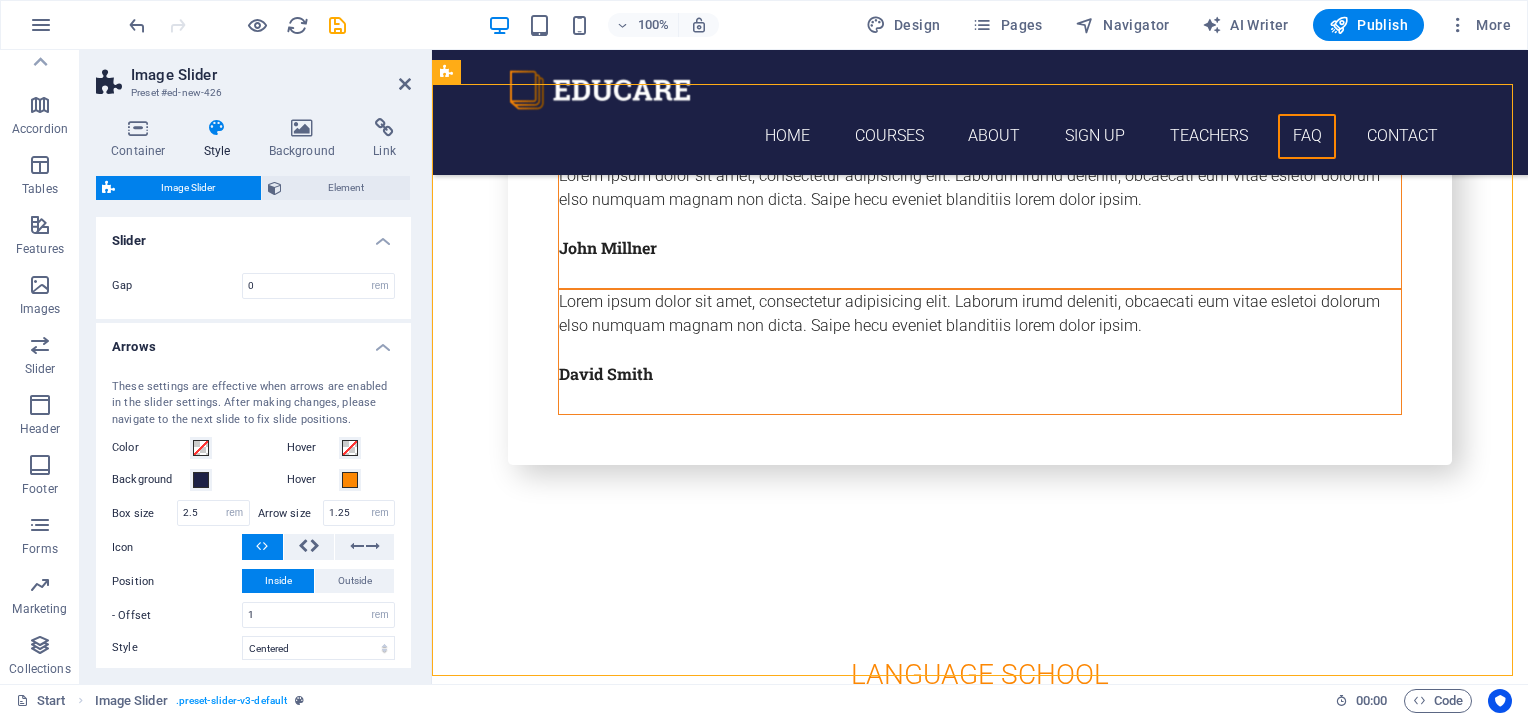 click on "Arrows" at bounding box center [253, 341] 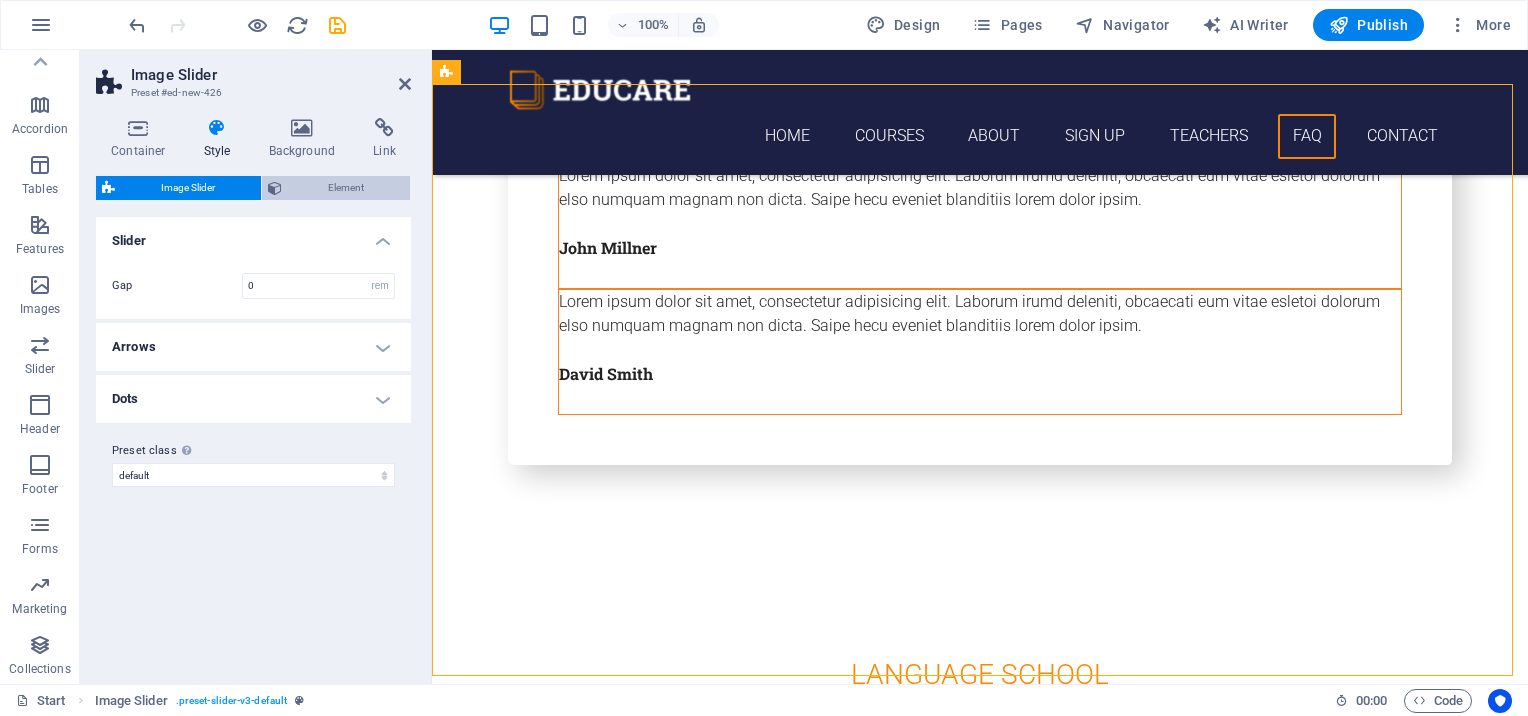 click on "Element" at bounding box center [346, 188] 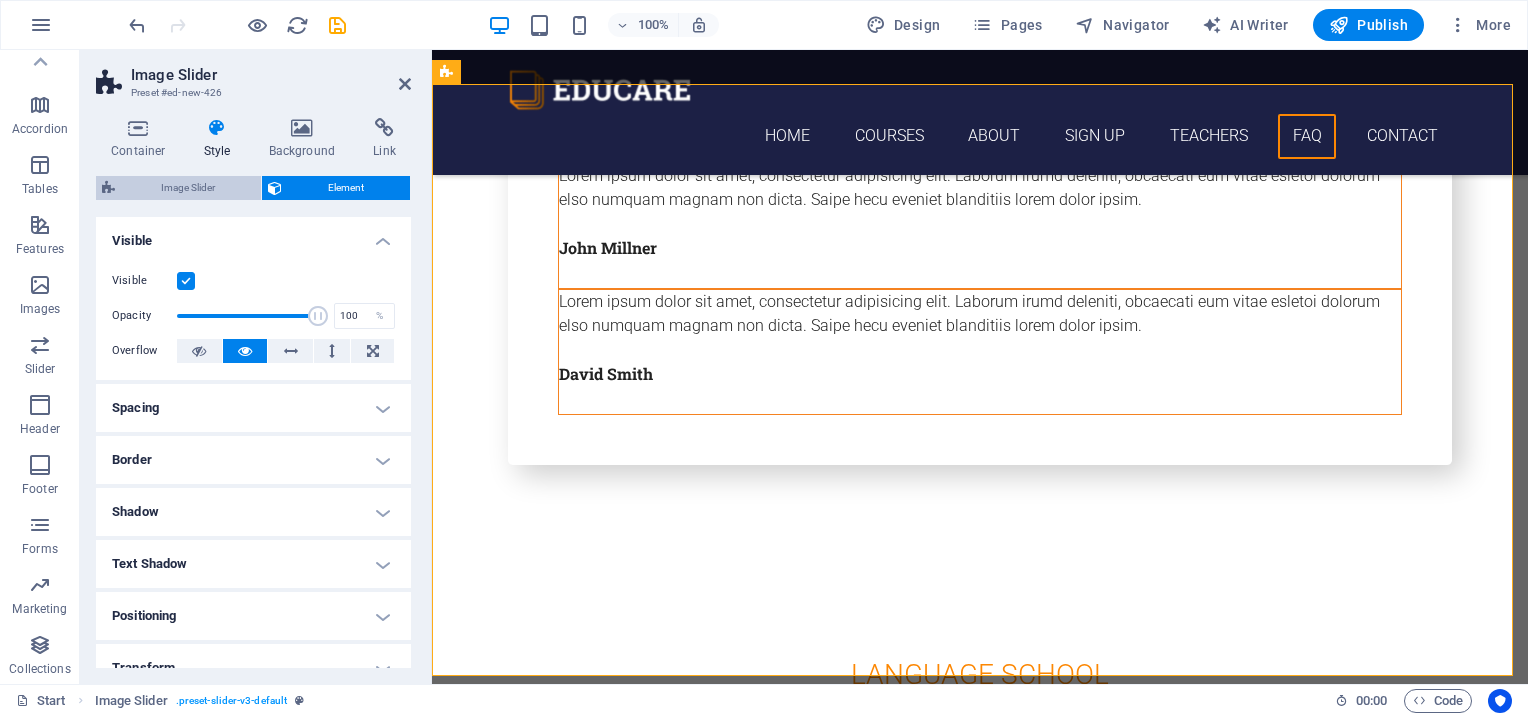 click on "Image Slider" at bounding box center [188, 188] 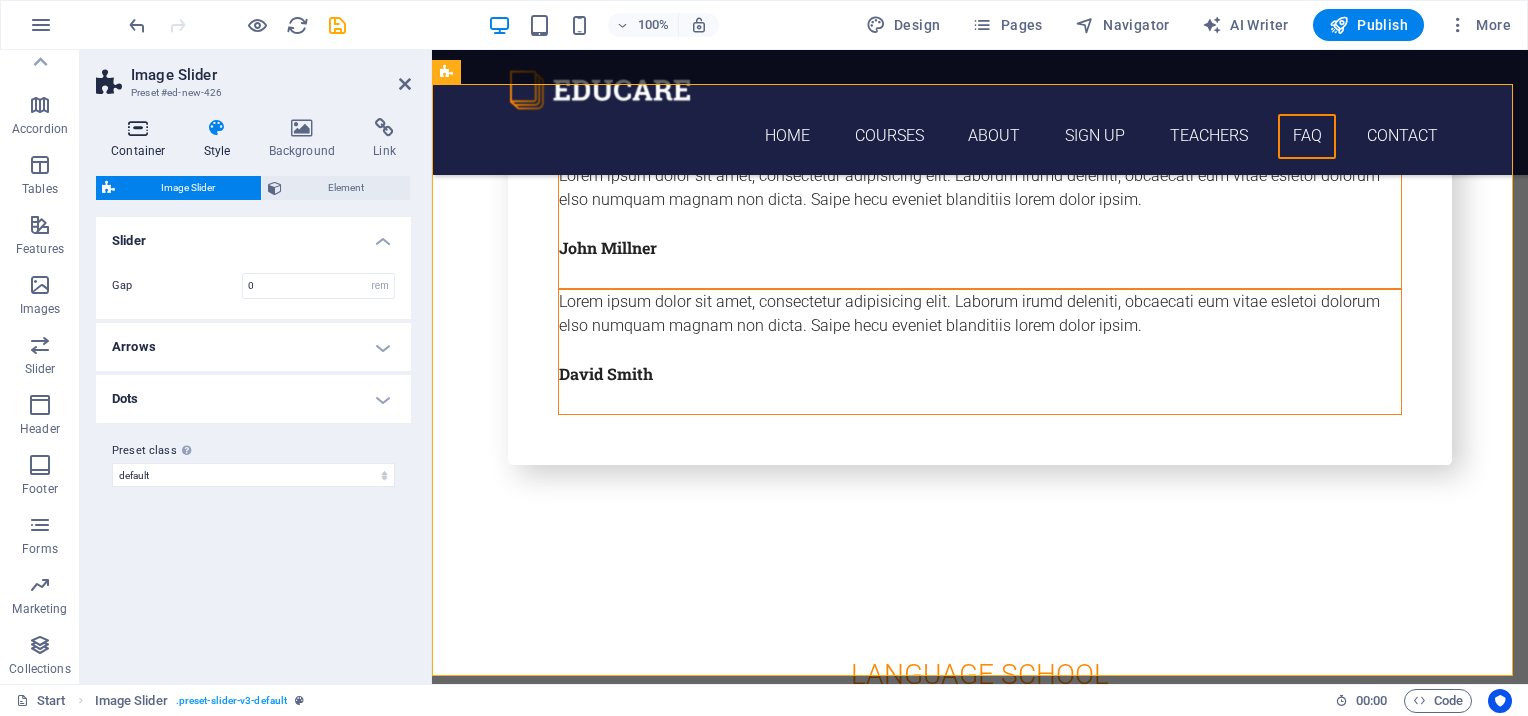 click on "Container" at bounding box center [142, 139] 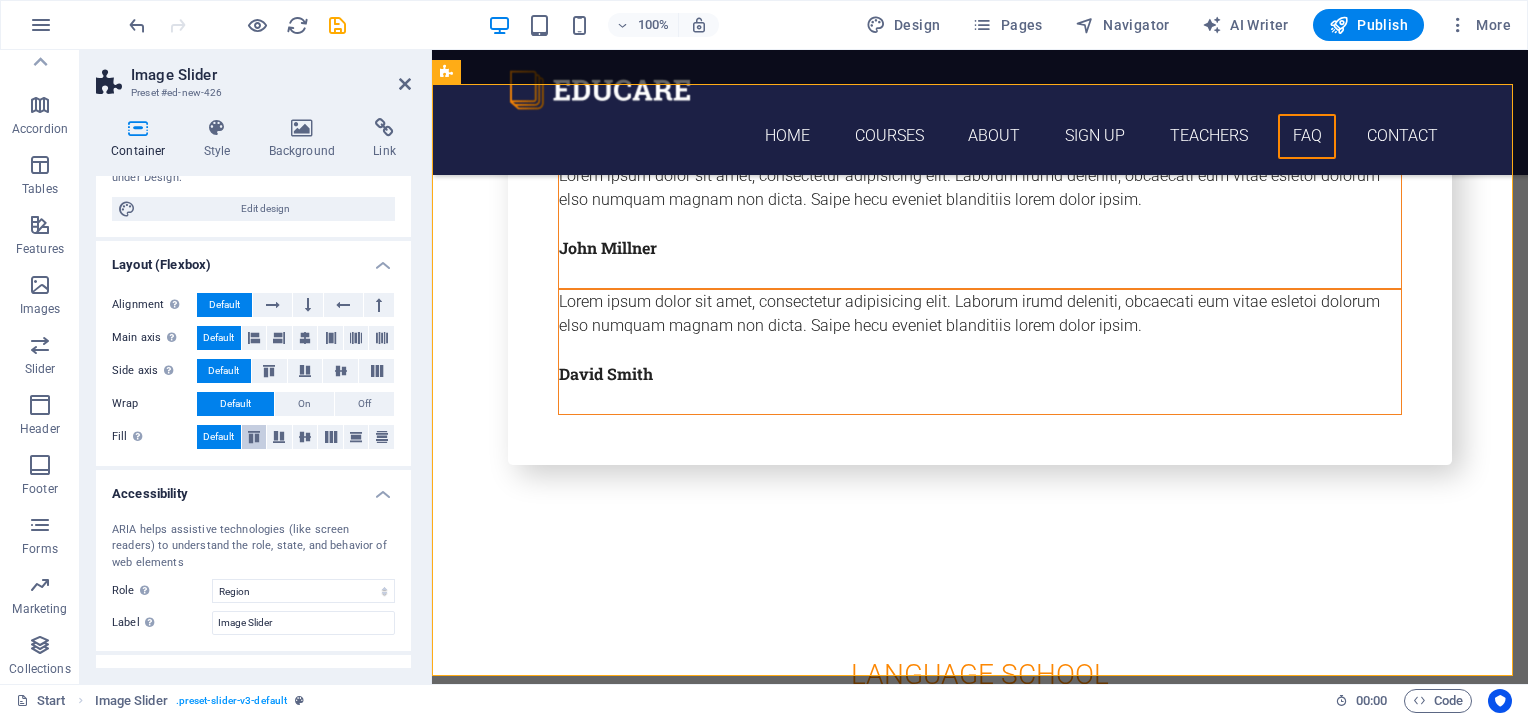 scroll, scrollTop: 281, scrollLeft: 0, axis: vertical 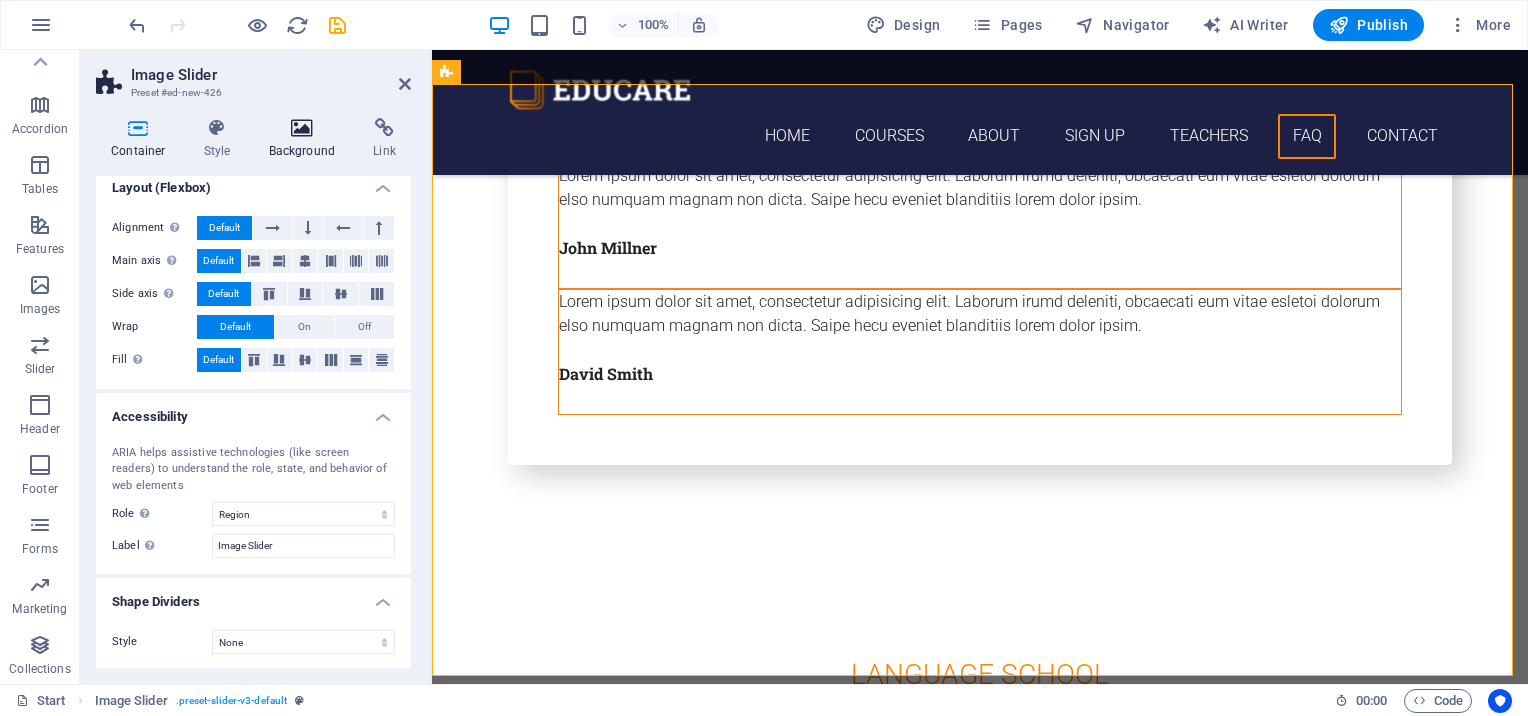 click on "Background" at bounding box center (306, 139) 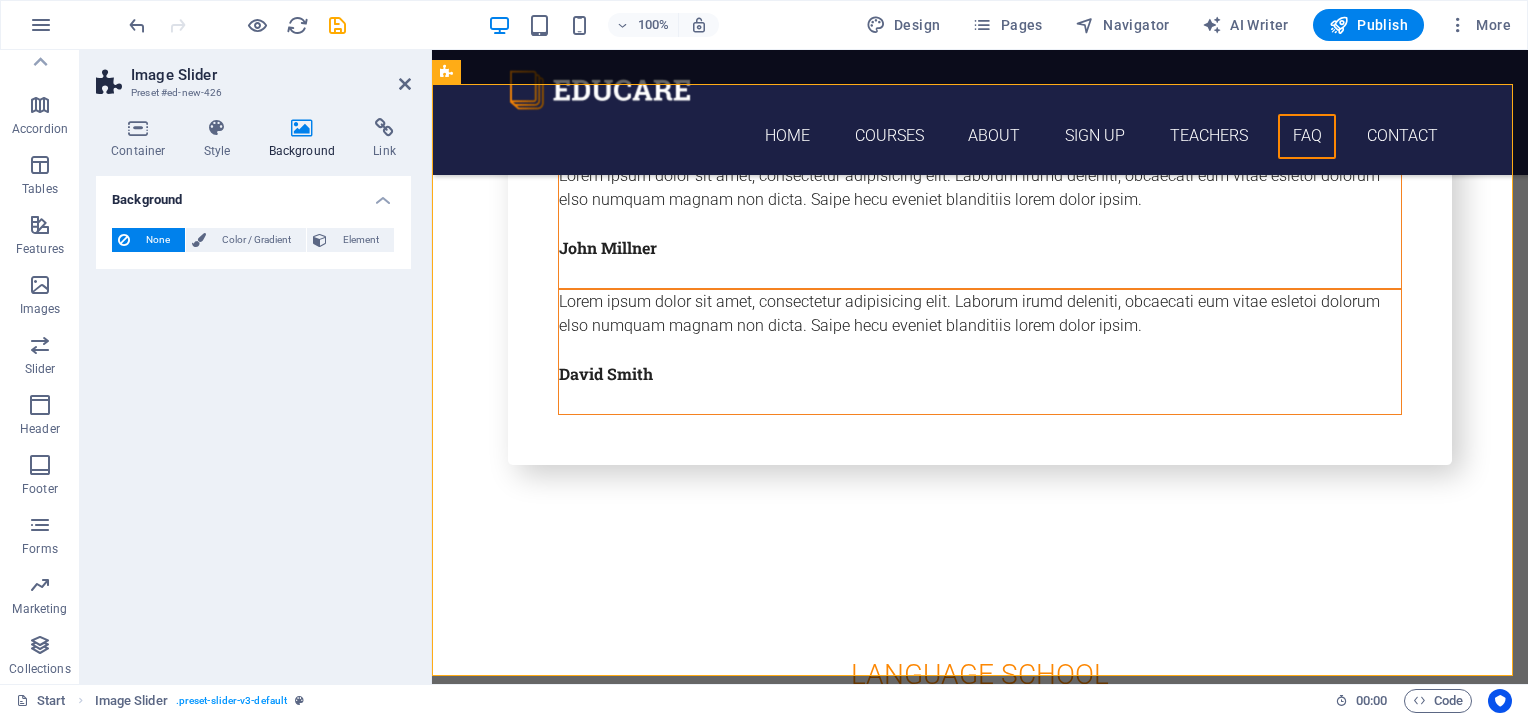 click on "Container Style Background Link Size Height Default px rem % vh vw Min. height None px rem % vh vw Width Default px rem % em vh vw Min. width None px rem % vh vw Content width Default Custom width Width Default px rem % em vh vw Min. width None px rem % vh vw Default padding Custom spacing Default content width and padding can be changed under Design. Edit design Layout (Flexbox) Alignment Determines the flex direction. Default Main axis Determine how elements should behave along the main axis inside this container (justify content). Default Side axis Control the vertical direction of the element inside of the container (align items). Default Wrap Default On Off Fill Controls the distances and direction of elements on the y-axis across several lines (align content). Default Accessibility ARIA helps assistive technologies (like screen readers) to understand the role, state, and behavior of web elements Role The ARIA role defines the purpose of an element.  None Alert Article Banner Comment Fan" at bounding box center [253, 393] 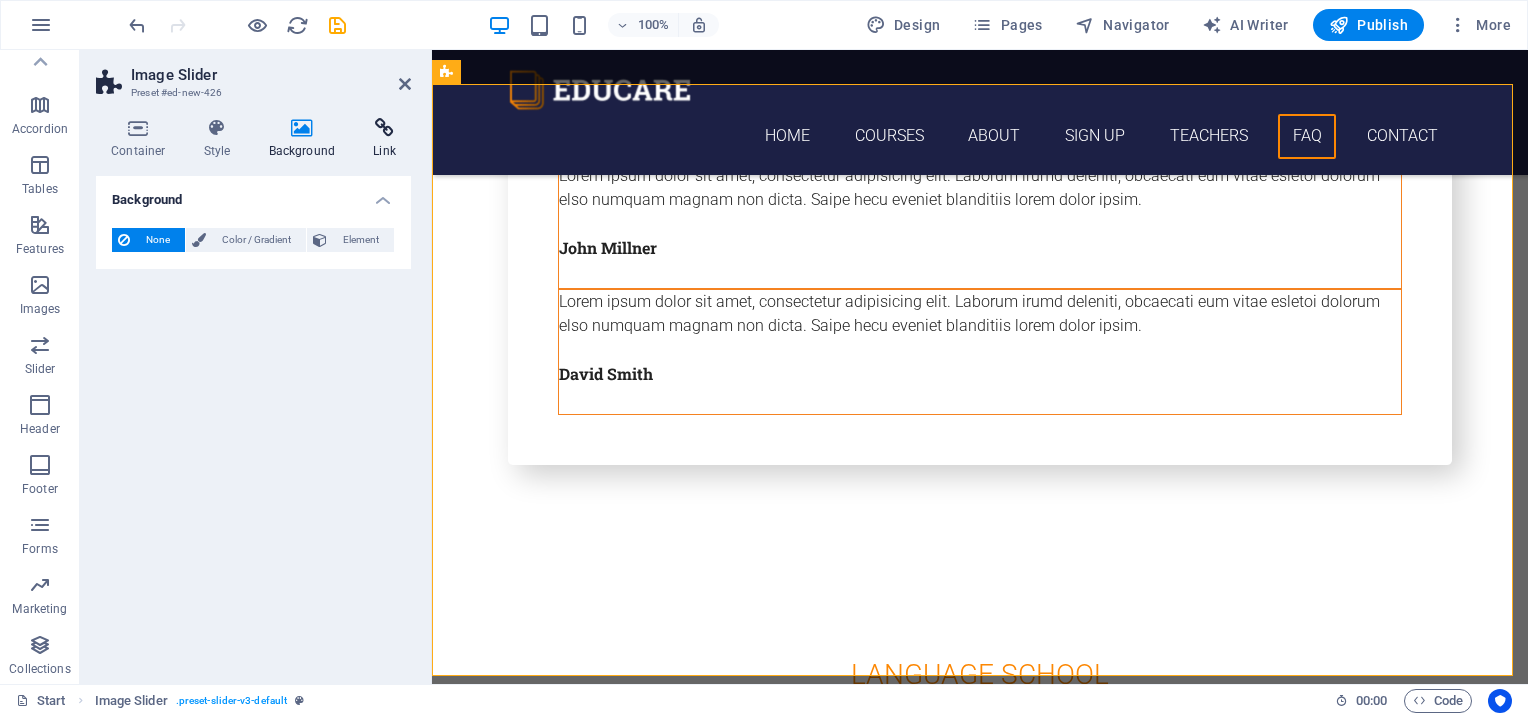 click on "Link" at bounding box center [384, 139] 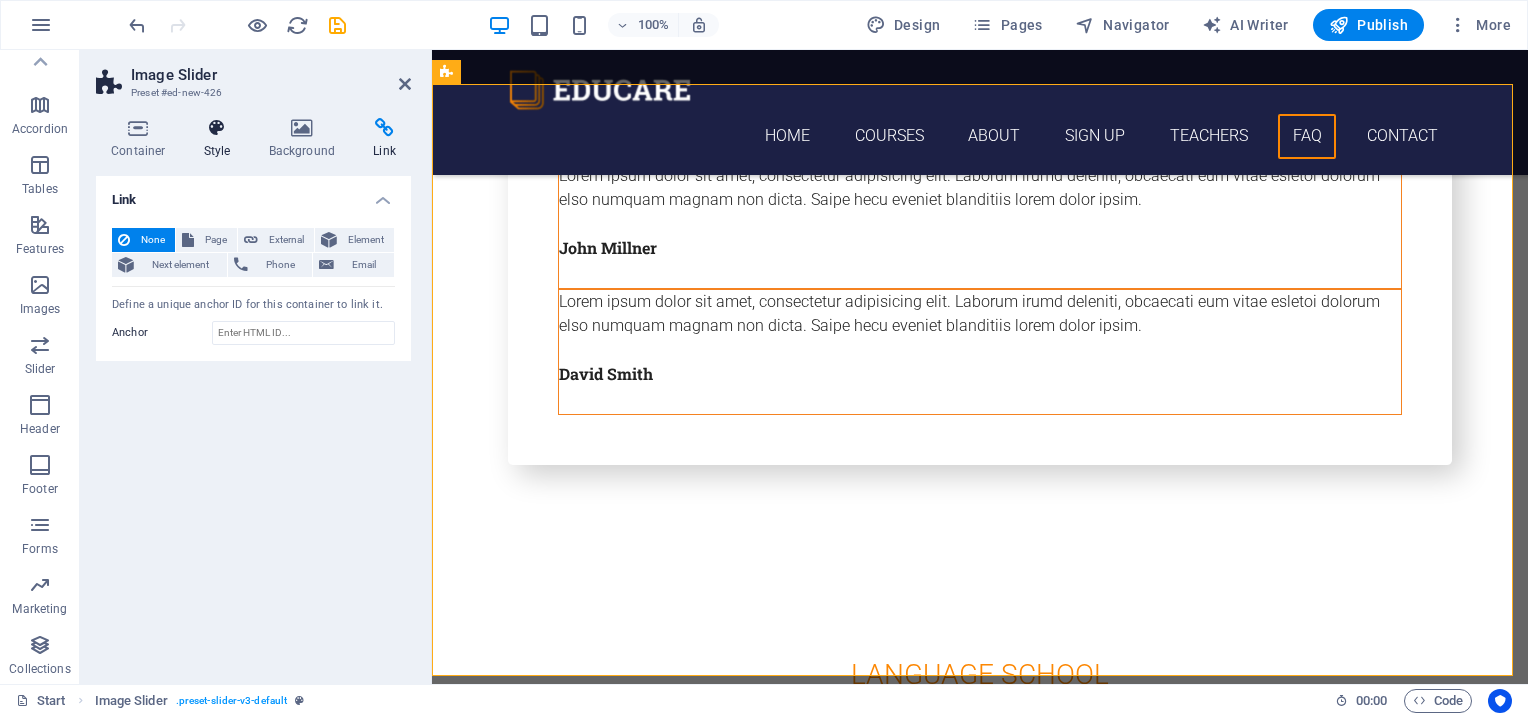 click at bounding box center (217, 128) 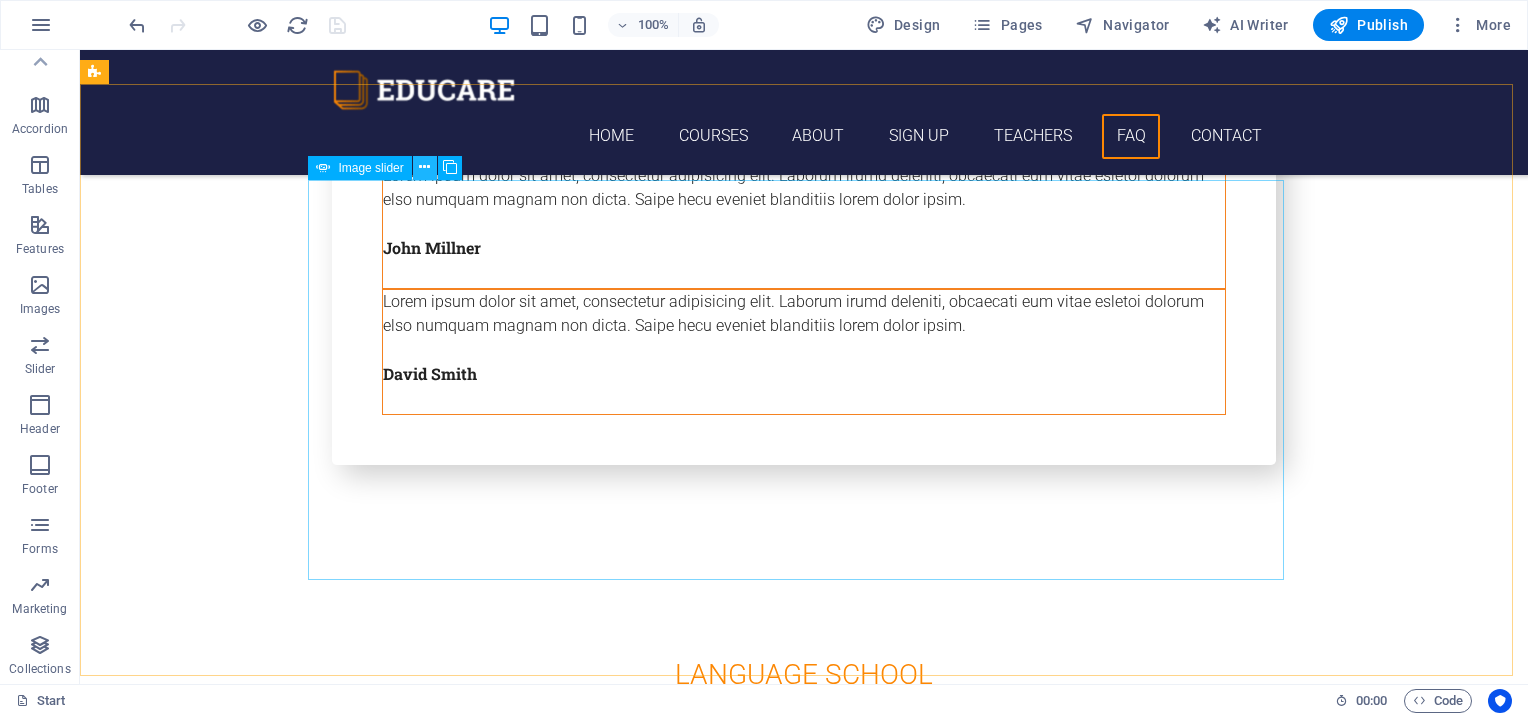 click at bounding box center [424, 167] 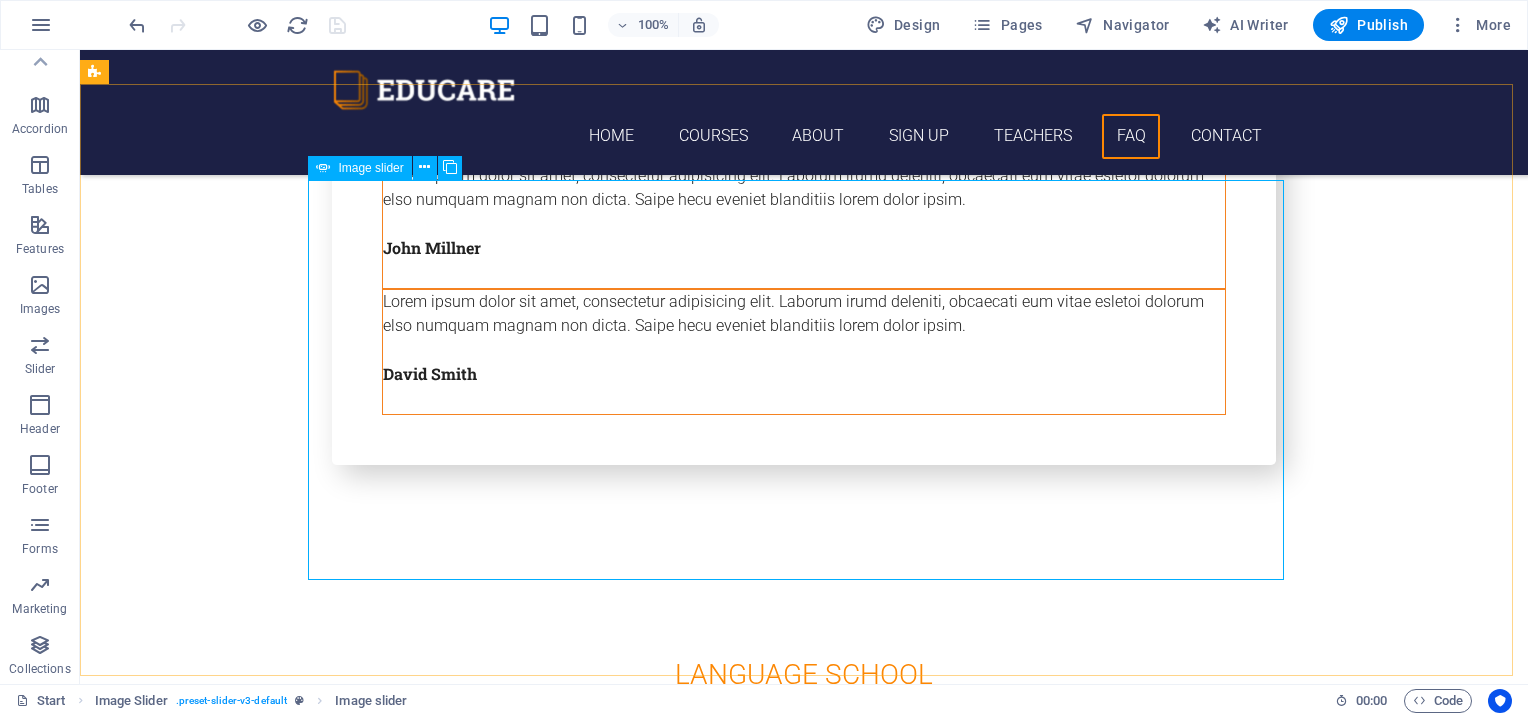 click on "Image slider" at bounding box center (370, 168) 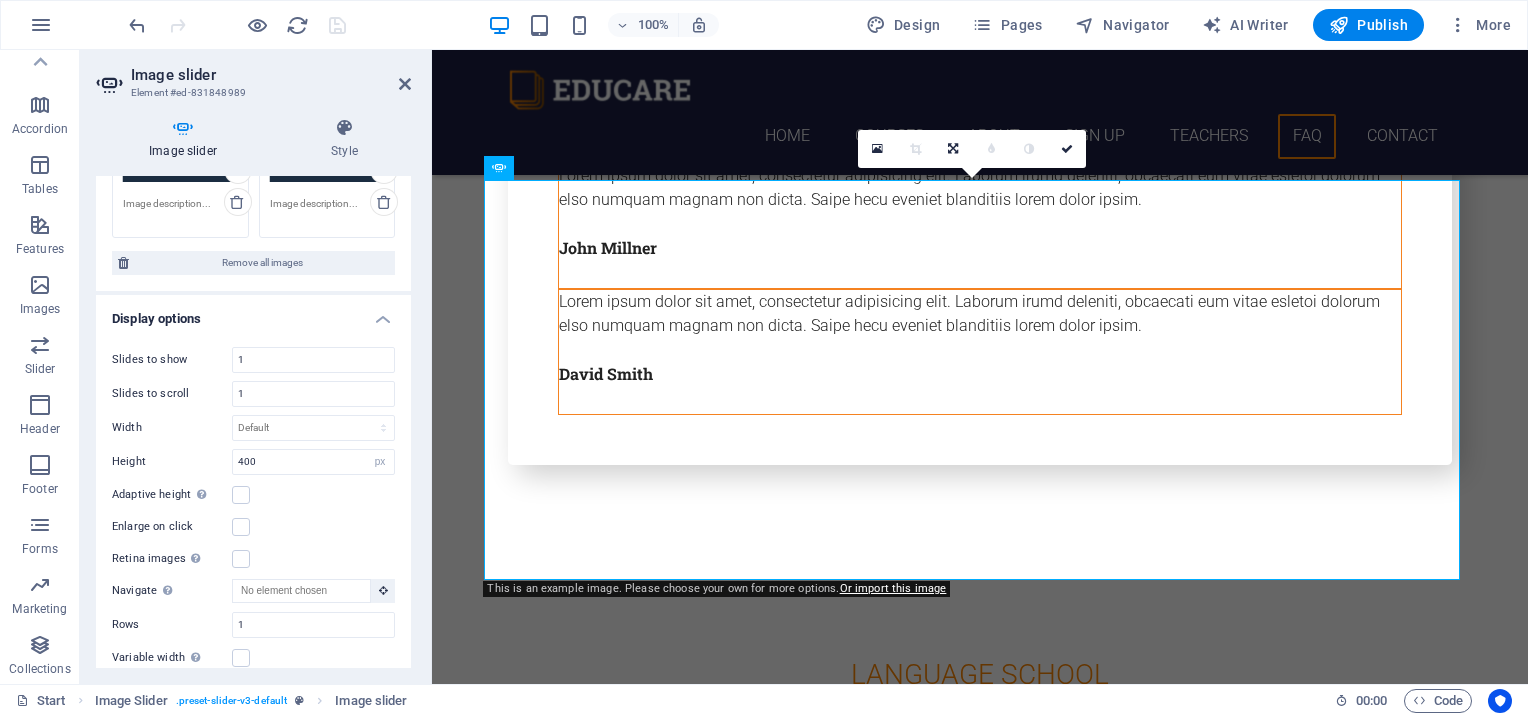 scroll, scrollTop: 287, scrollLeft: 0, axis: vertical 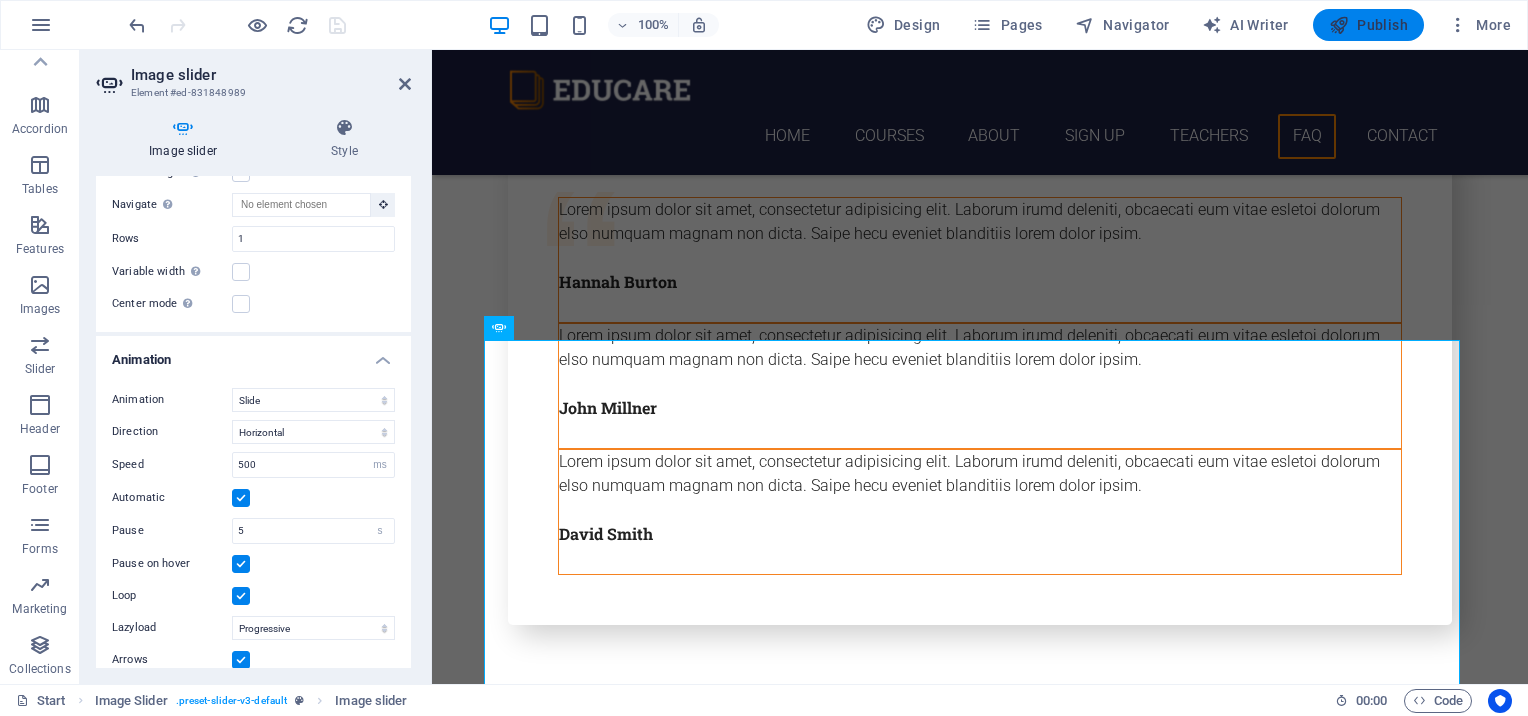click on "Publish" at bounding box center [1368, 25] 